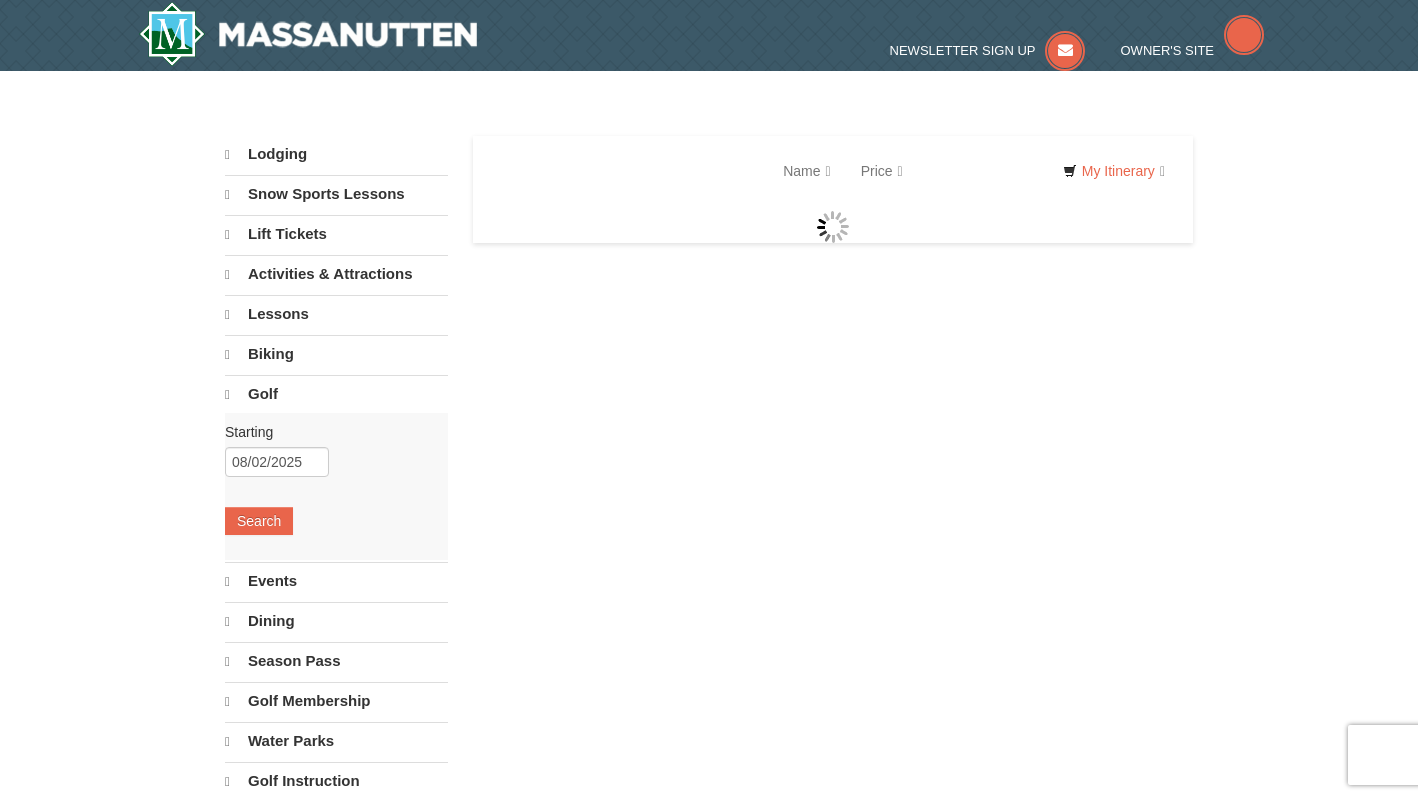 scroll, scrollTop: 0, scrollLeft: 0, axis: both 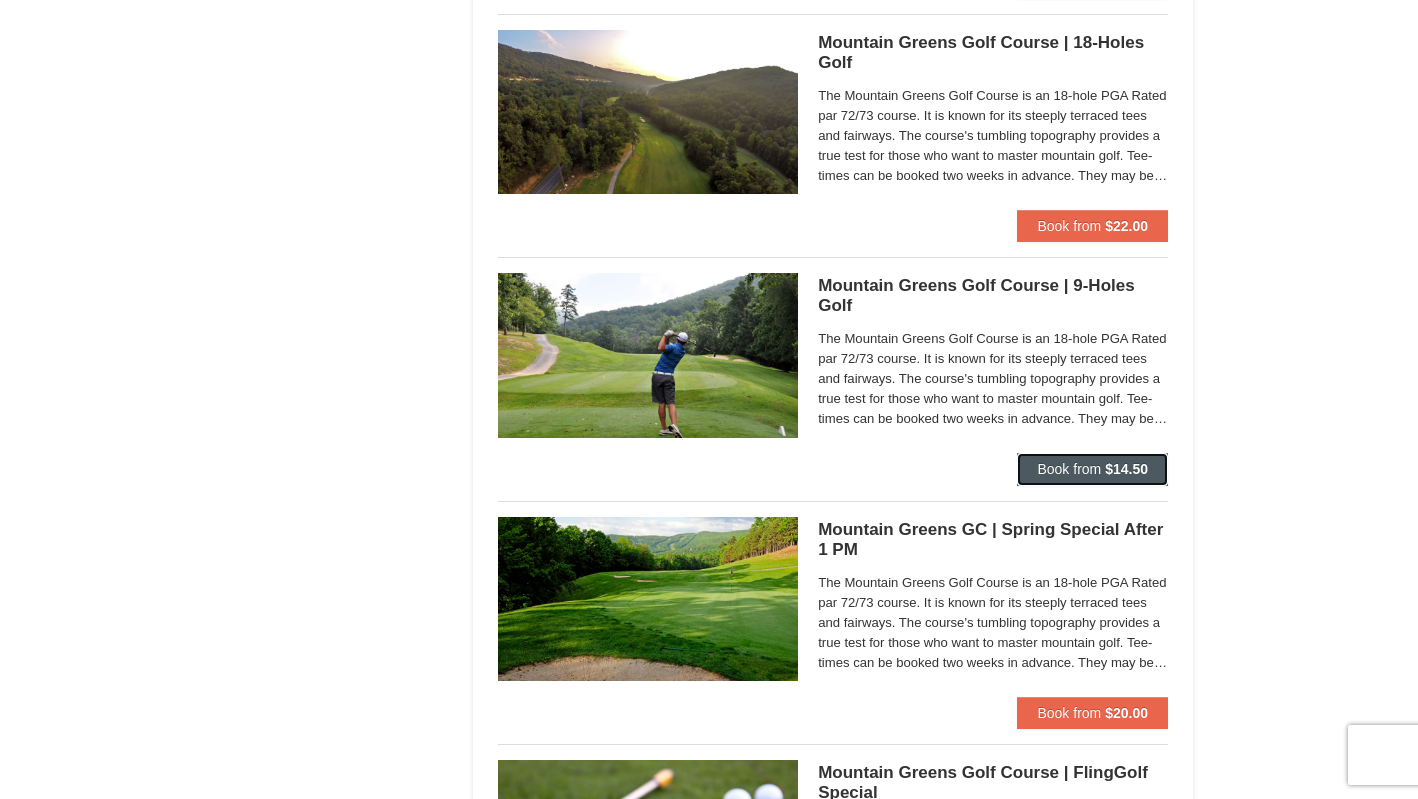 click on "Book from   $14.50" at bounding box center (1092, 469) 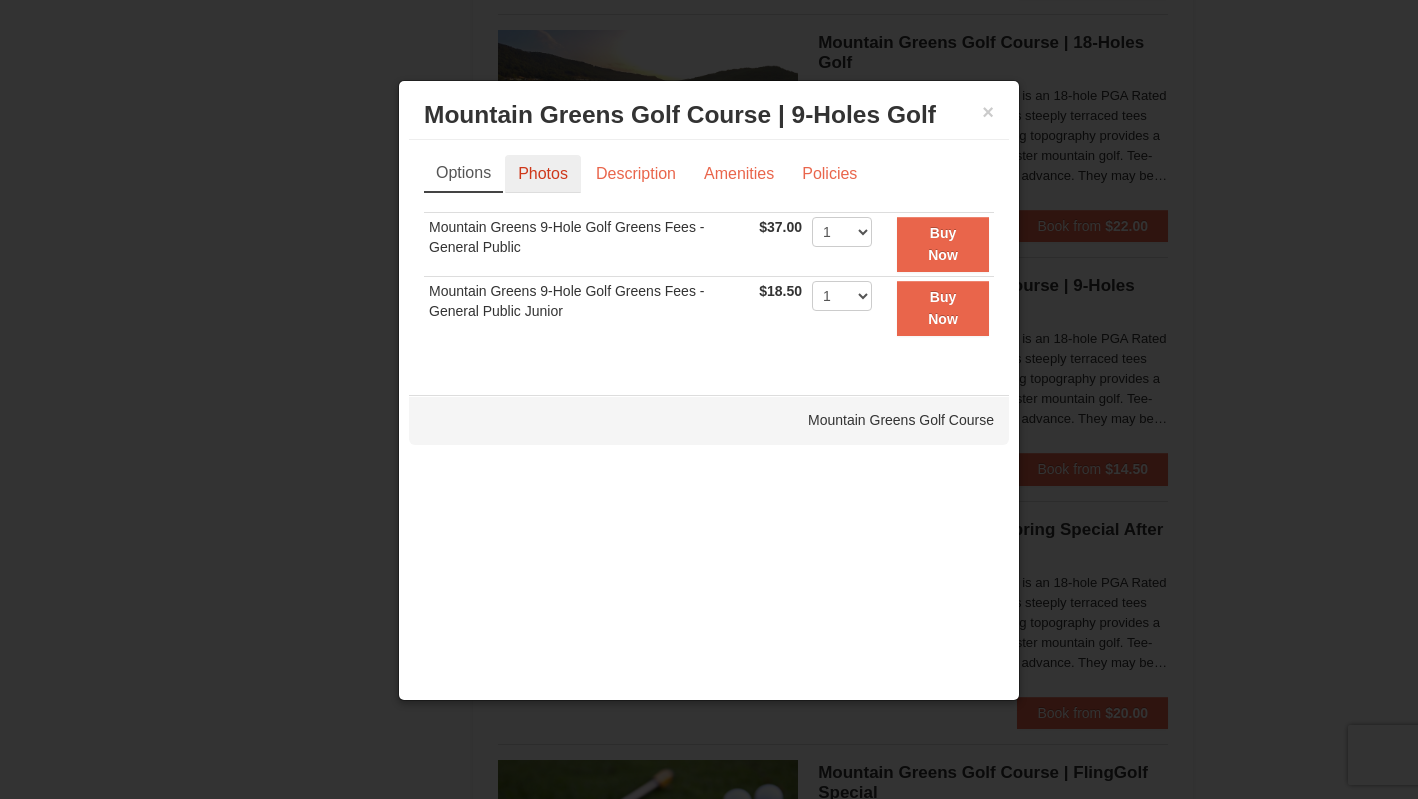 click on "Photos" at bounding box center (543, 174) 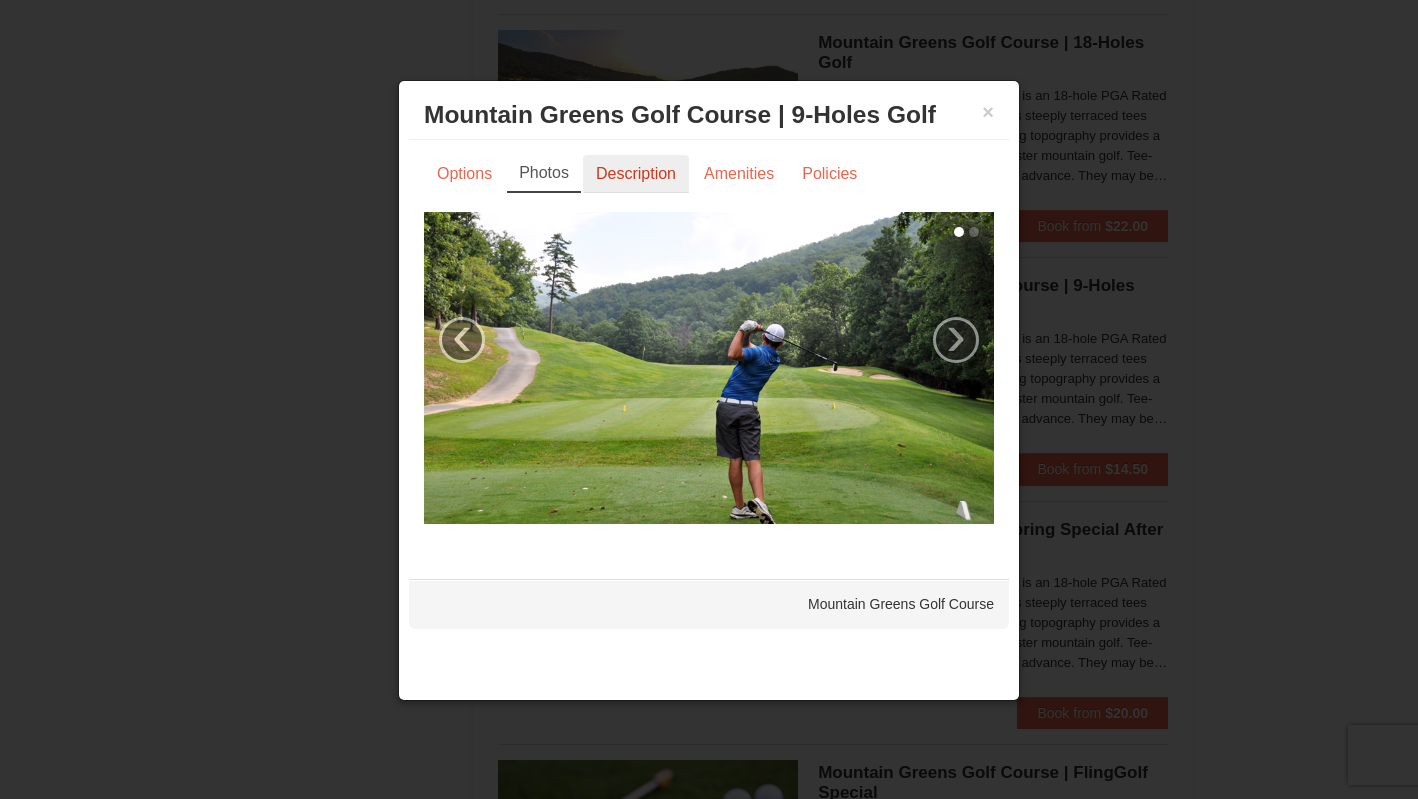 click on "Description" at bounding box center (636, 174) 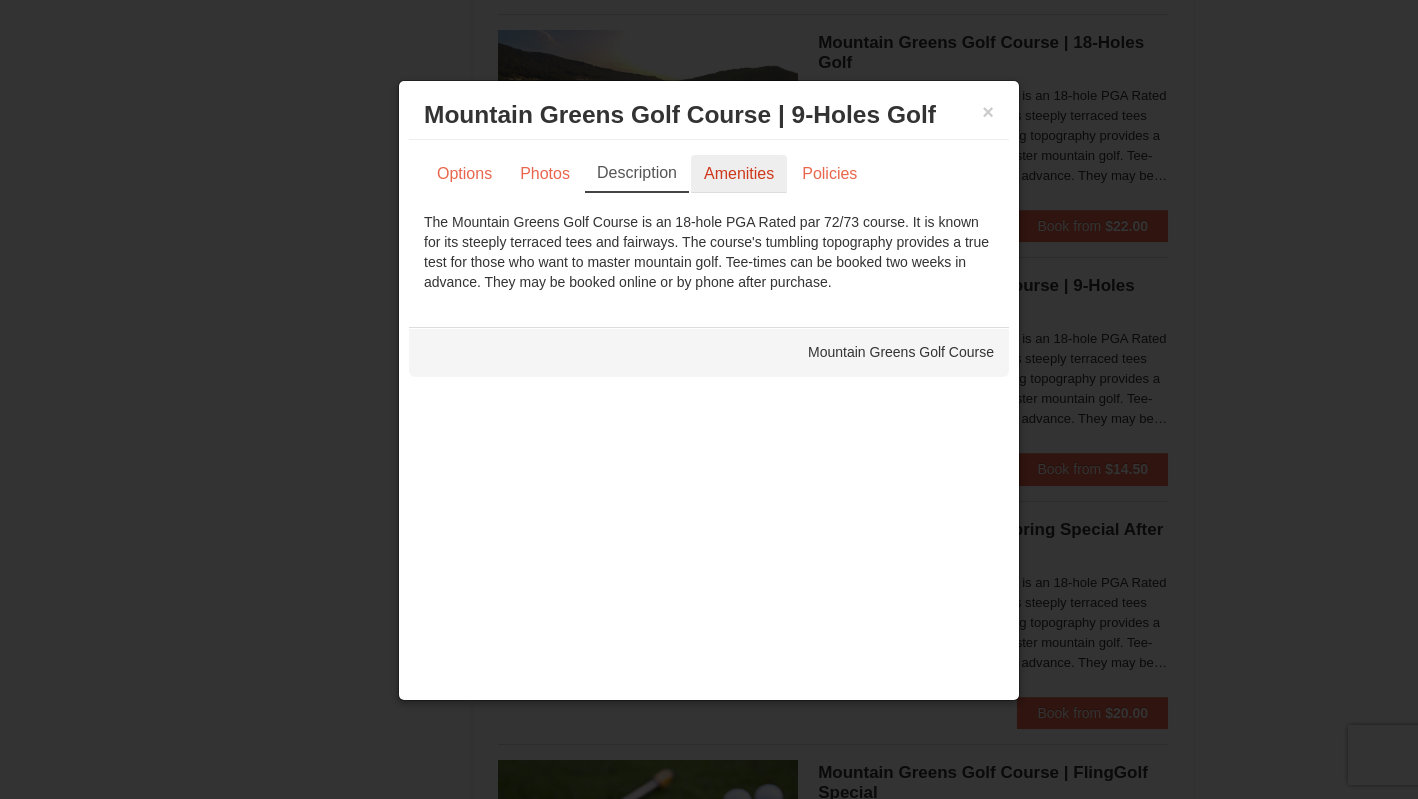 click on "Amenities" at bounding box center [739, 174] 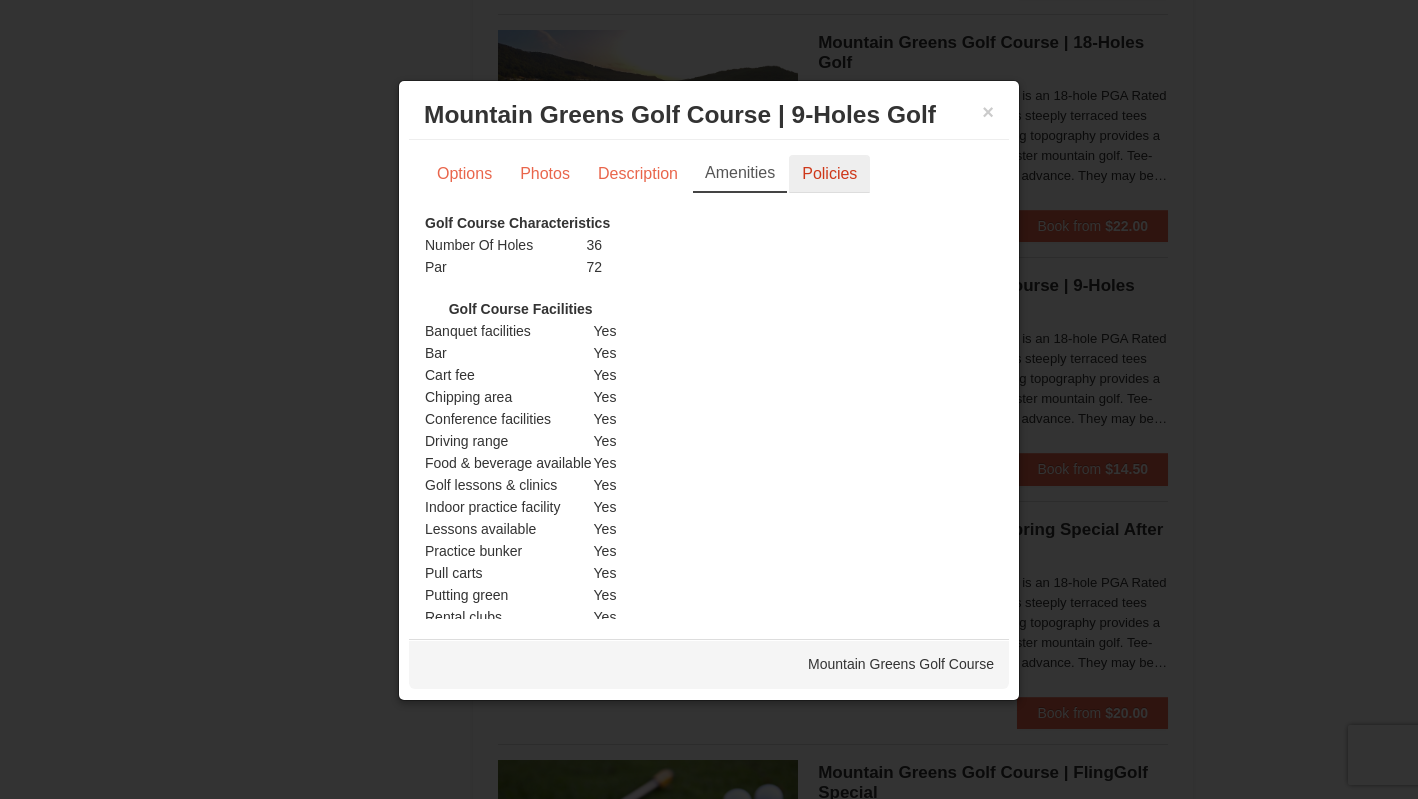 click on "Policies" at bounding box center (829, 174) 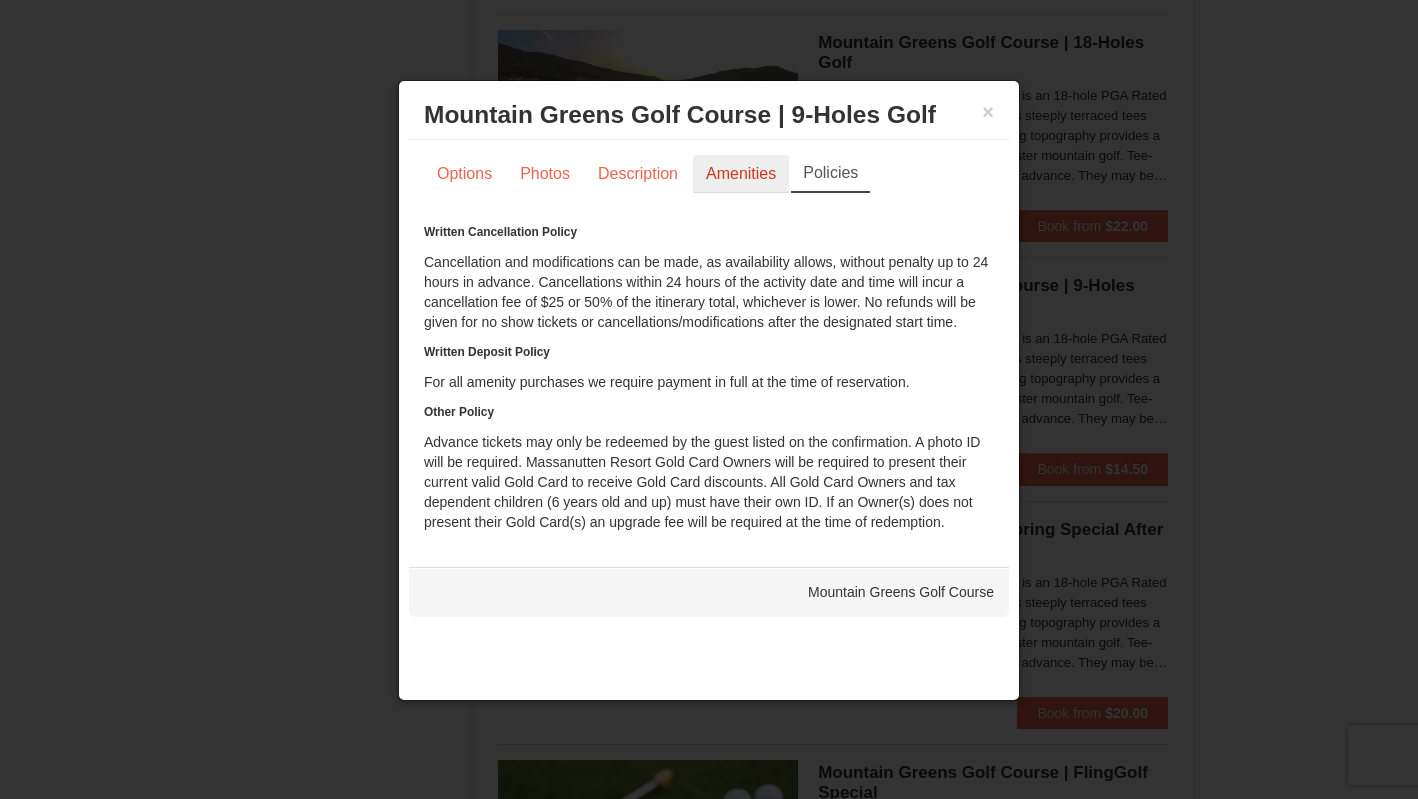 click on "Amenities" at bounding box center [741, 174] 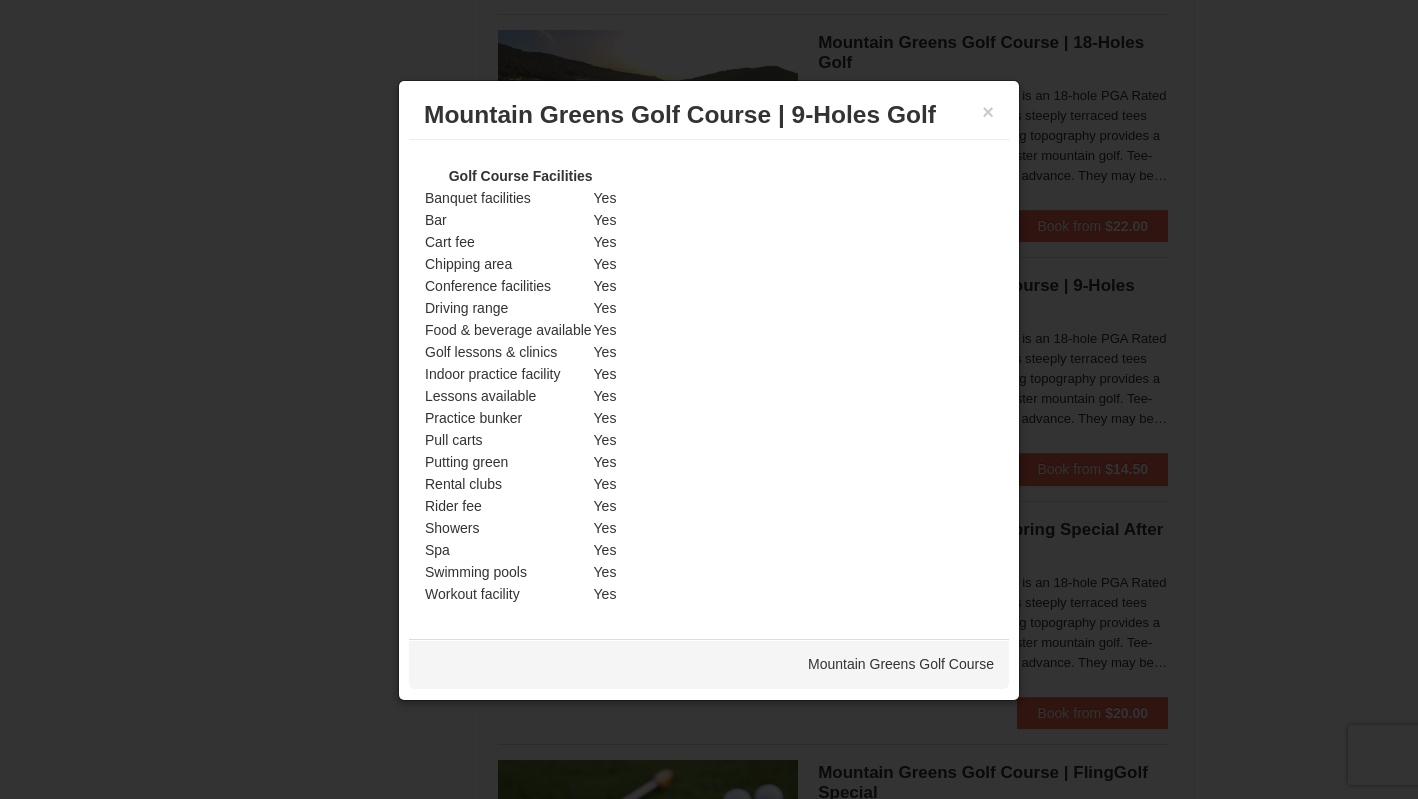 scroll, scrollTop: 0, scrollLeft: 0, axis: both 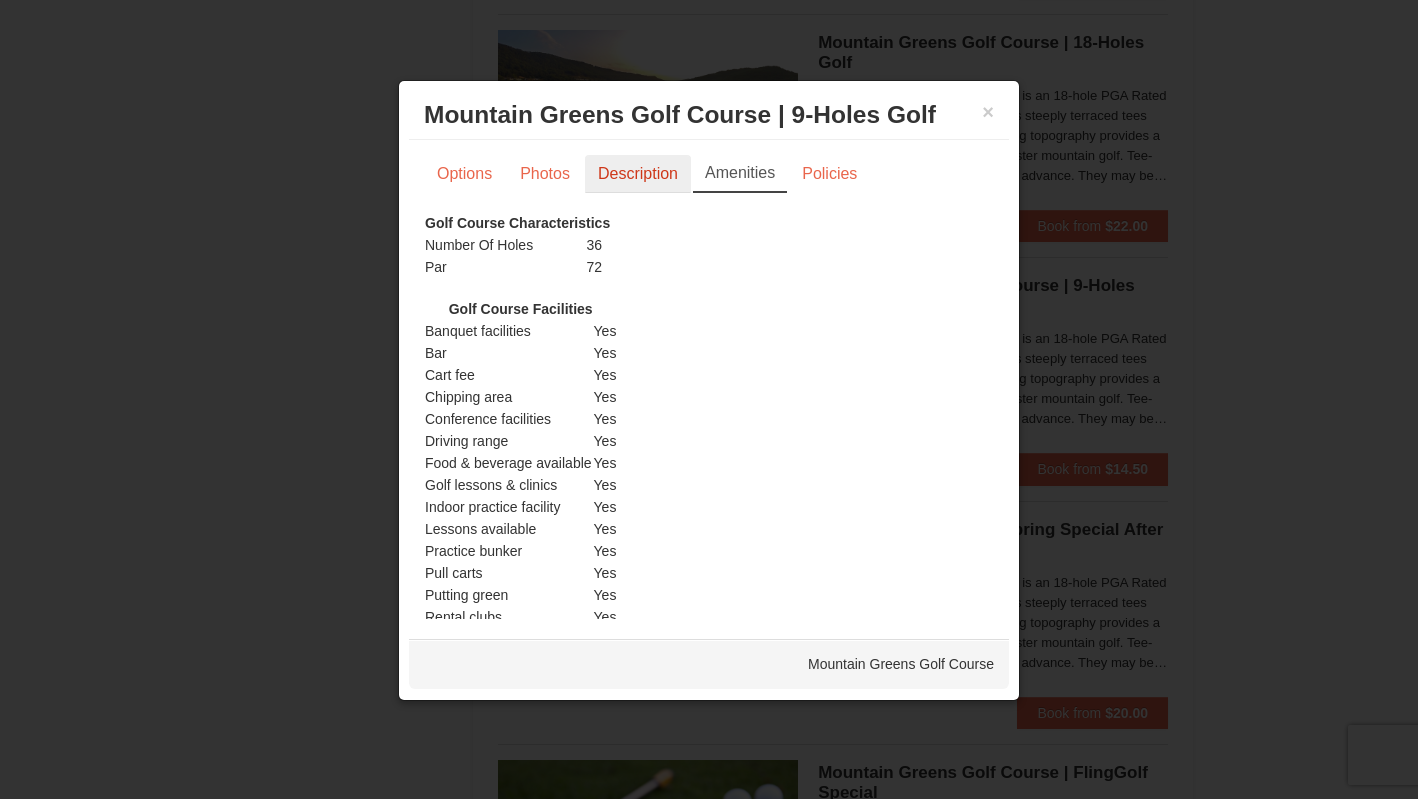 click on "Description" at bounding box center (638, 174) 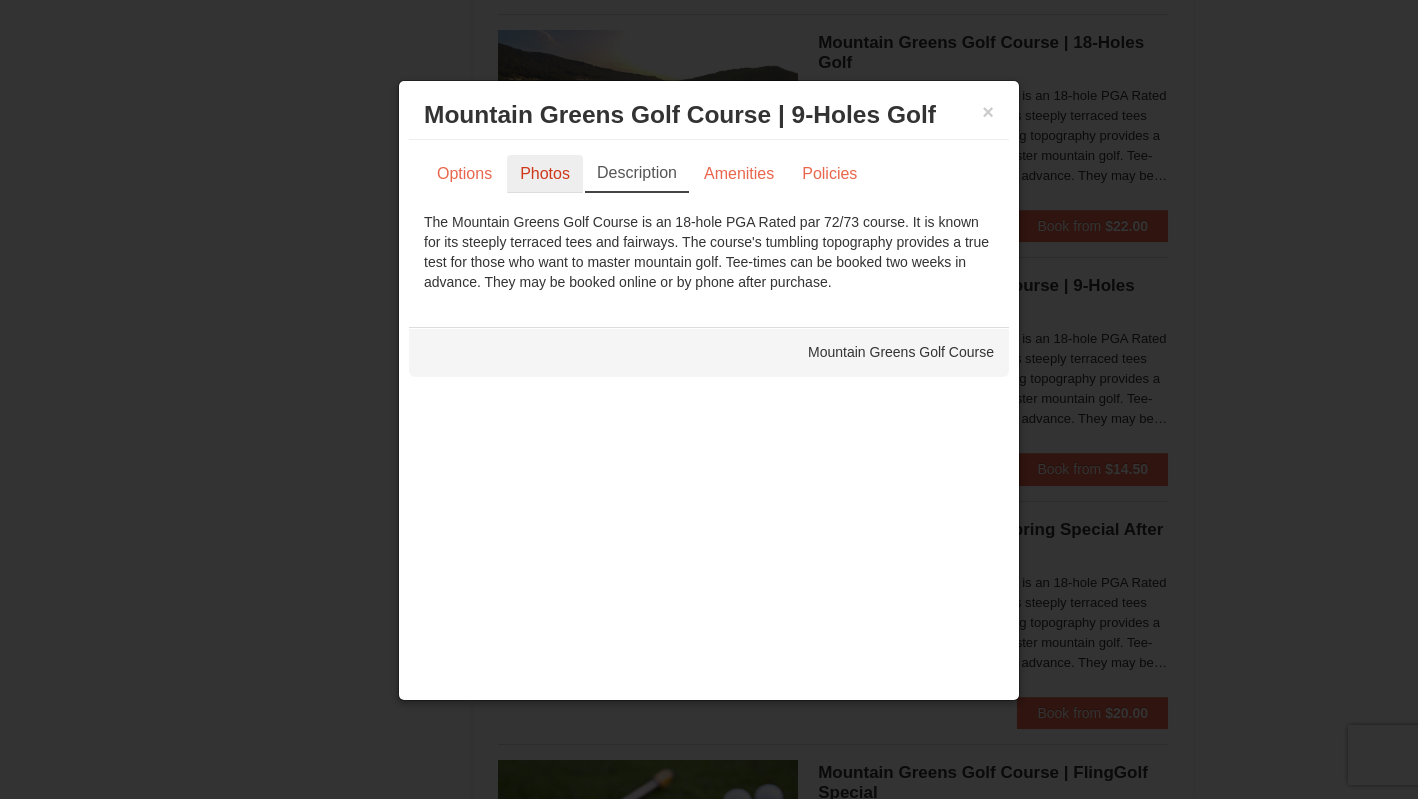 click on "Photos" at bounding box center [545, 174] 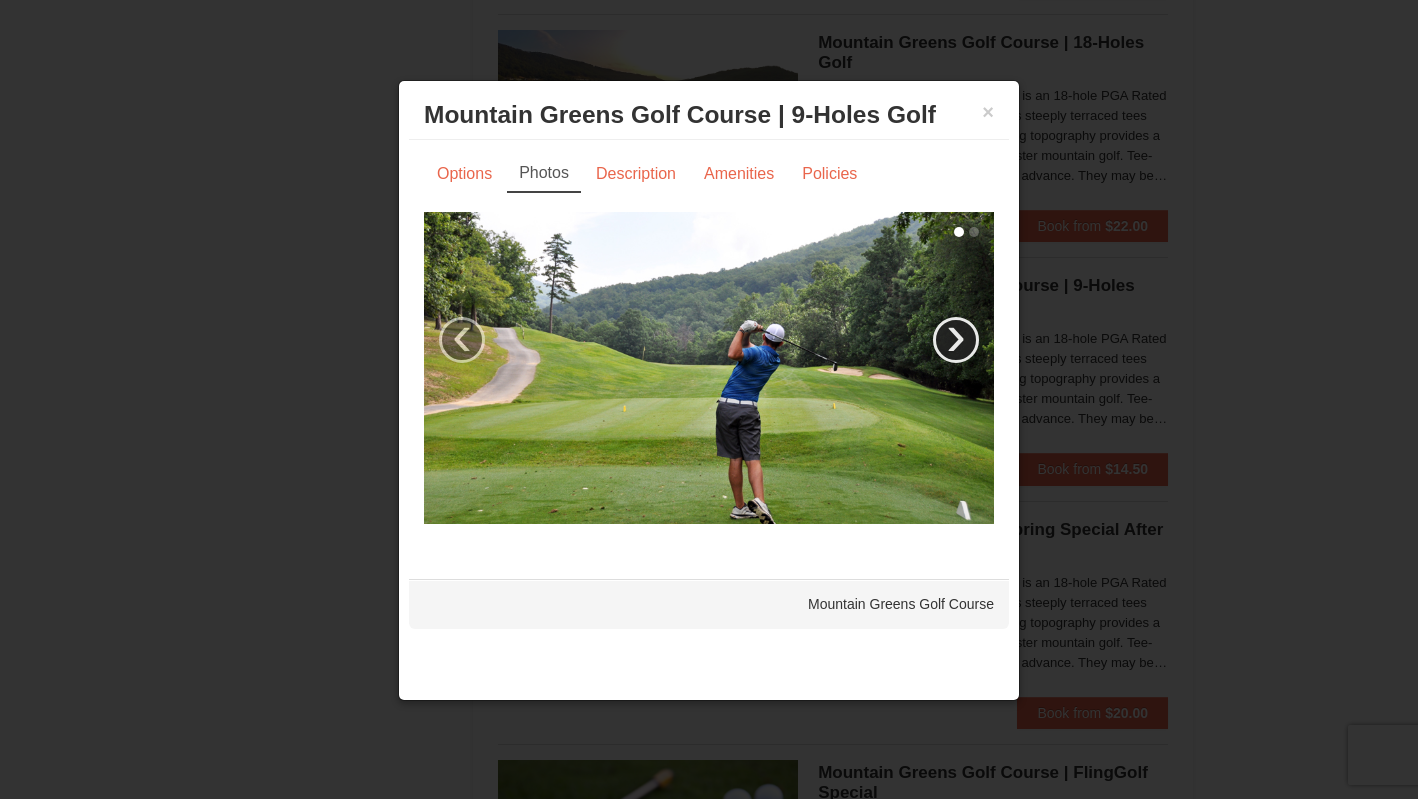 click on "›" at bounding box center [956, 340] 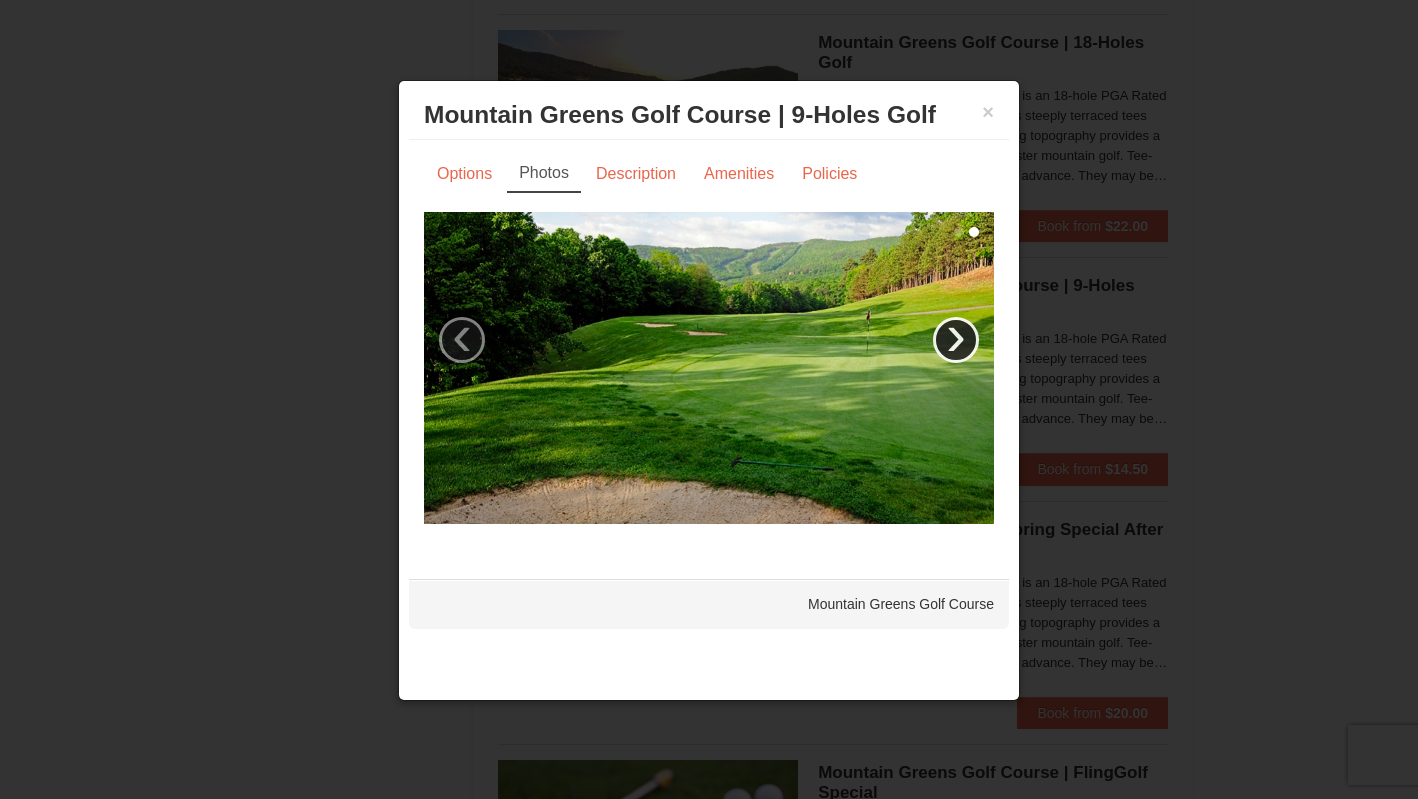 click on "›" at bounding box center (956, 340) 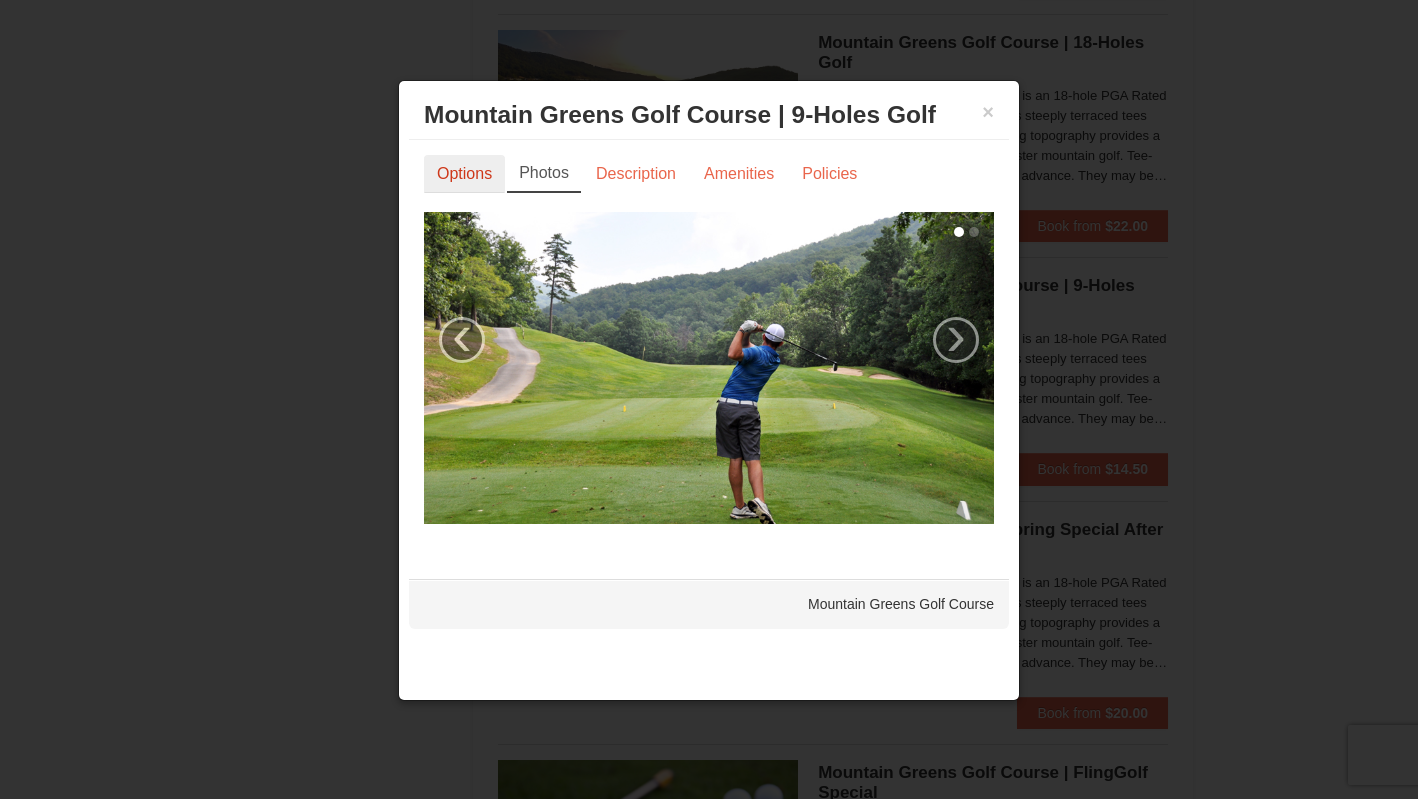 click on "Options" at bounding box center (464, 174) 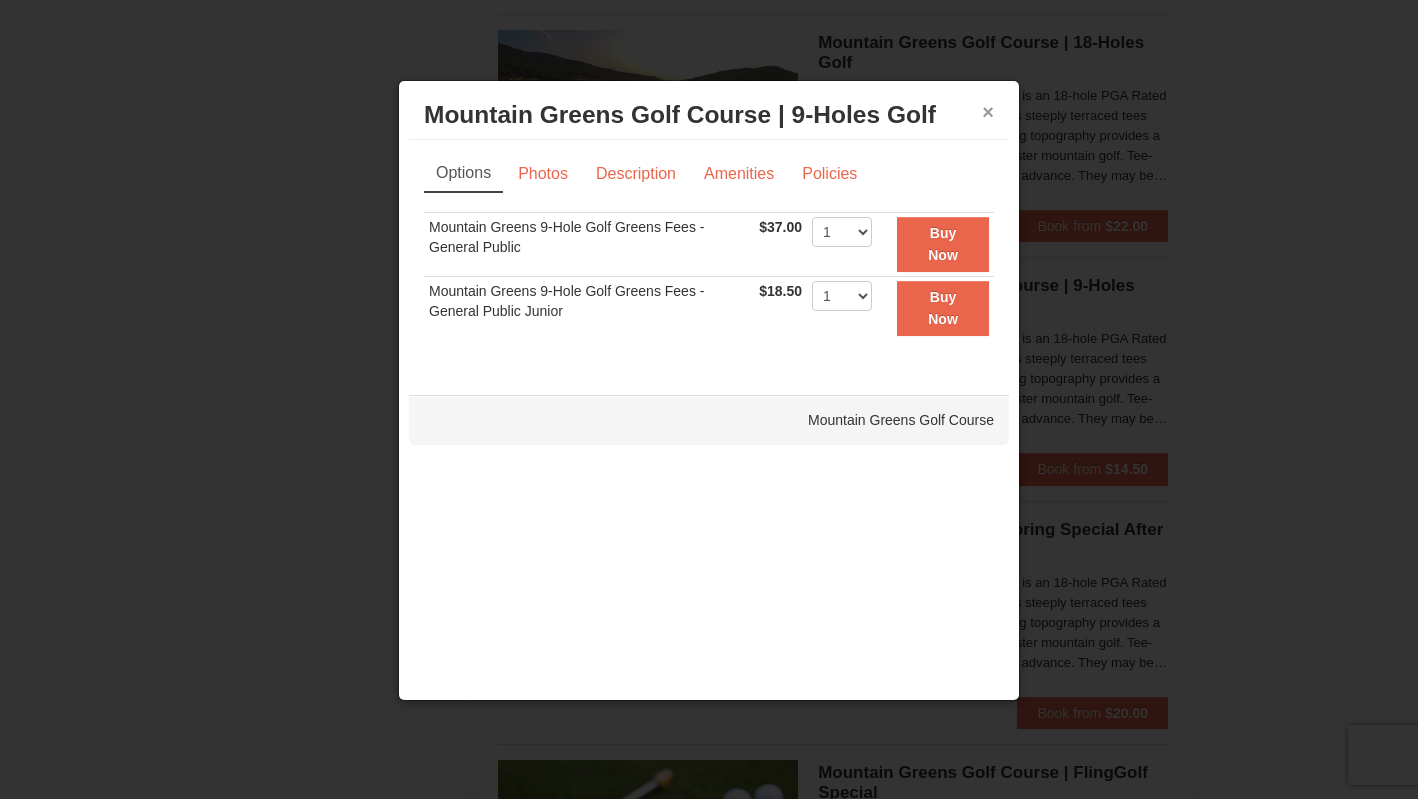click on "×" at bounding box center [988, 112] 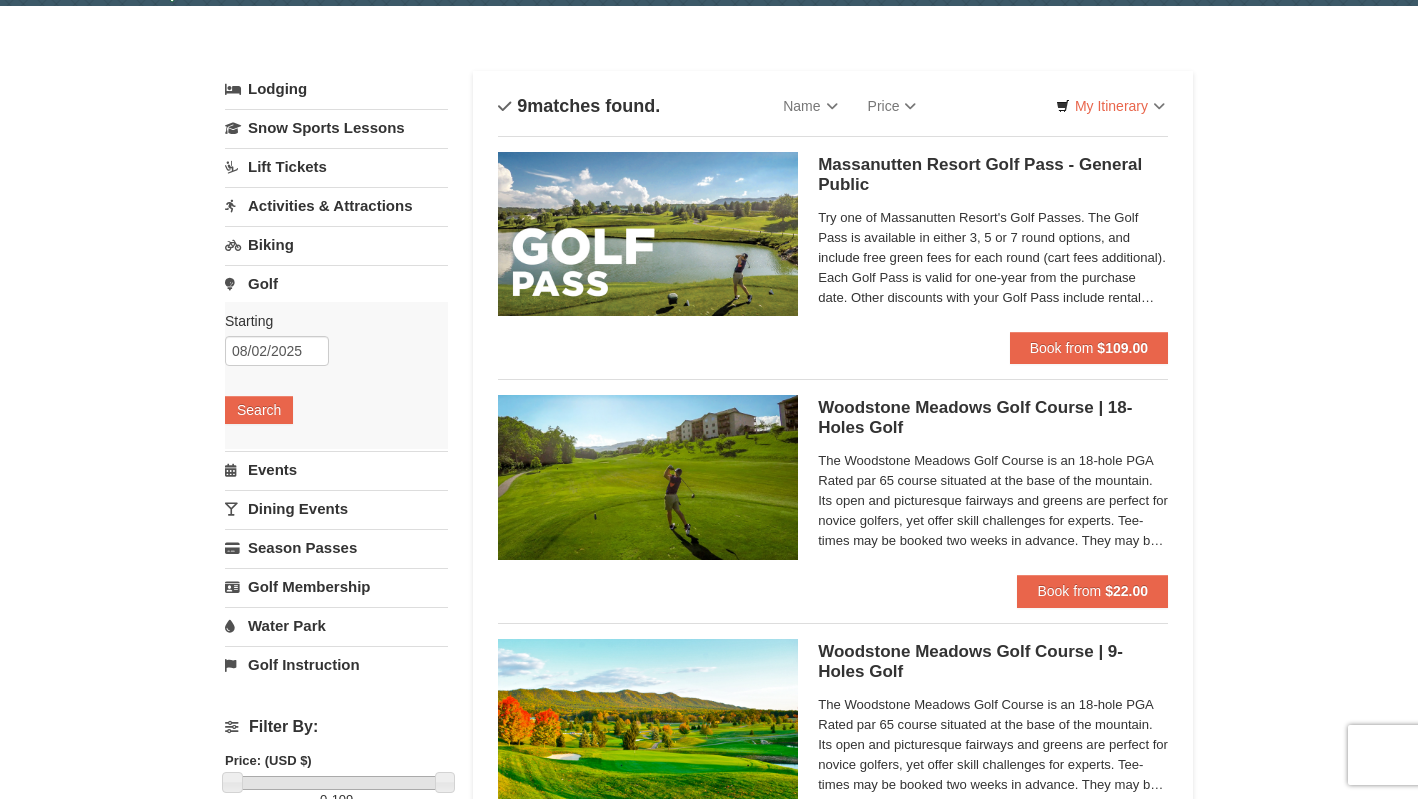 scroll, scrollTop: 55, scrollLeft: 0, axis: vertical 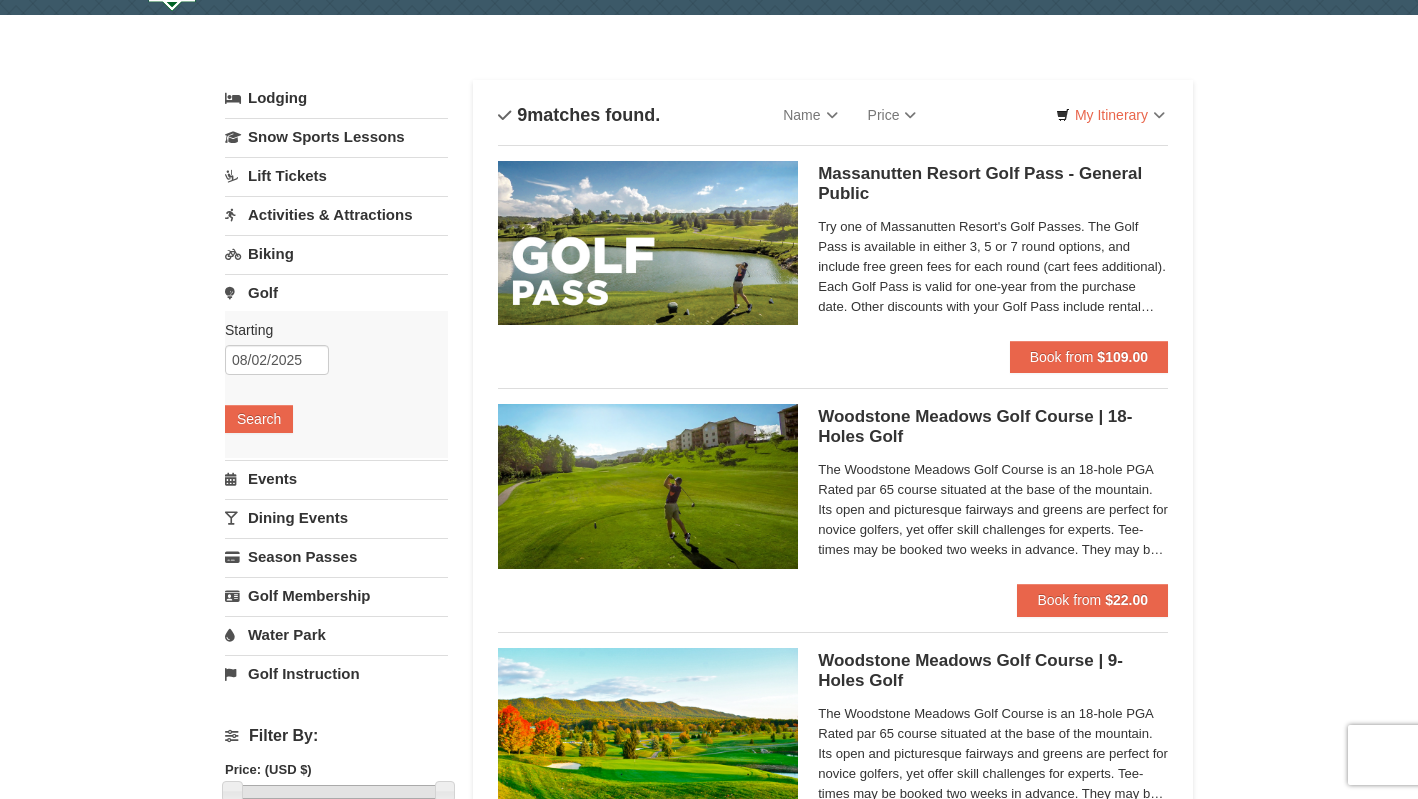click on "Lodging" at bounding box center [336, 98] 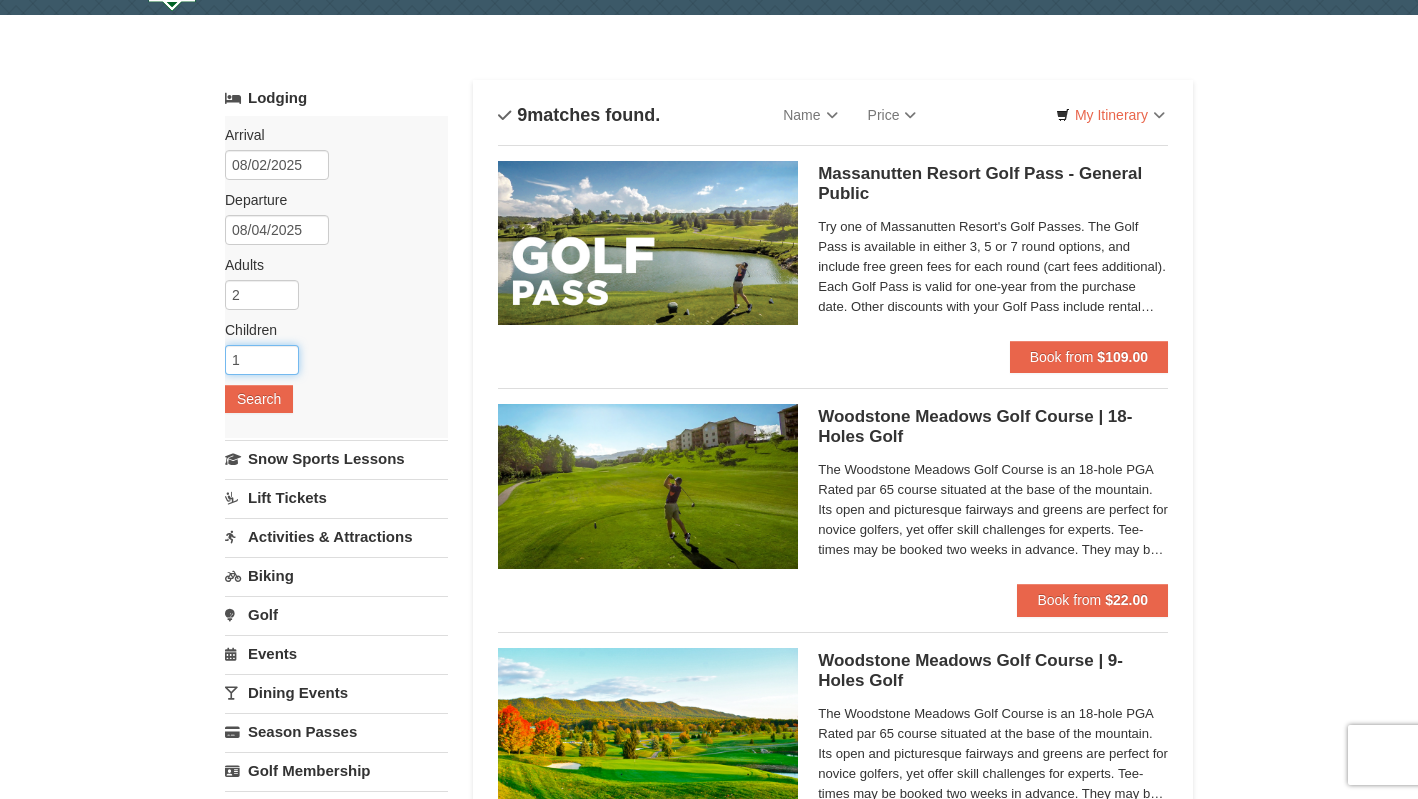 click on "1" at bounding box center (262, 360) 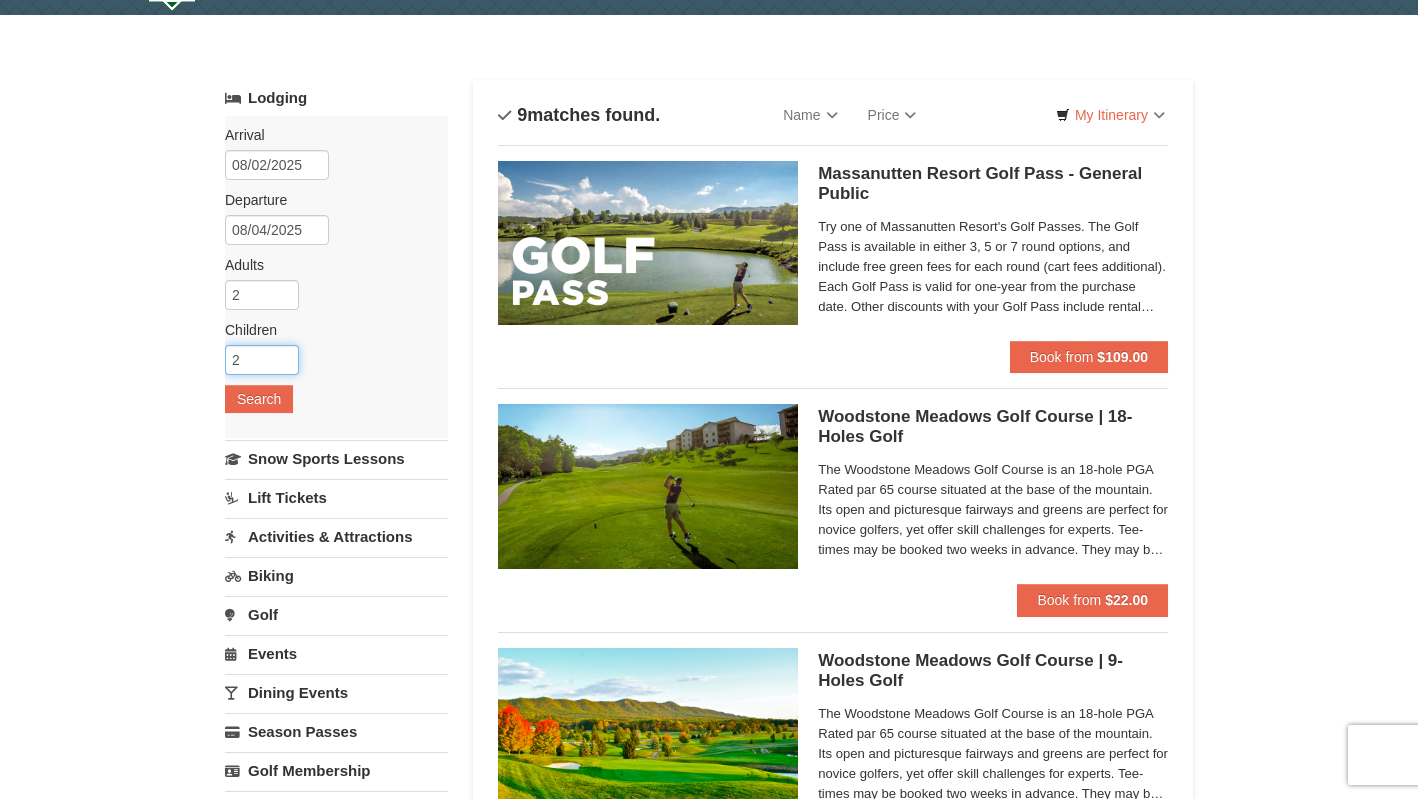 type on "2" 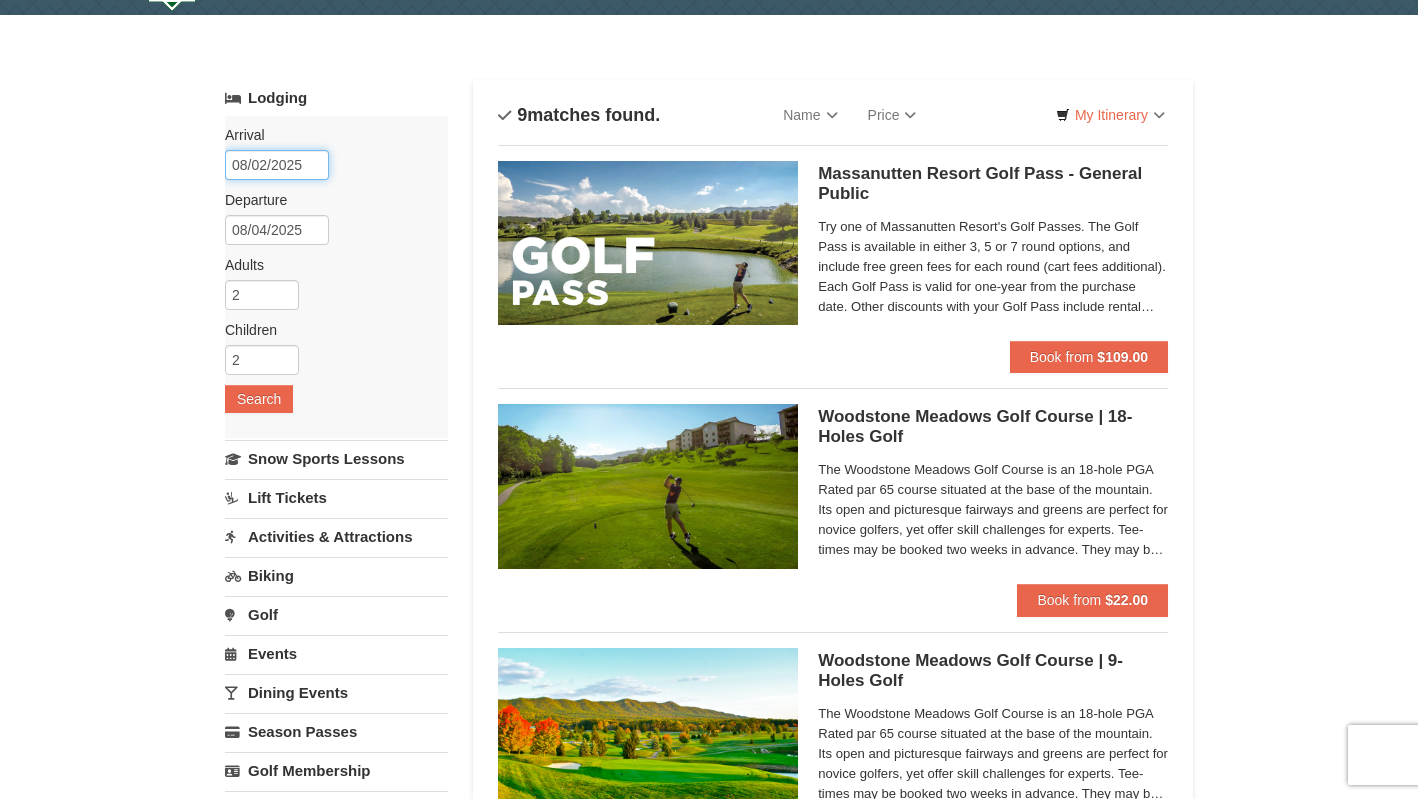 click on "08/02/2025" at bounding box center (277, 165) 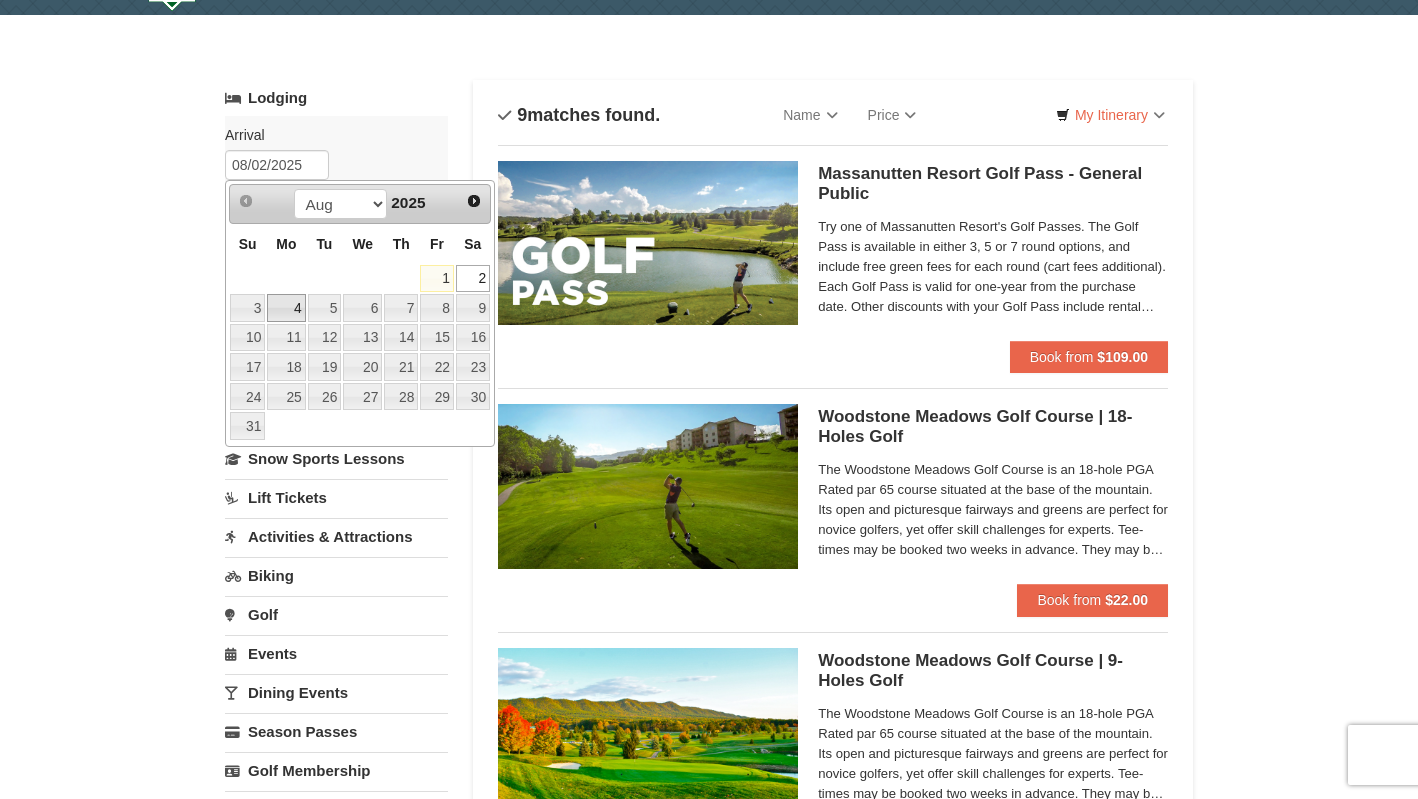 click on "4" at bounding box center [286, 308] 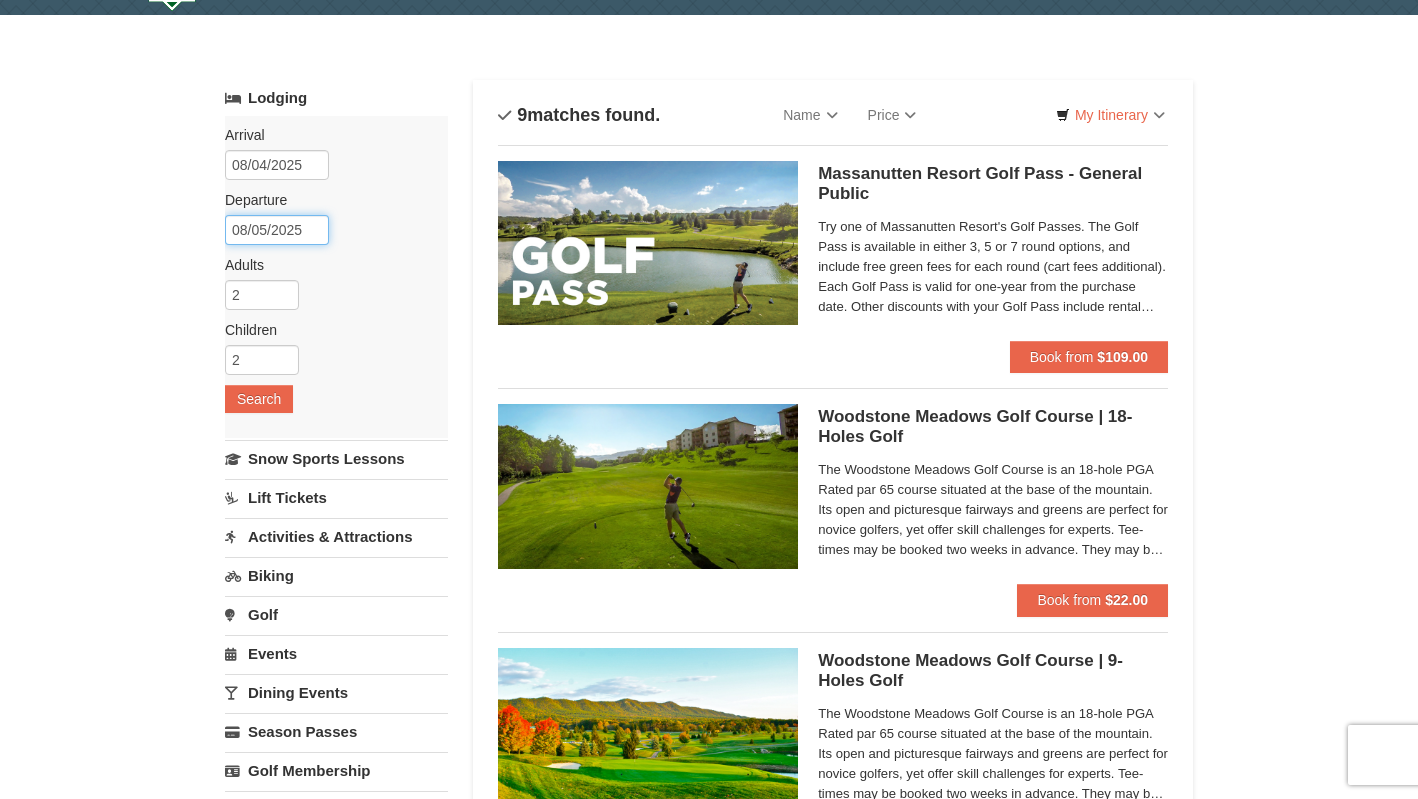 click on "08/05/2025" at bounding box center (277, 230) 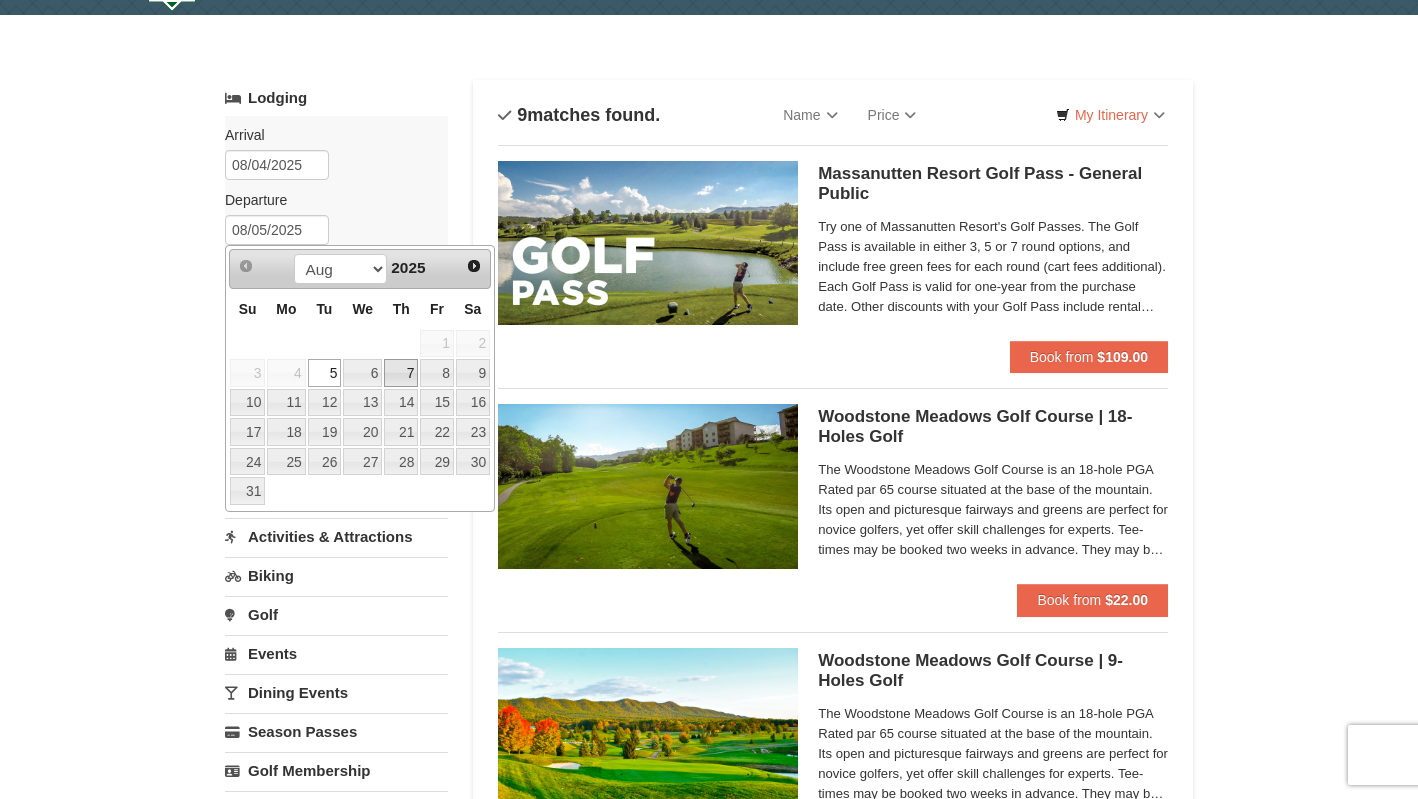 click on "7" at bounding box center (401, 373) 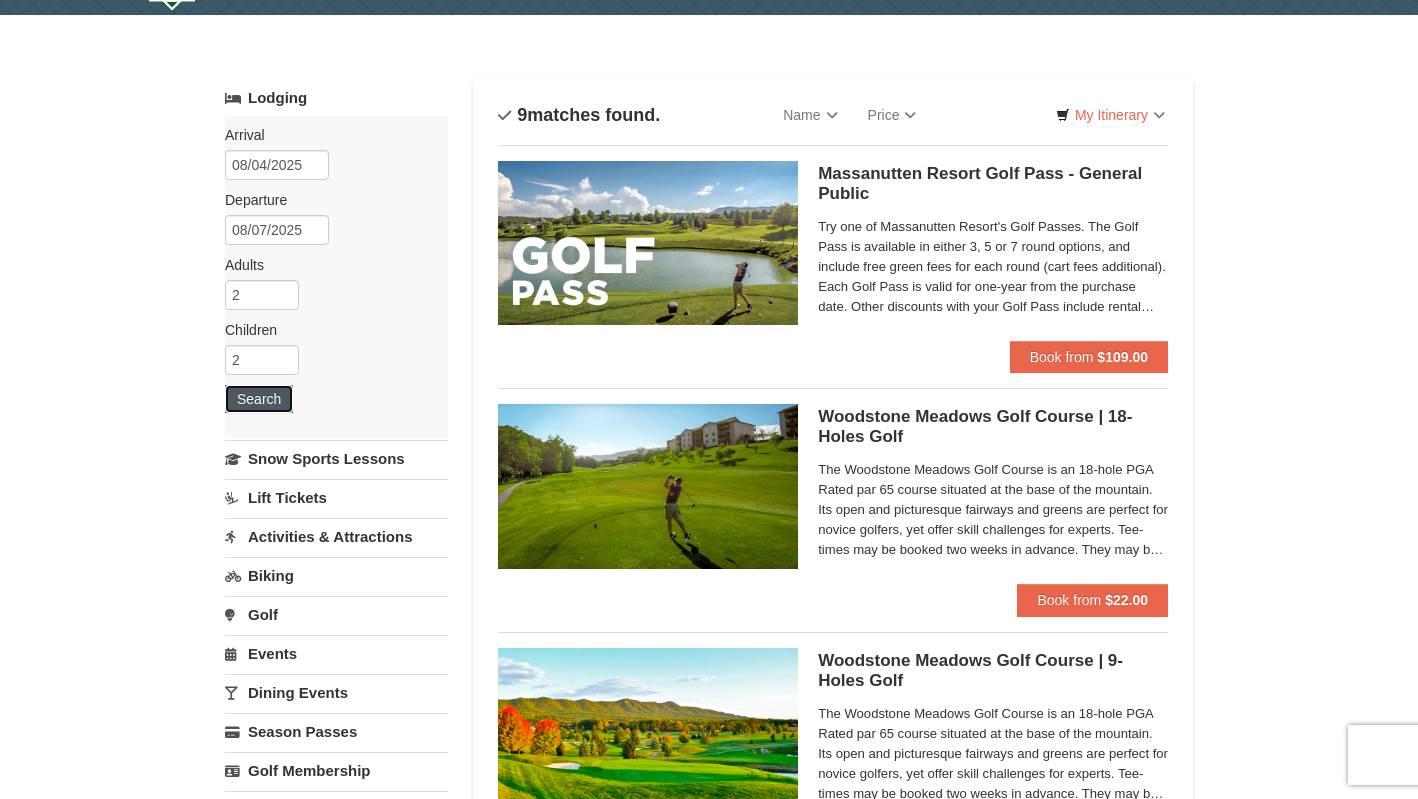 click on "Search" at bounding box center (259, 399) 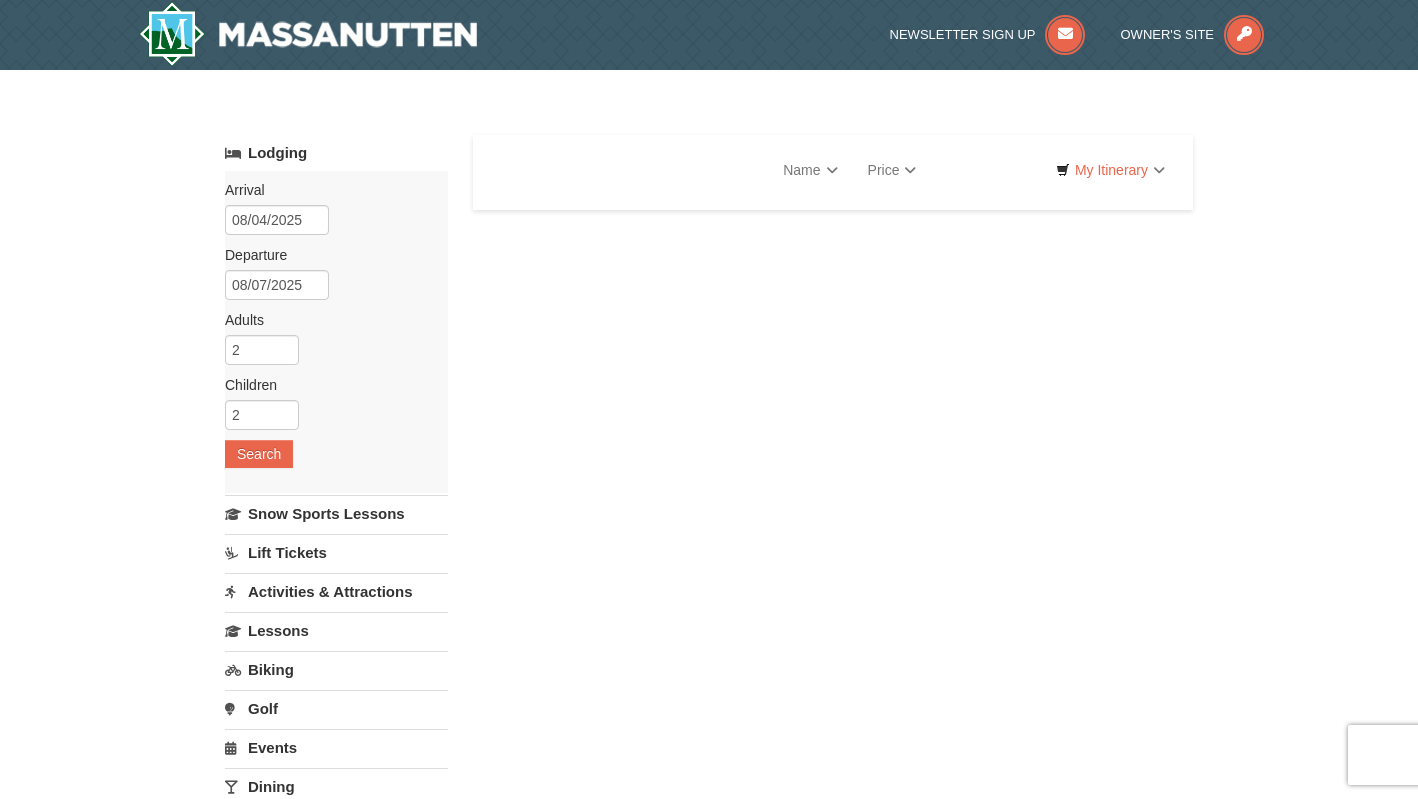scroll, scrollTop: 0, scrollLeft: 0, axis: both 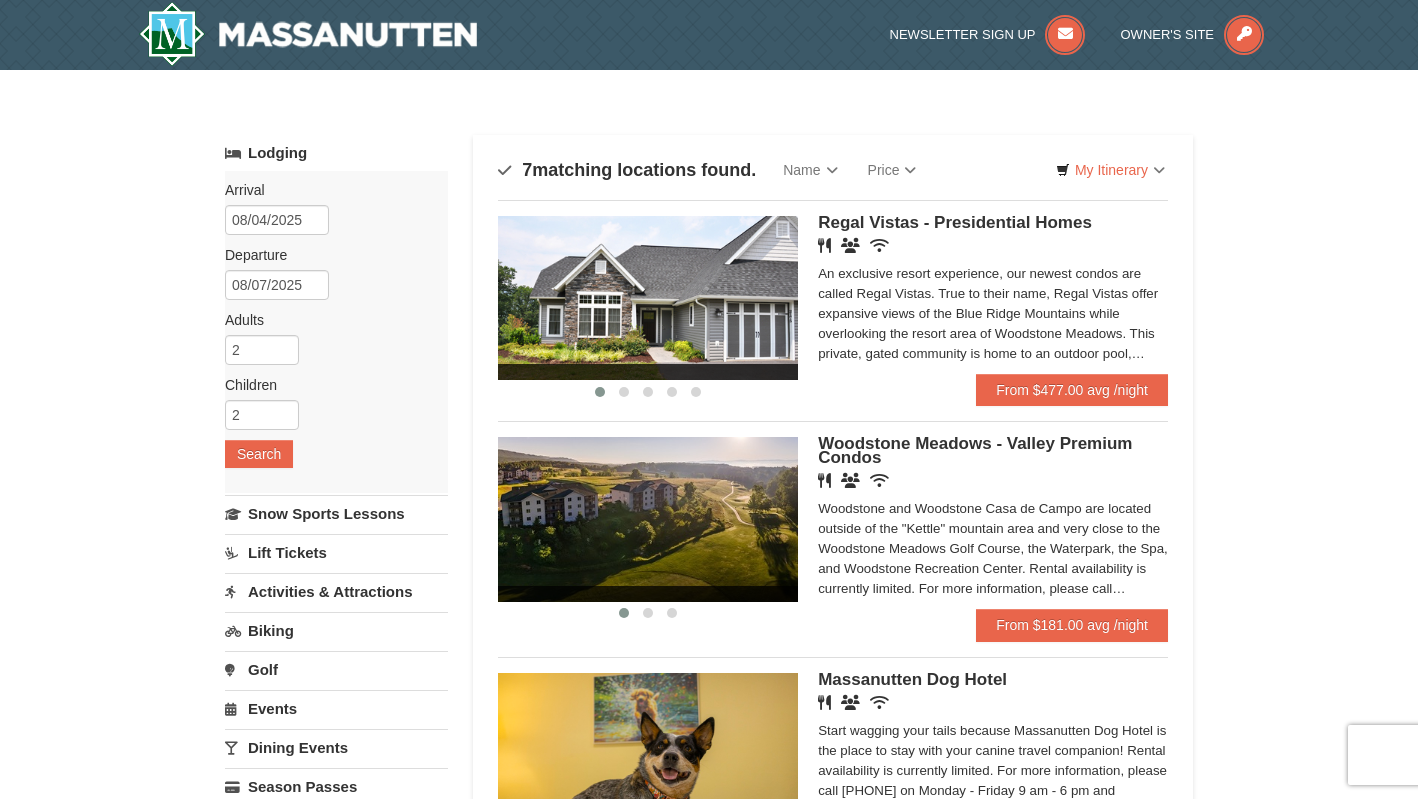 click on "An exclusive resort experience, our newest condos are called Regal Vistas. True to their name, Regal Vistas offer expansive views of the Blue Ridge Mountains while overlooking the resort area of Woodstone Meadows. This private, gated community is home to an outdoor pool, picnic area, and workout facility. Located outside of the "Kettle" mountain area and very close to the Woodstone Meadows Golf Course, the WaterPark, the Spa, and Woodstone Recreation Center.
Rental availability is currently limited. For more information, please call [PHONE] on Monday - Friday 9 am - 6 pm and Saturday 9 am - 1 pm. Condo and hotel reservations are subject to a $25 change fee.
We look forward to welcoming you!" at bounding box center (993, 314) 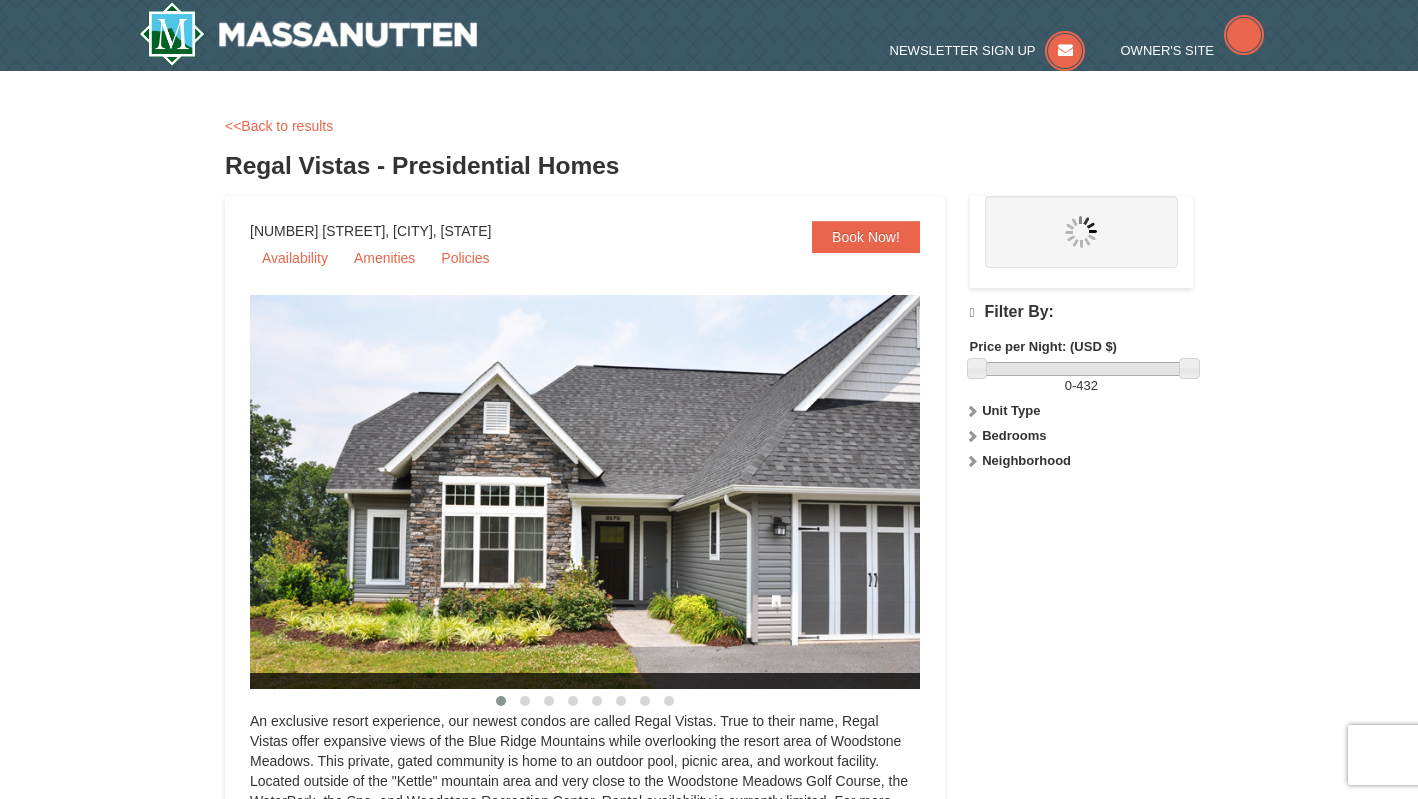scroll, scrollTop: 0, scrollLeft: 0, axis: both 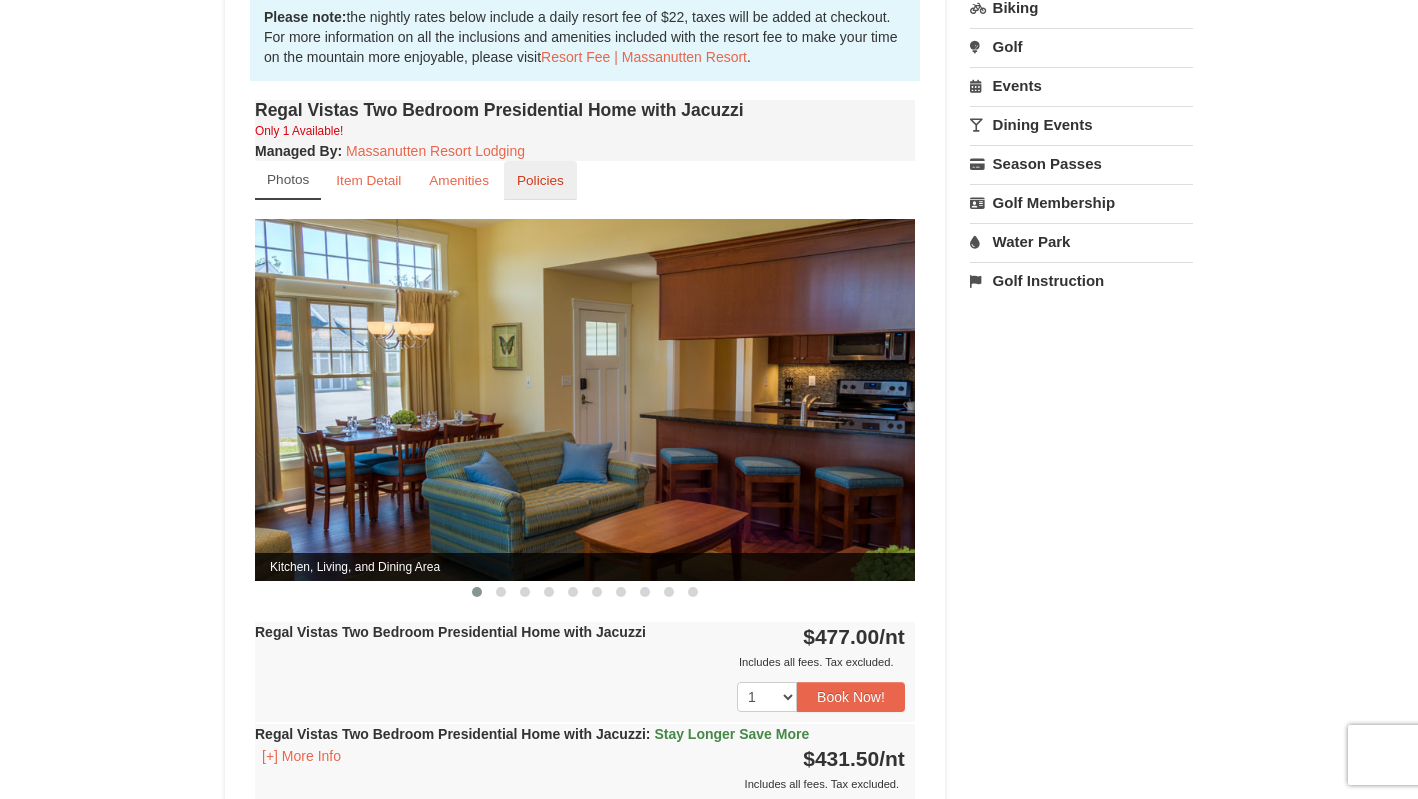 click on "Policies" at bounding box center (540, 180) 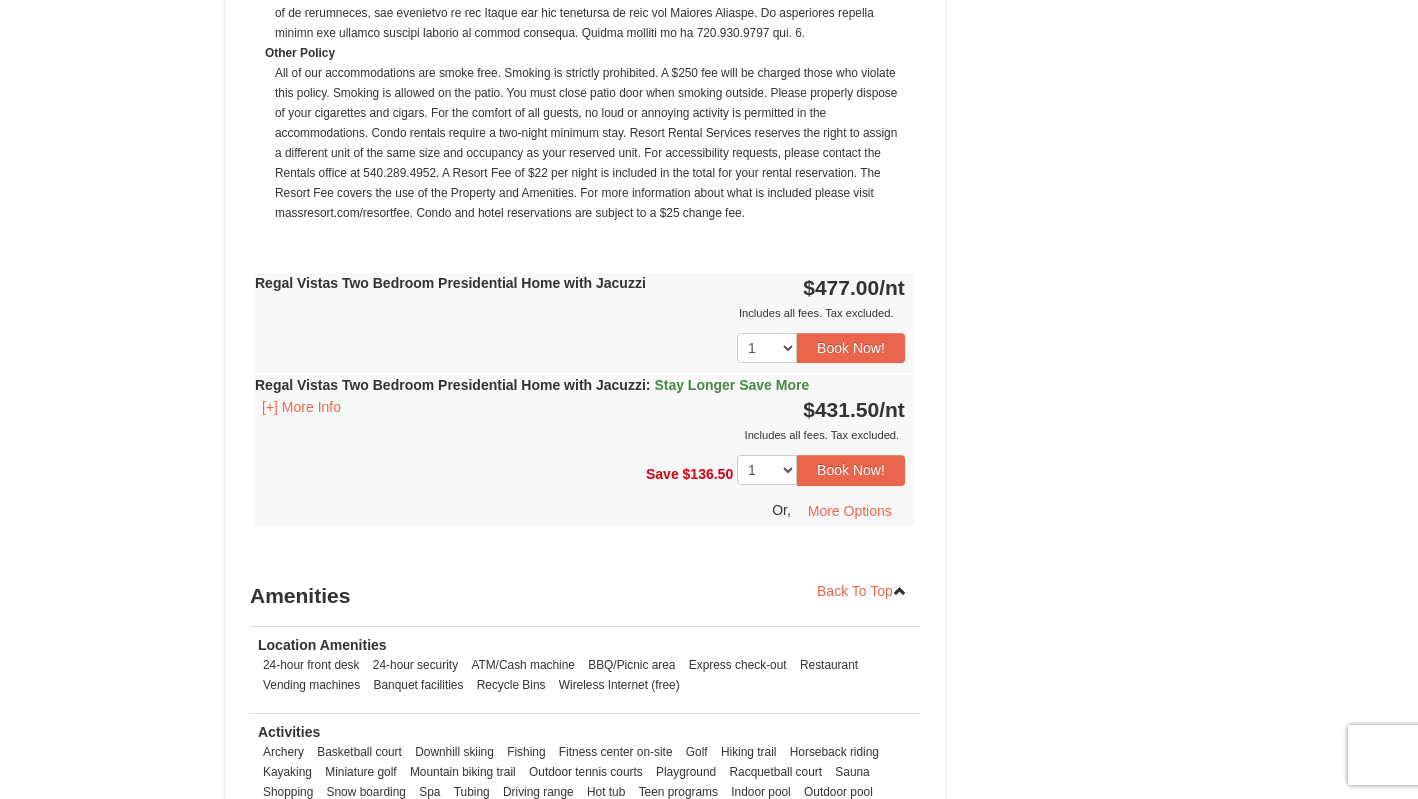 scroll, scrollTop: 1602, scrollLeft: 0, axis: vertical 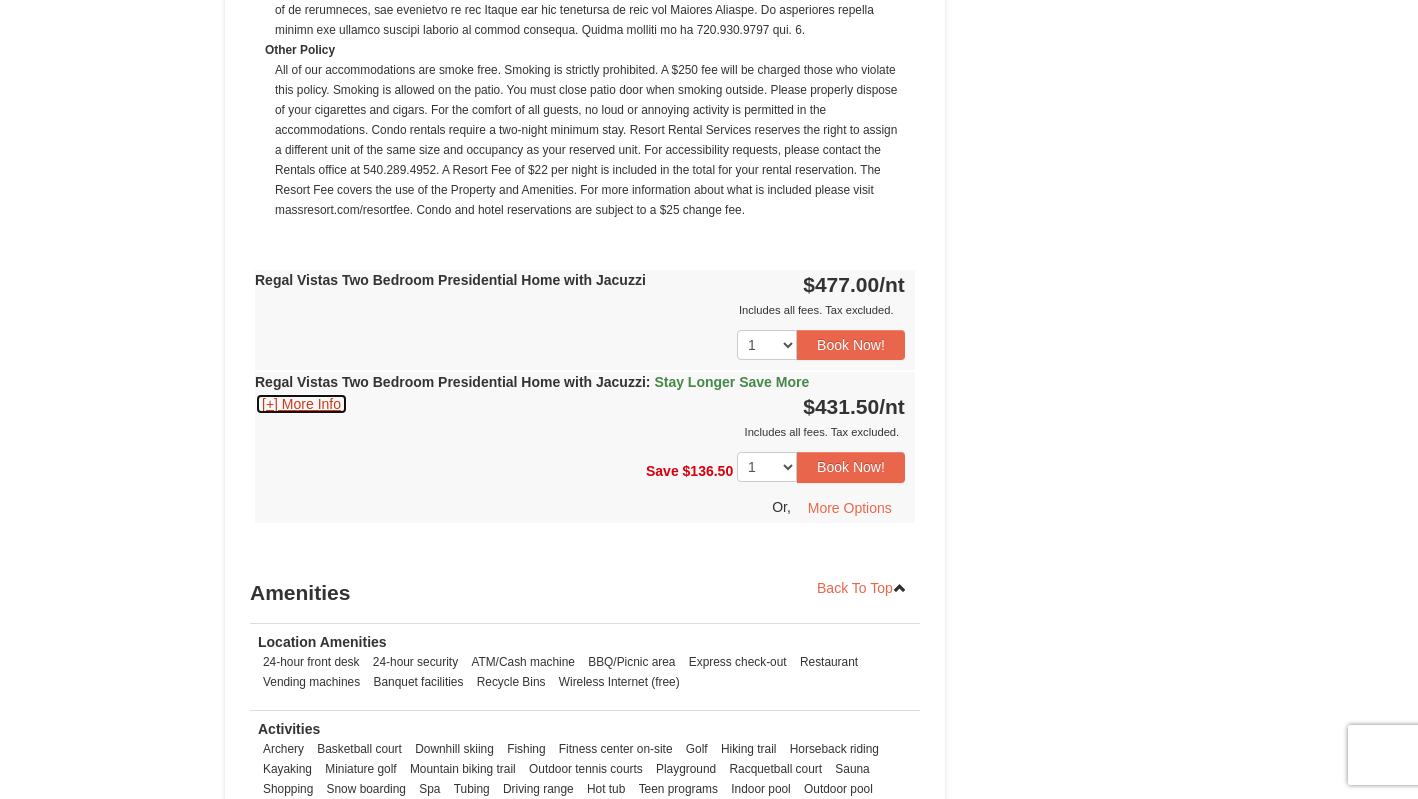 click on "[+] More Info" at bounding box center [301, 404] 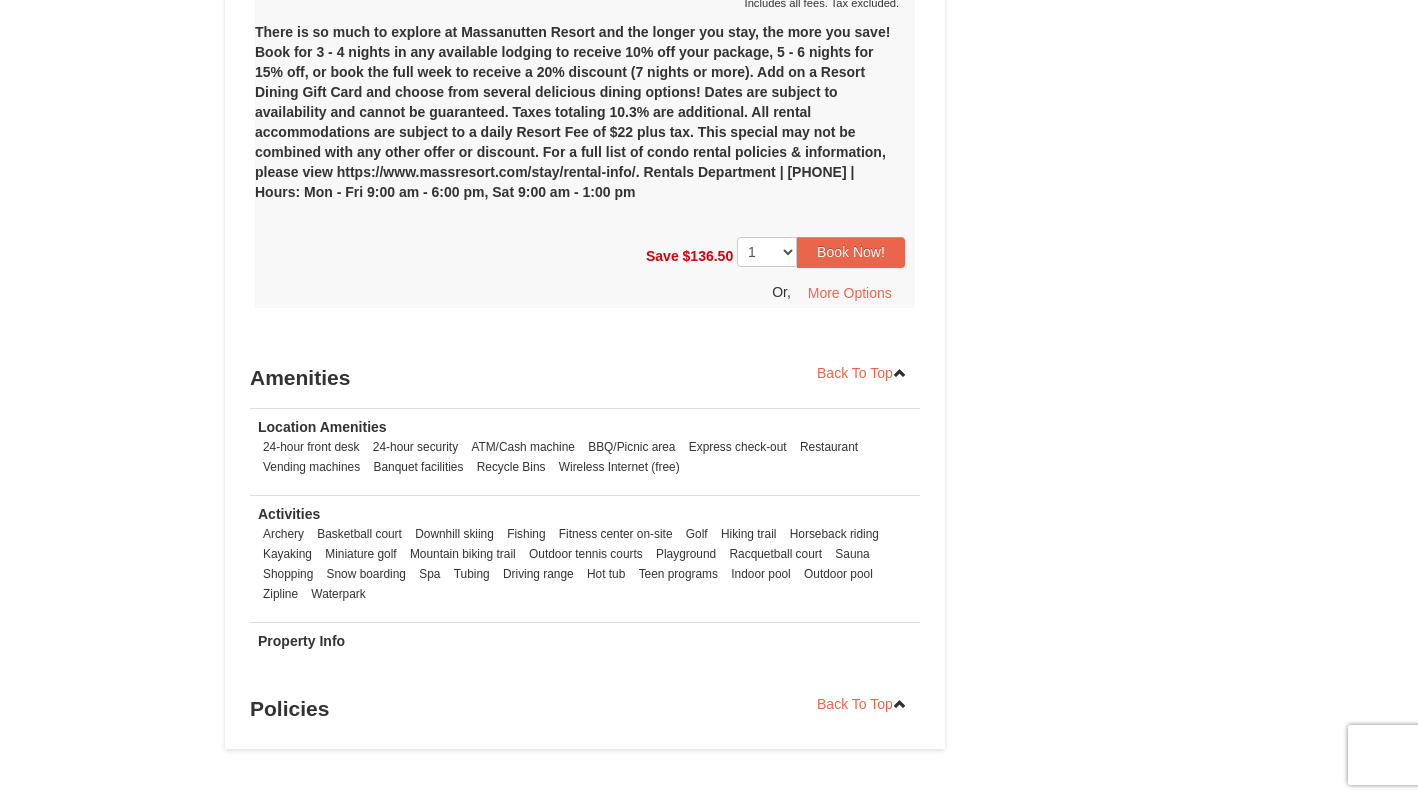 scroll, scrollTop: 0, scrollLeft: 0, axis: both 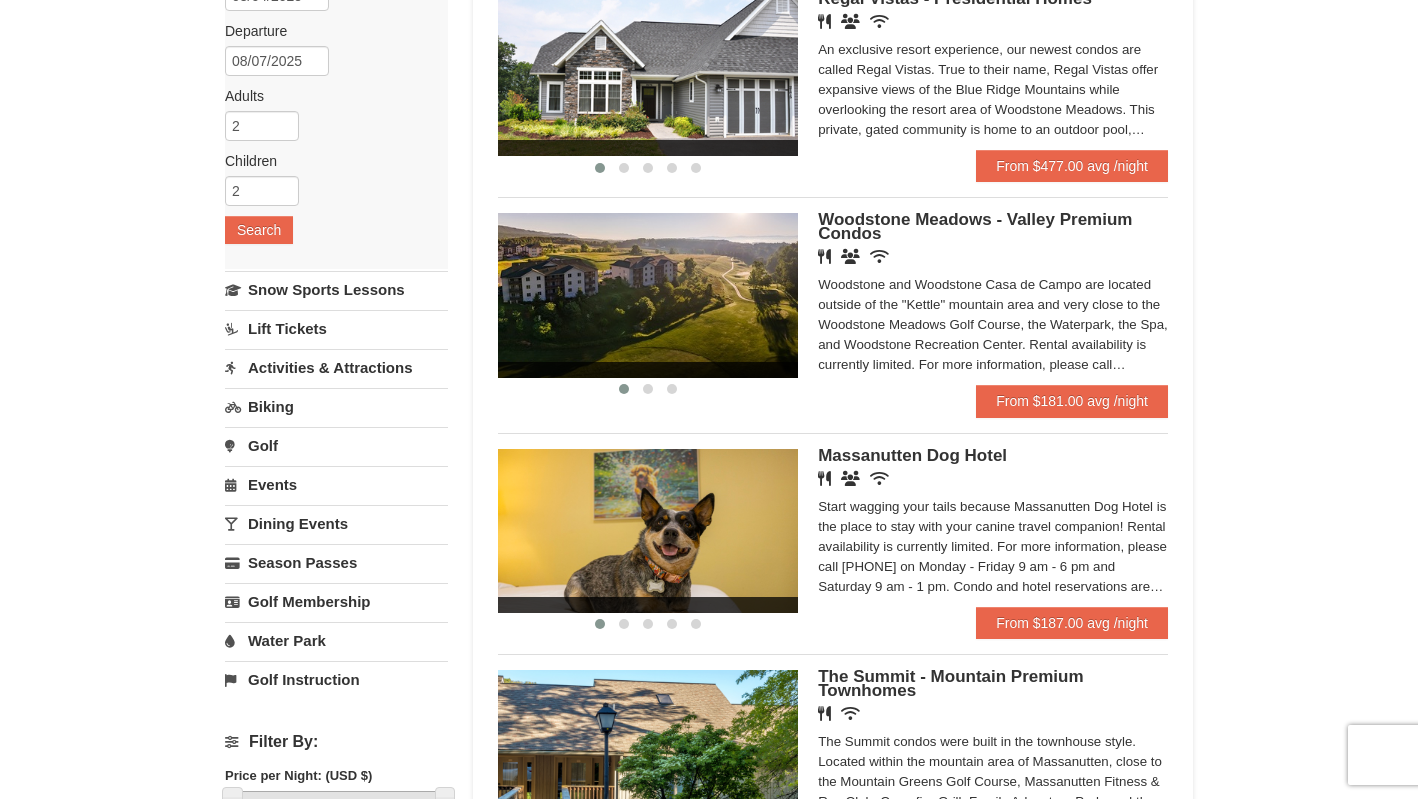 click on "Massanutten Dog Hotel
Restaurant Banquet Facilities Wireless Internet (free)
Start wagging your tails because Massanutten Dog Hotel is the place to stay with your canine travel companion!
Rental availability is currently limited. For more information, please call 540.289.4952 on Monday - Friday 9 am - 6 pm and Saturday 9 am - 1 pm. Condo and hotel reservations are subject to a $25 change fee.
Activities may be limited and advance sign-ups and ticket purchases required. For more information please visit https://www.massresort.com. Thank you for your patience and understanding. We look forward to welcoming you!" at bounding box center [993, 528] 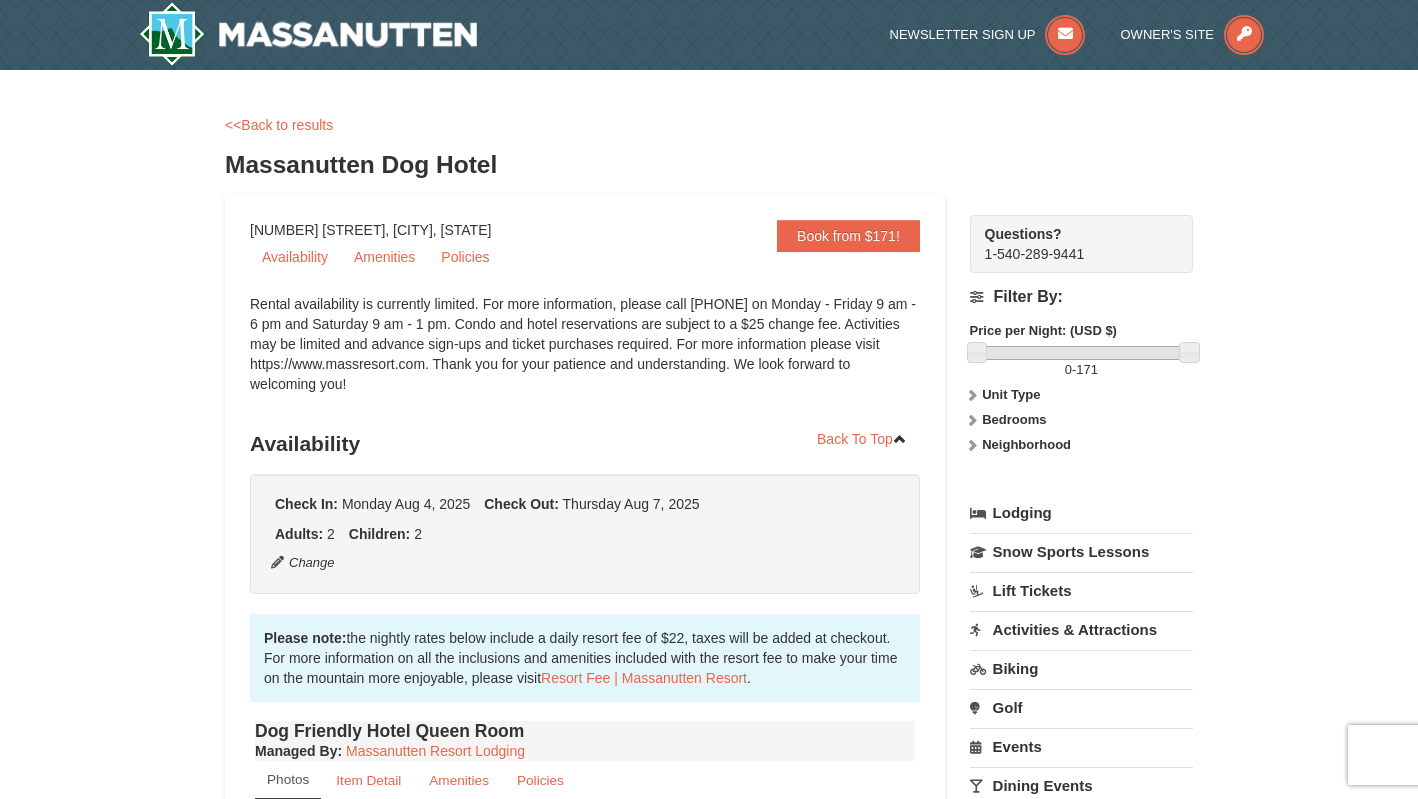 scroll, scrollTop: 0, scrollLeft: 0, axis: both 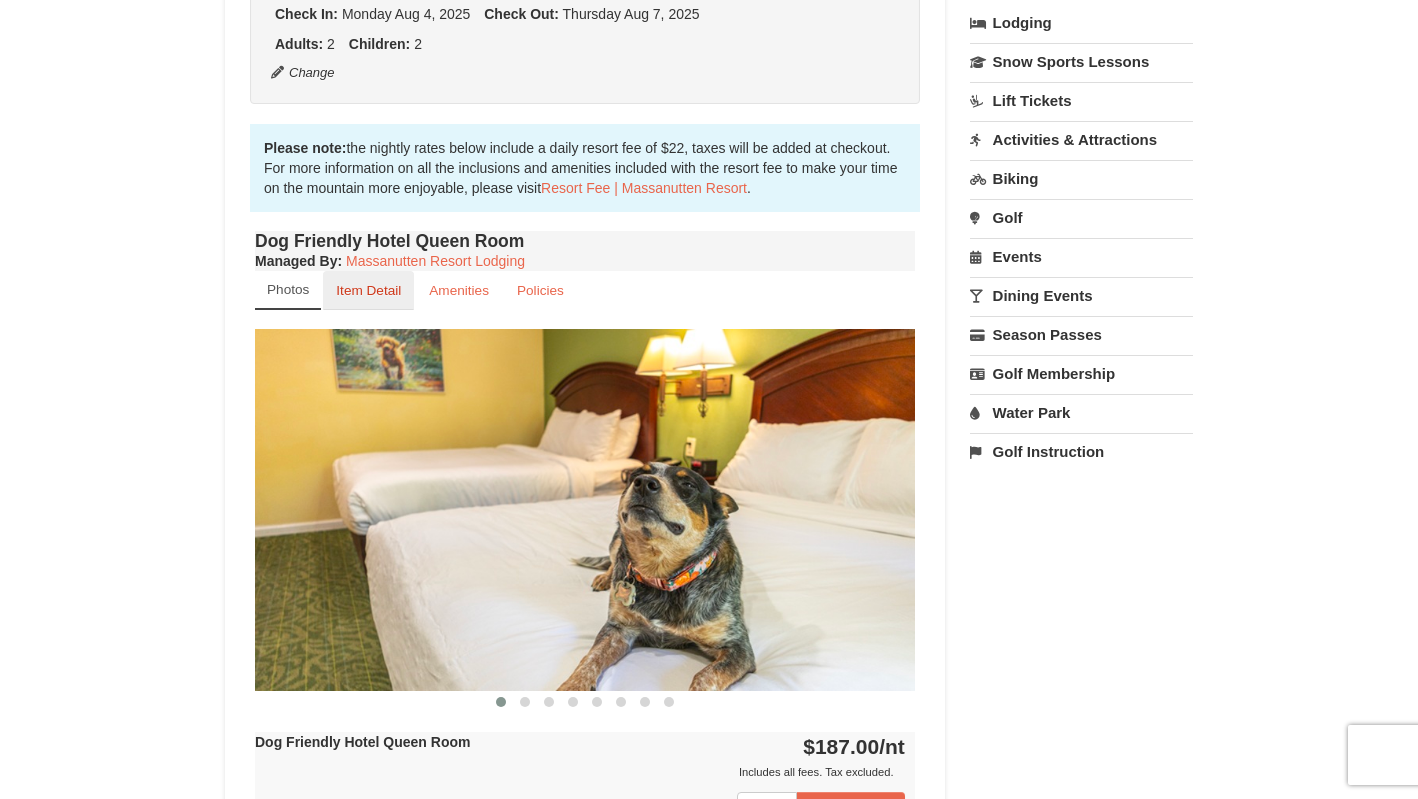 click on "Item Detail" at bounding box center (368, 290) 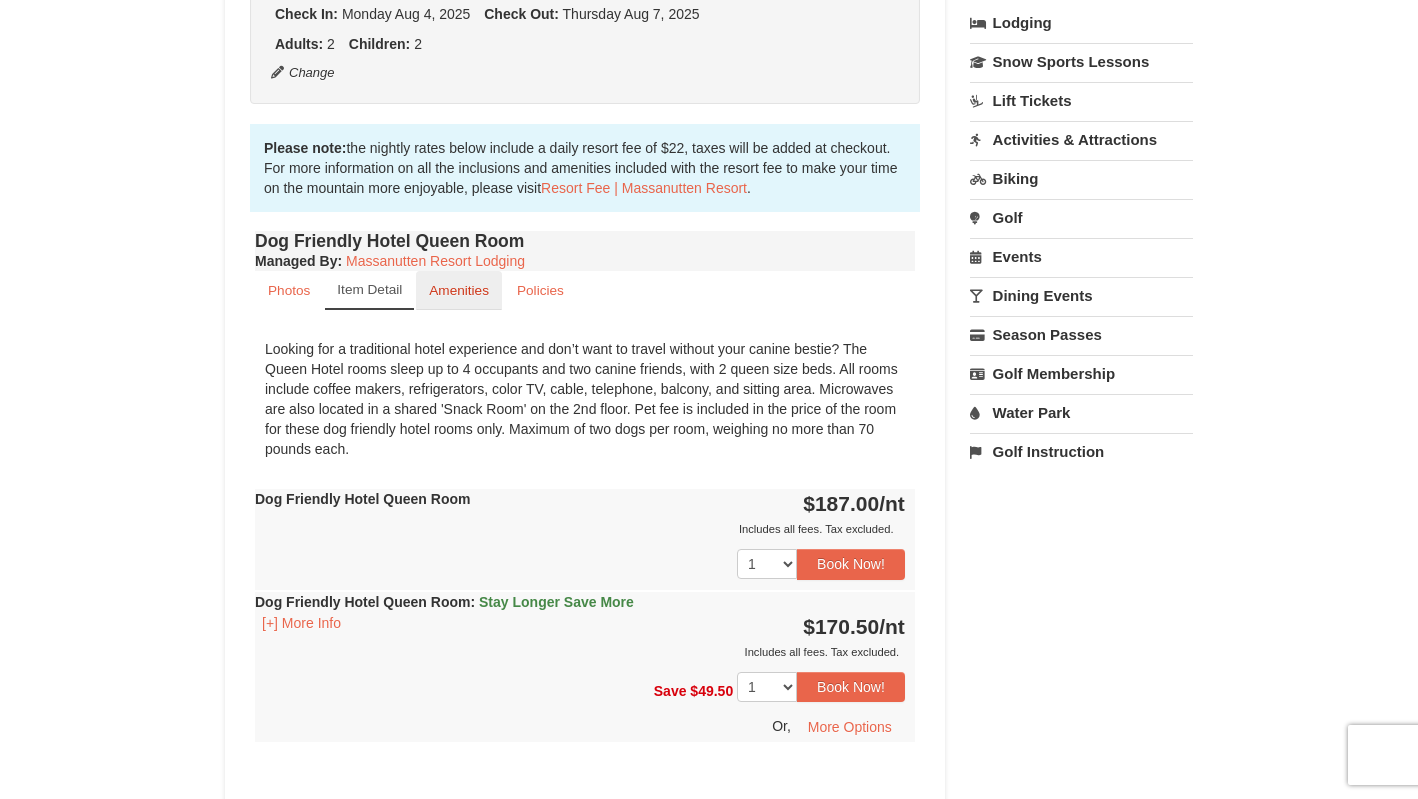 click on "Amenities" at bounding box center (459, 290) 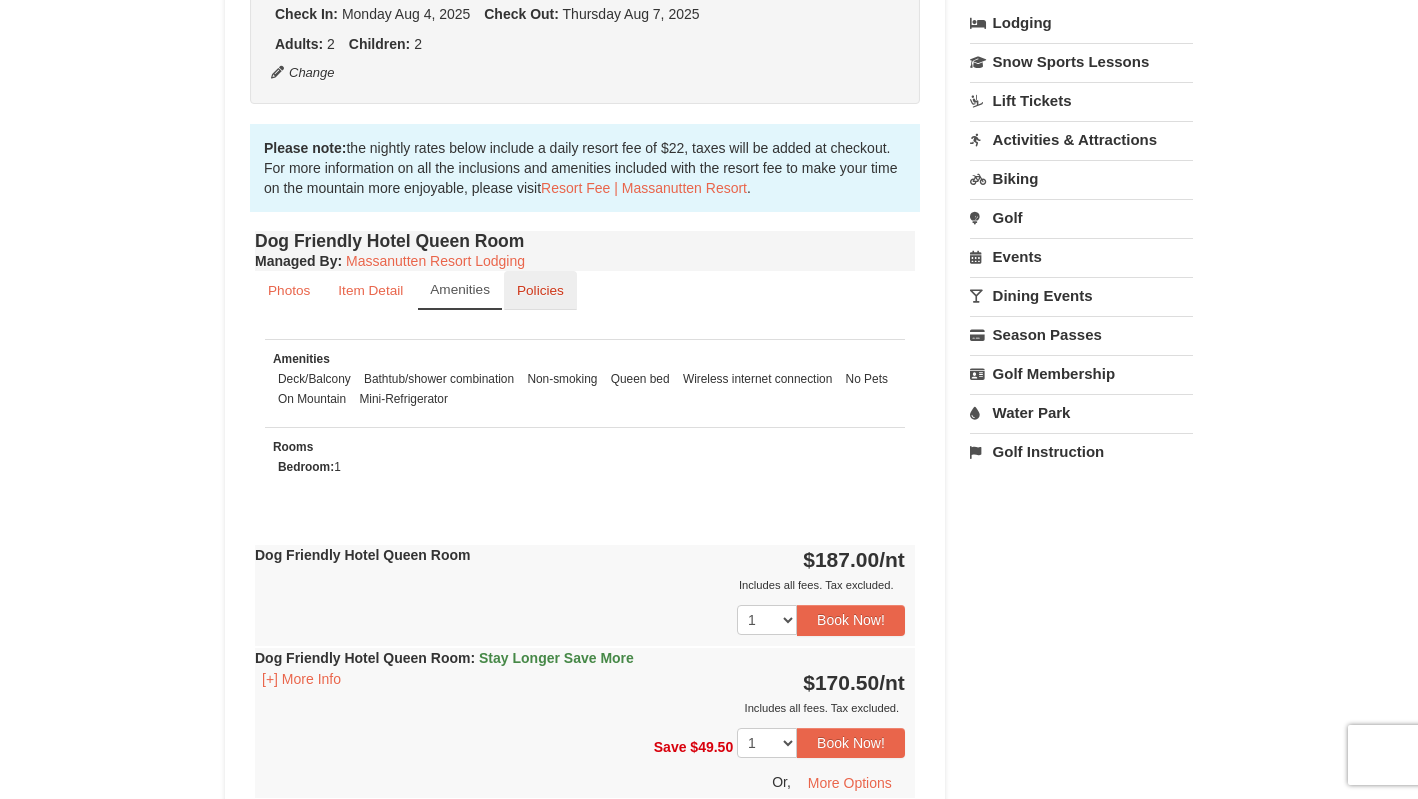click on "Policies" at bounding box center [540, 290] 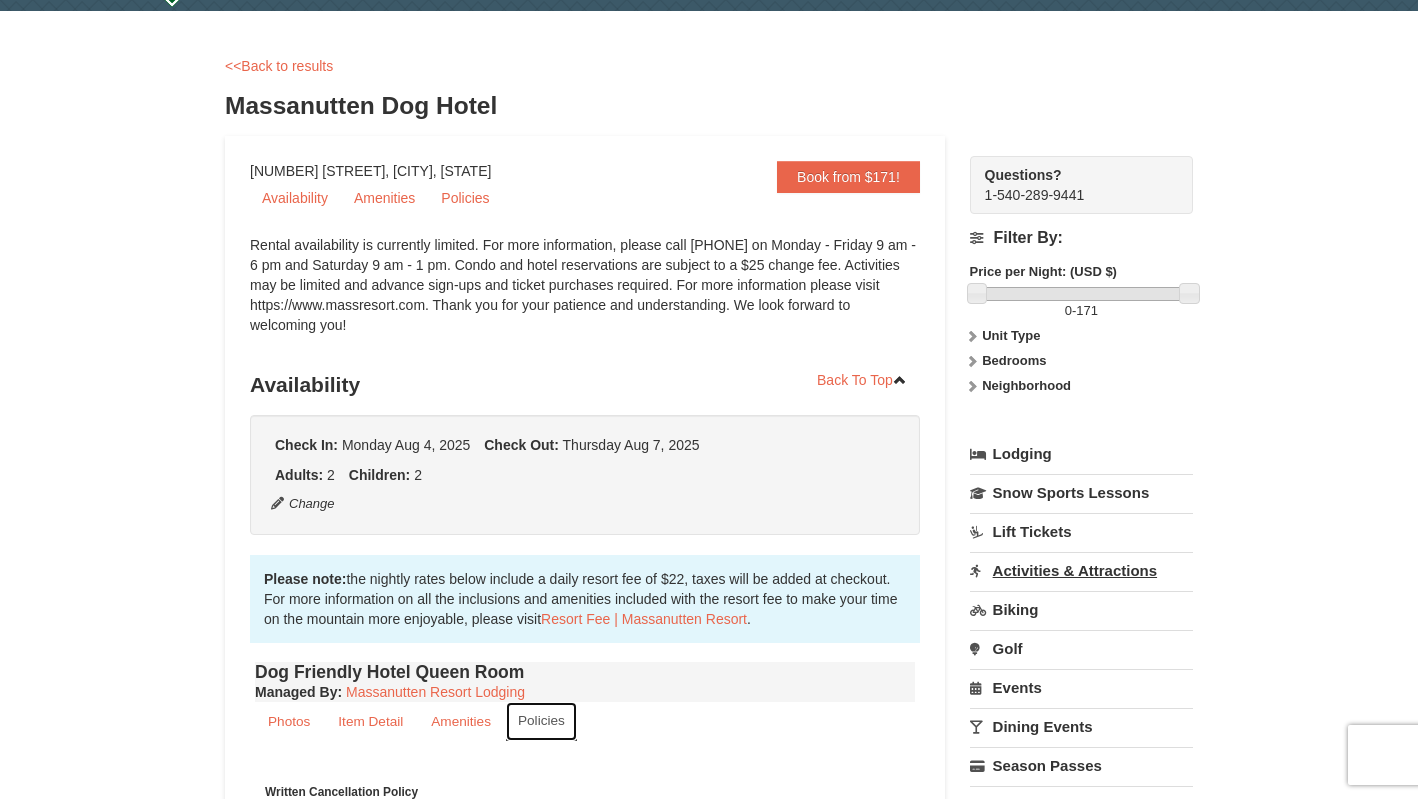 scroll, scrollTop: 57, scrollLeft: 0, axis: vertical 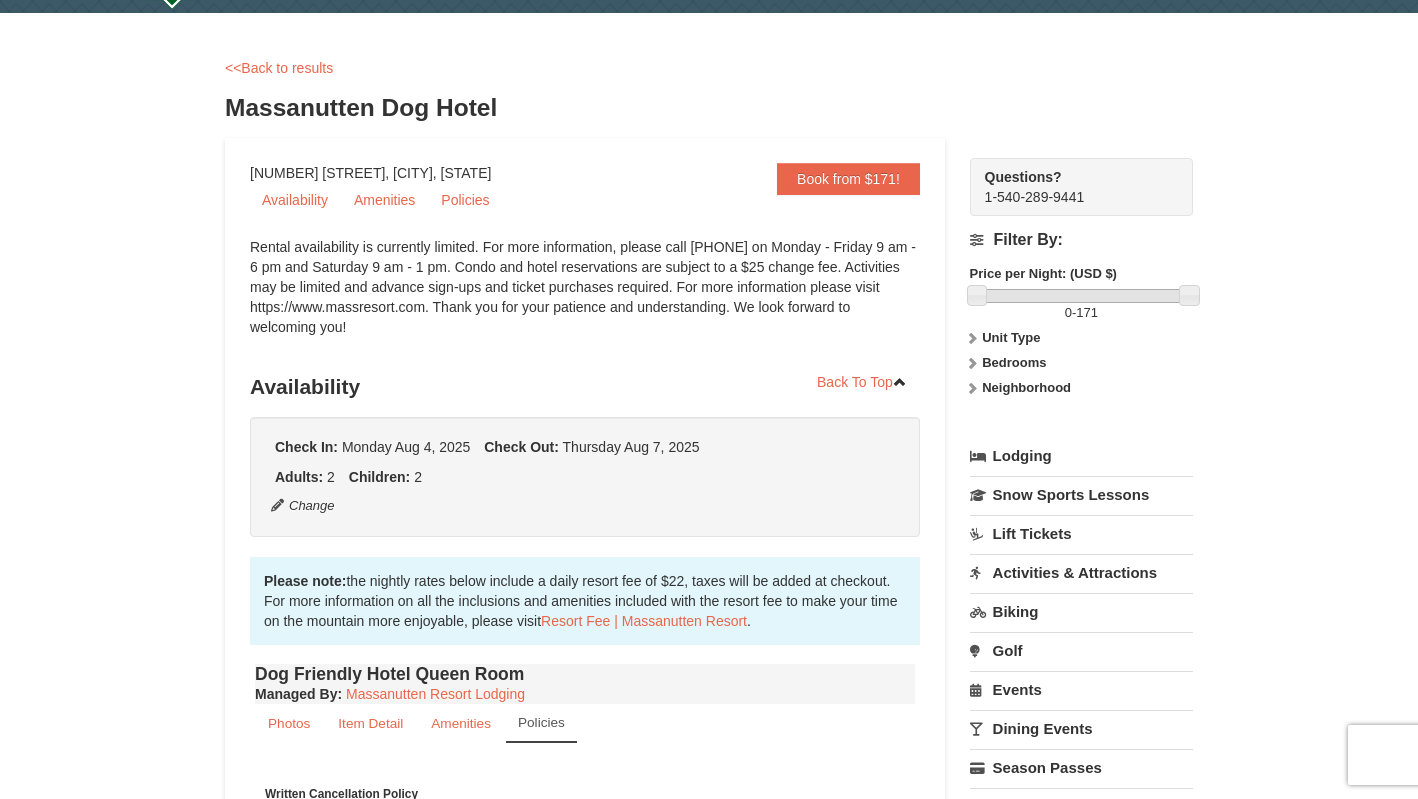 click on "Activities & Attractions" at bounding box center (1081, 572) 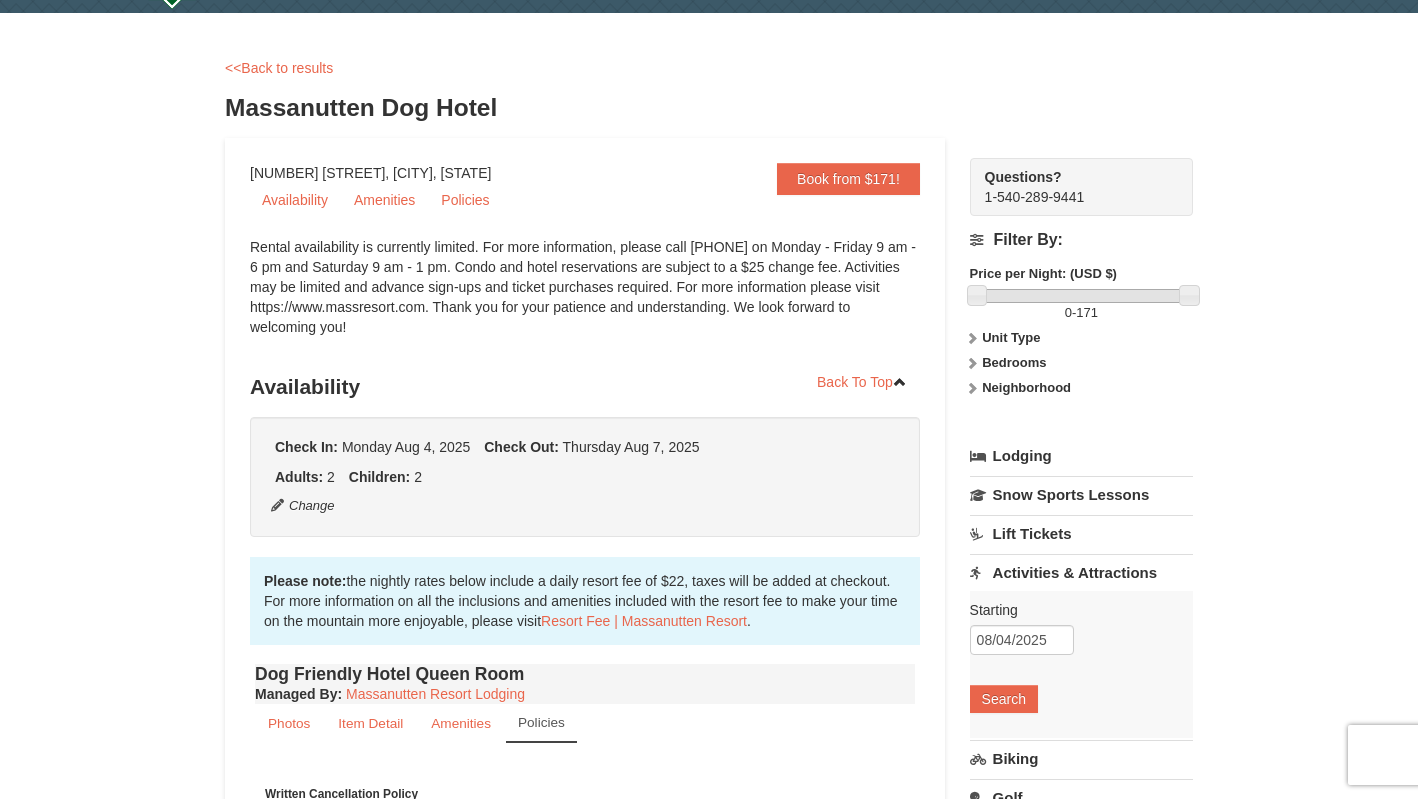 scroll, scrollTop: 0, scrollLeft: 0, axis: both 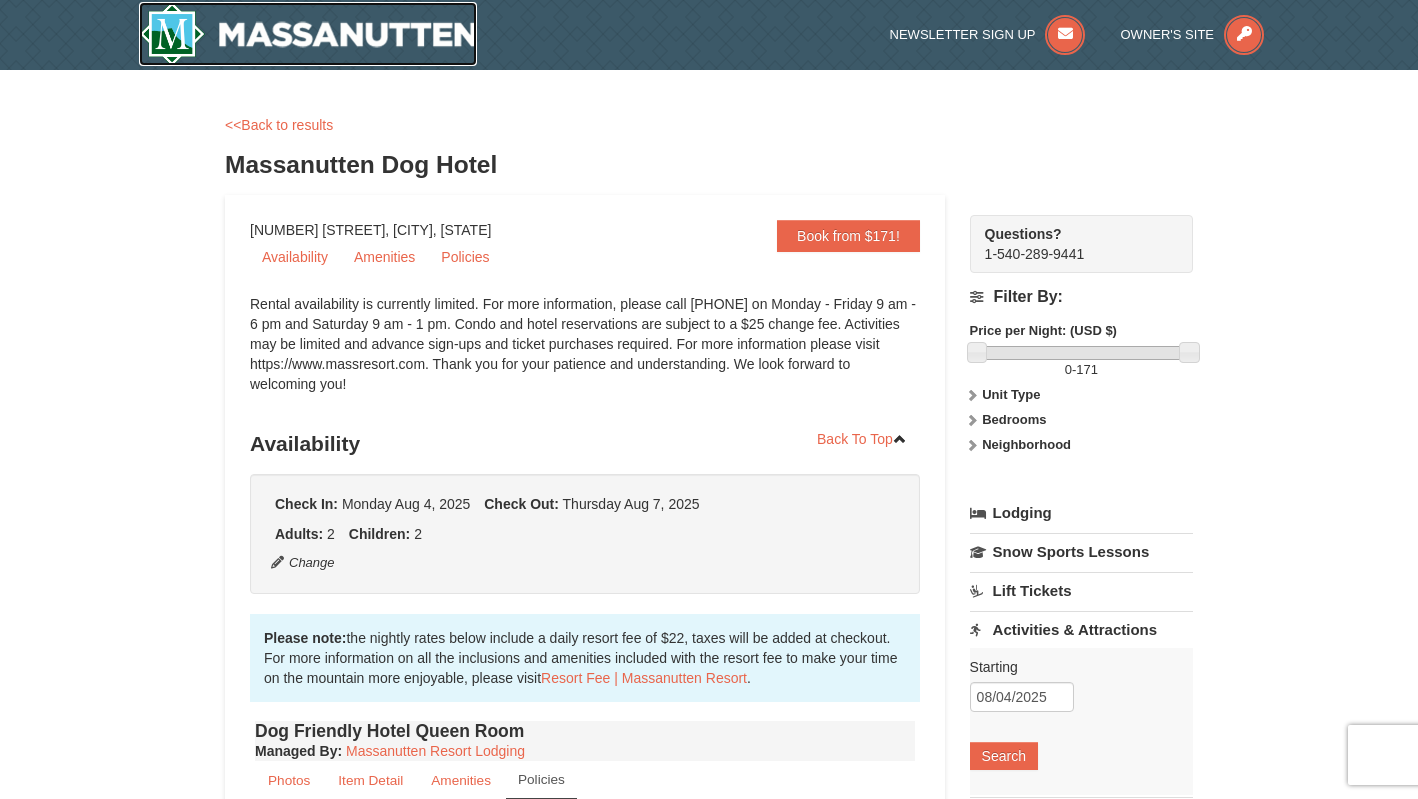 click at bounding box center (308, 34) 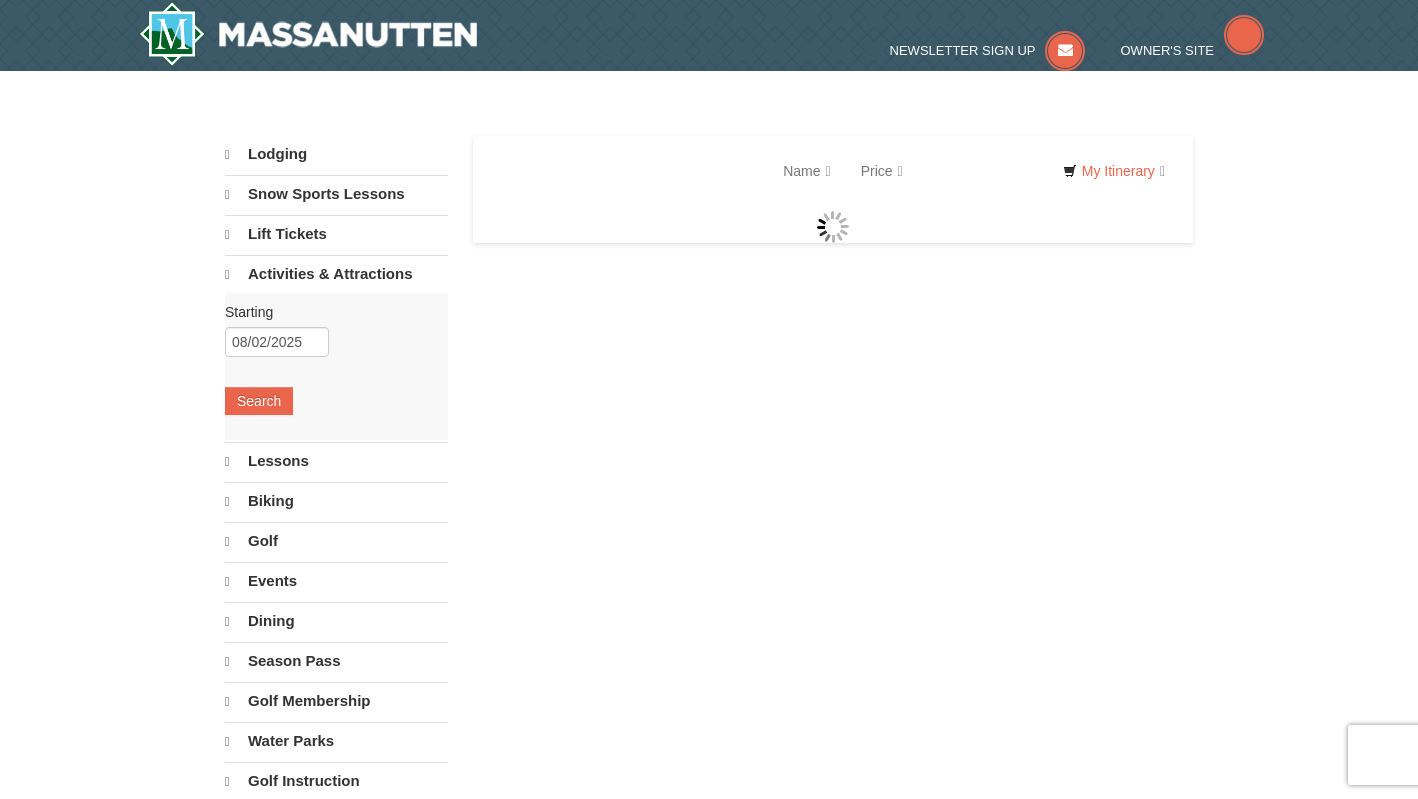 scroll, scrollTop: 0, scrollLeft: 0, axis: both 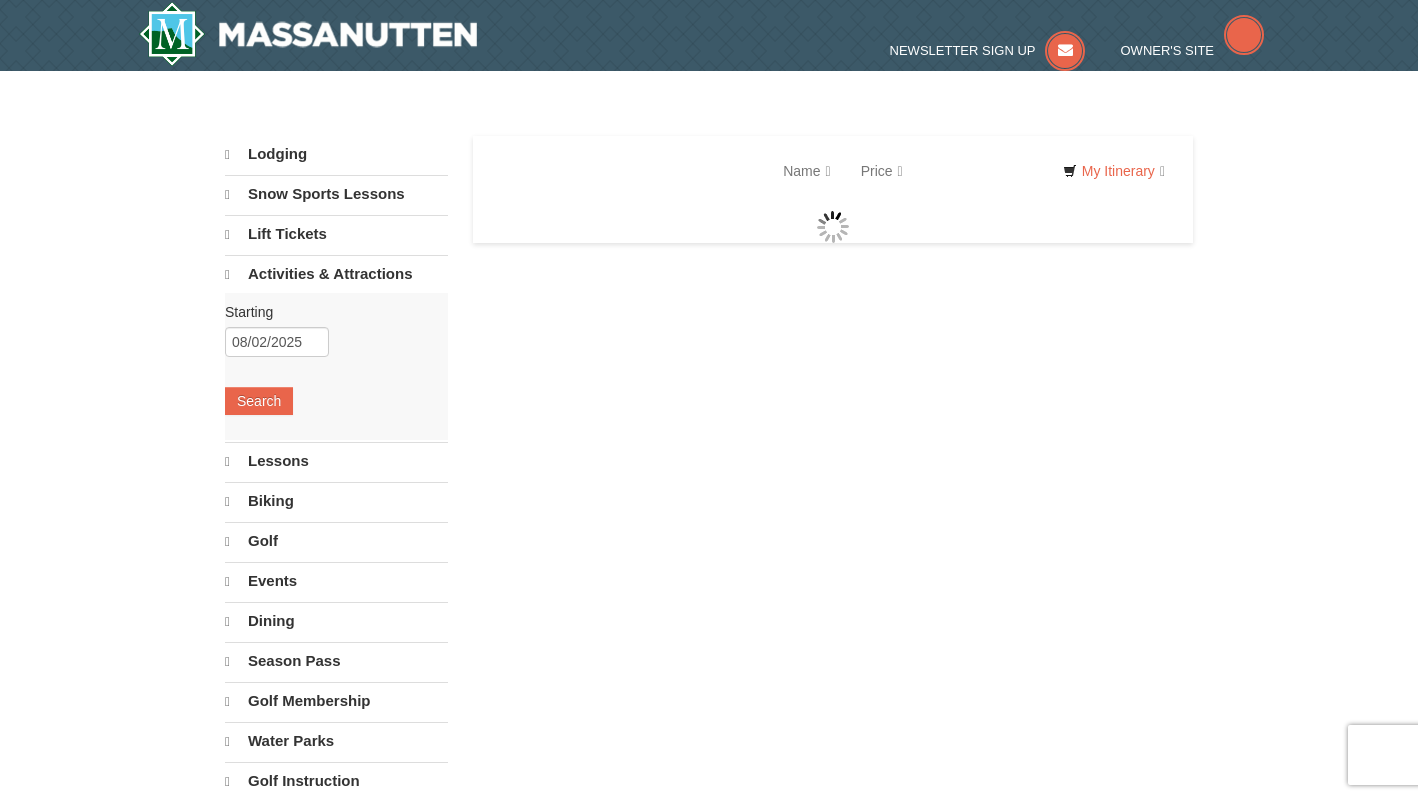 select on "8" 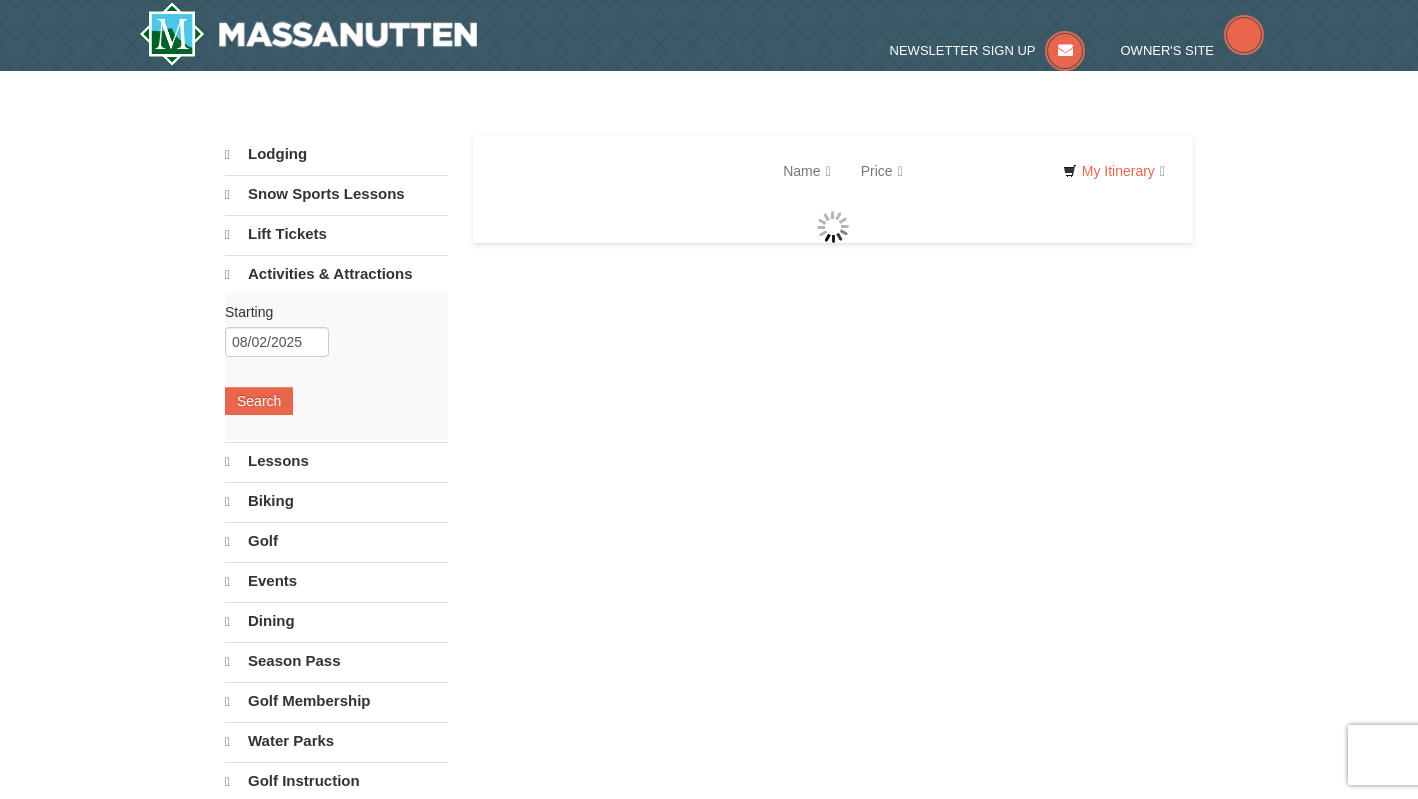 select on "8" 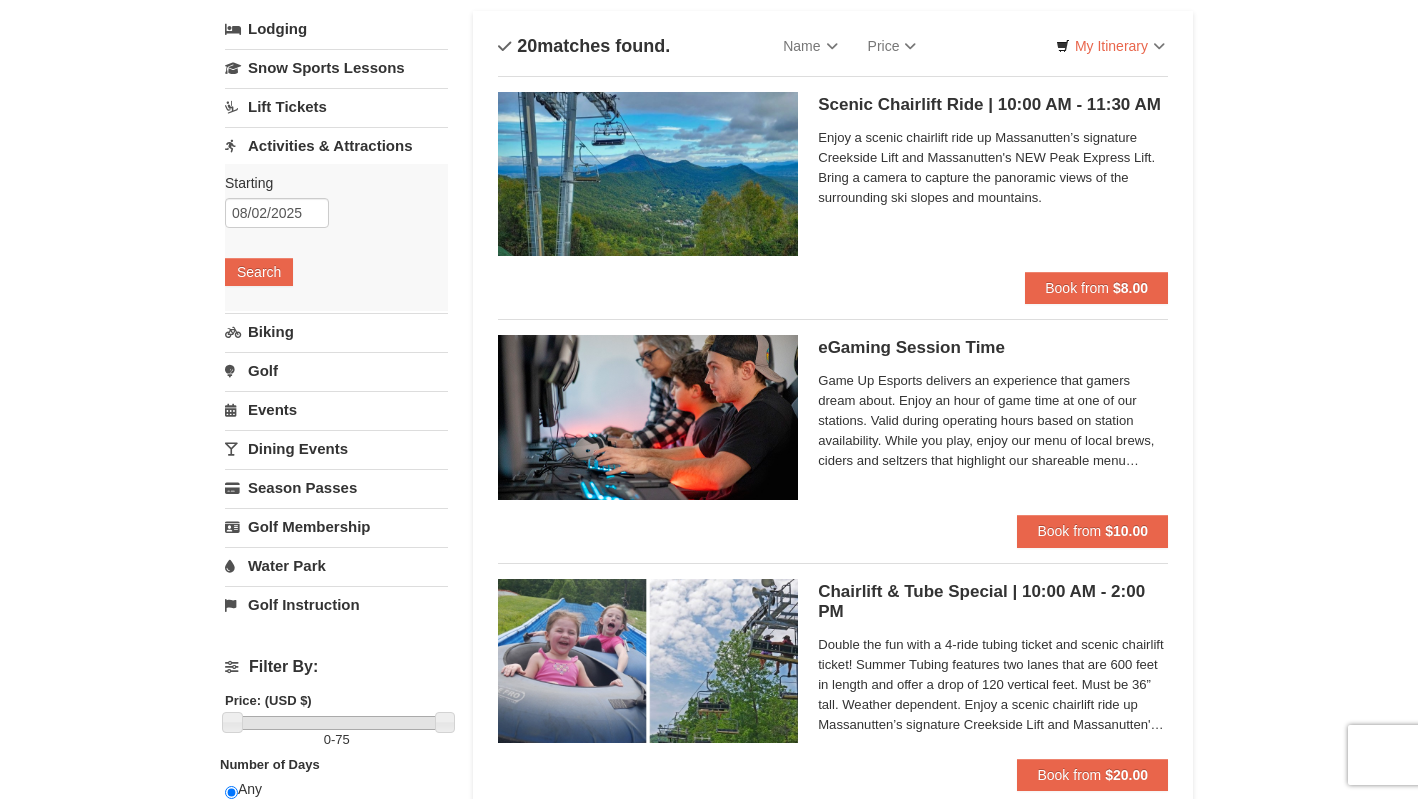 scroll, scrollTop: 0, scrollLeft: 0, axis: both 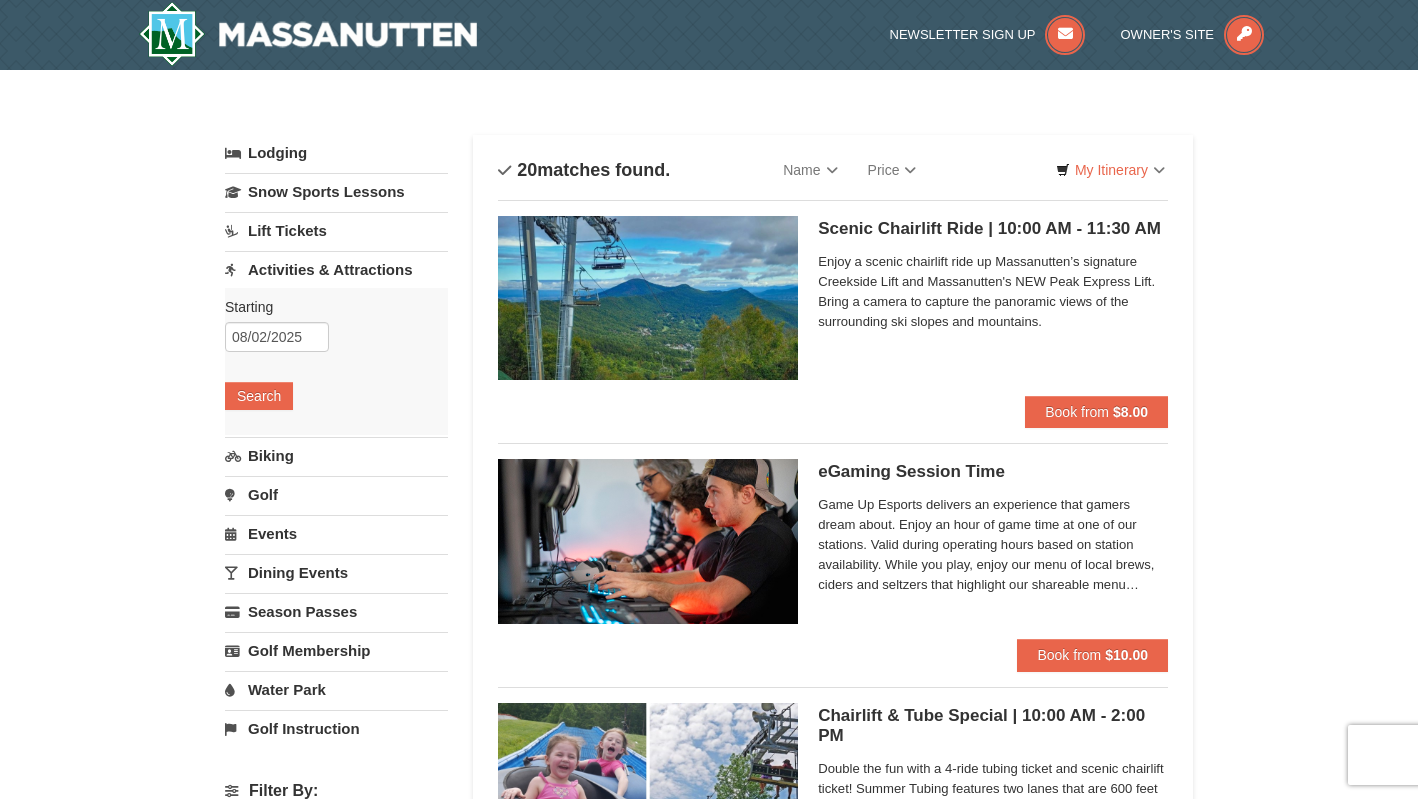 click on "Water Park" at bounding box center [336, 689] 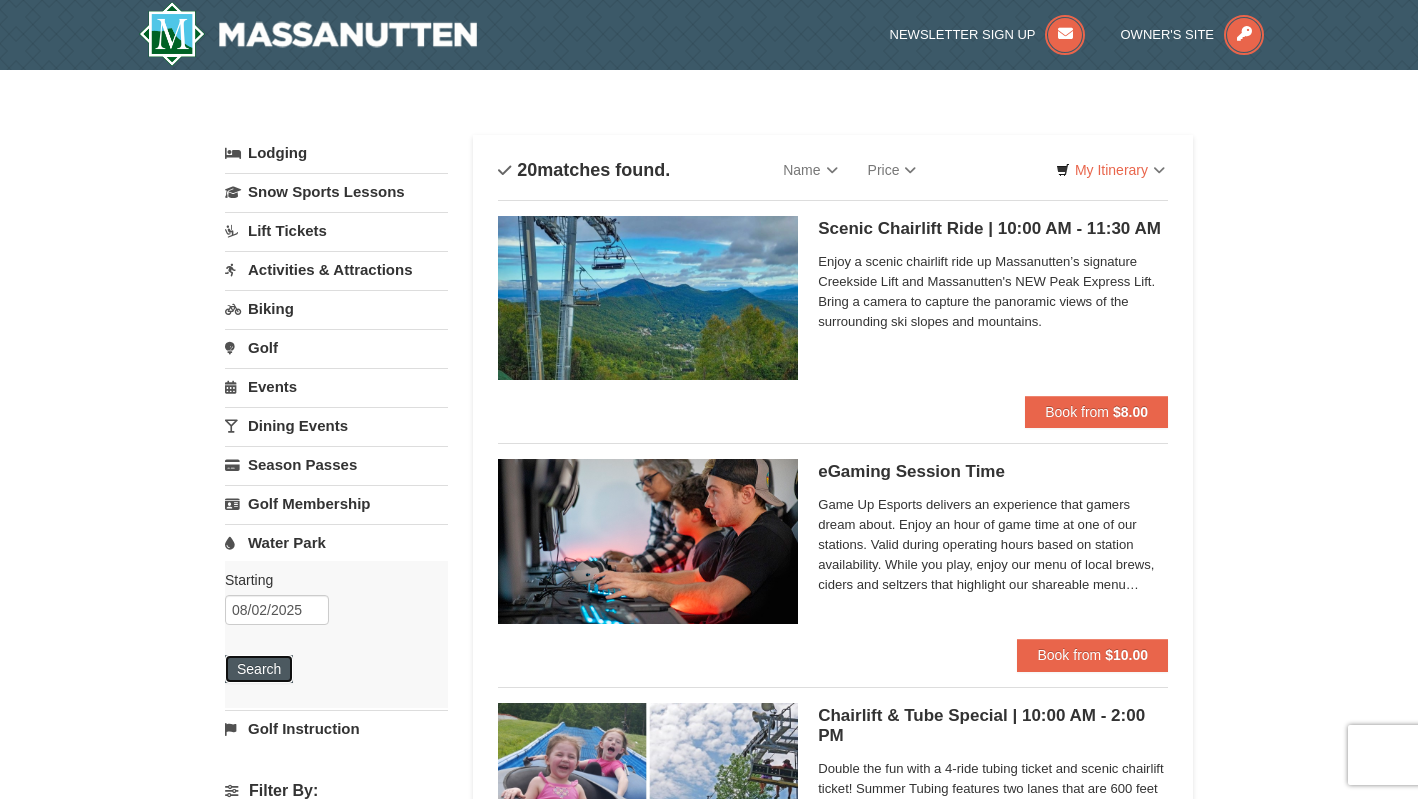 click on "Search" at bounding box center (259, 669) 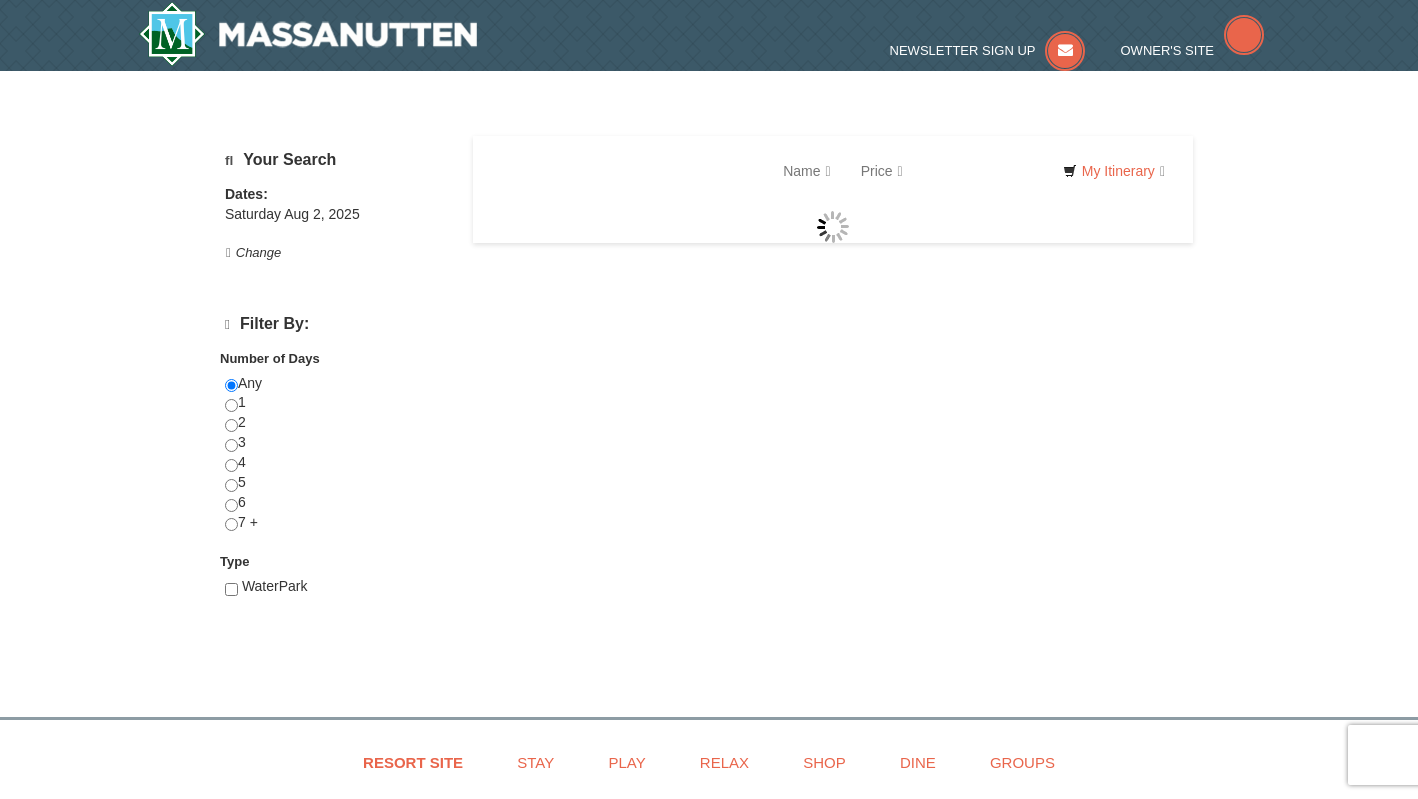 scroll, scrollTop: 0, scrollLeft: 0, axis: both 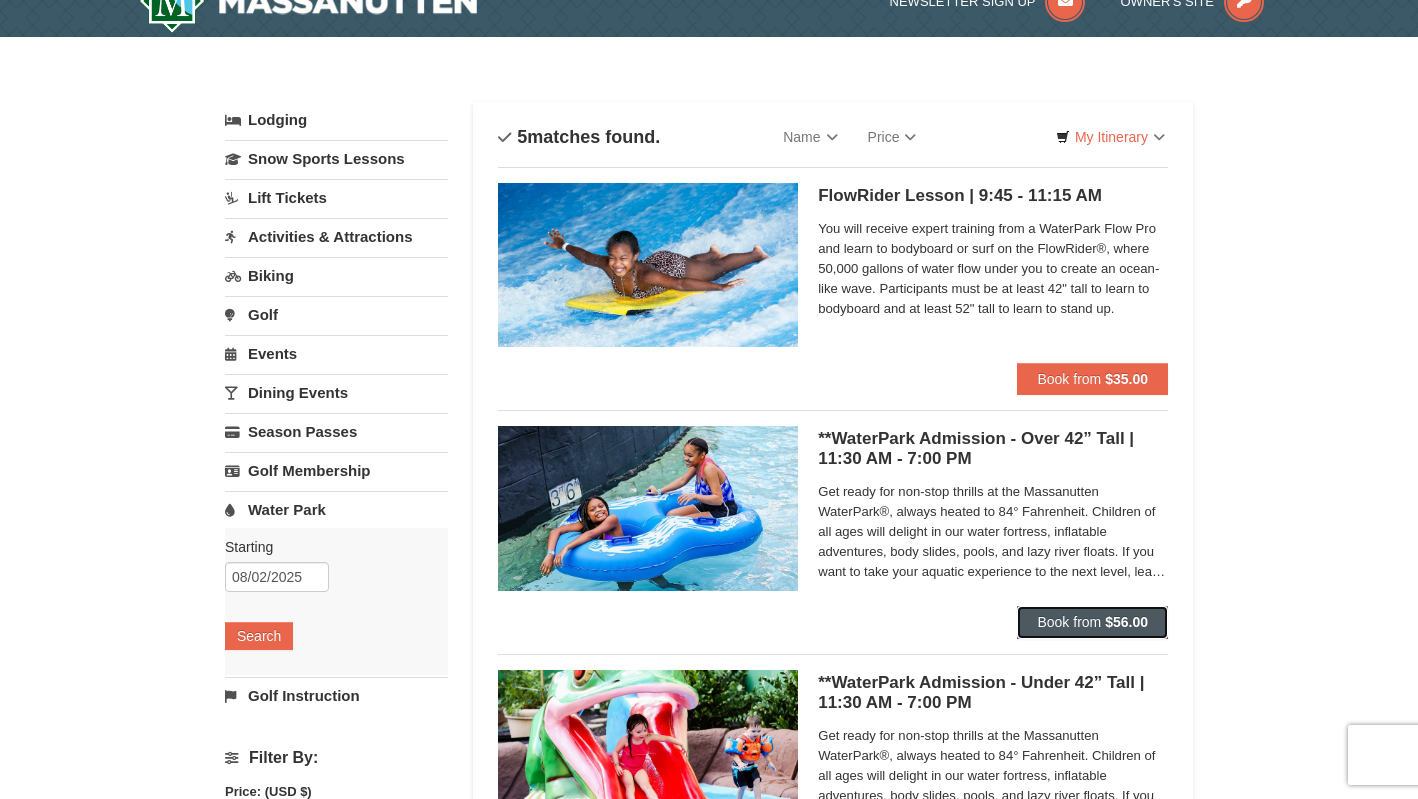 click on "$56.00" at bounding box center (1126, 622) 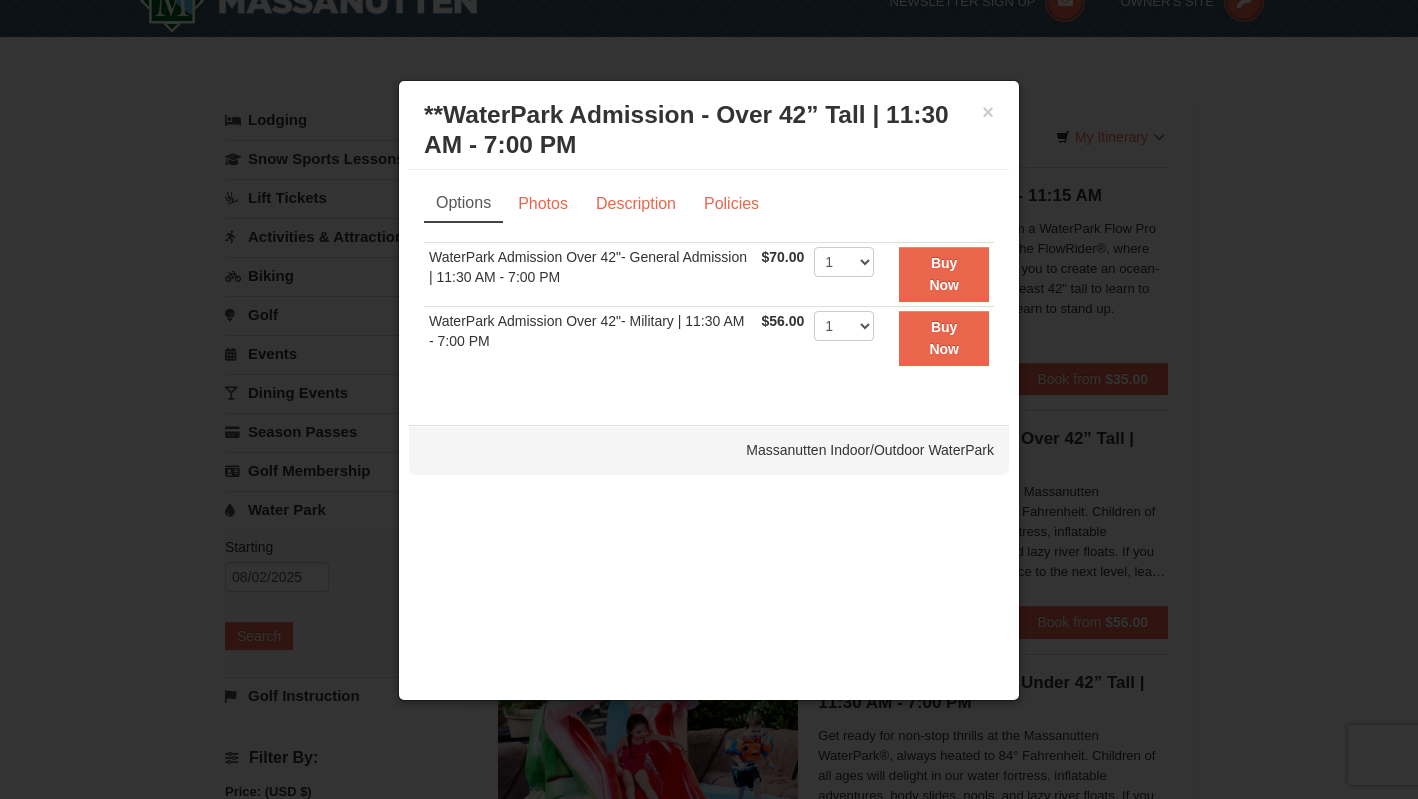 click at bounding box center (709, 399) 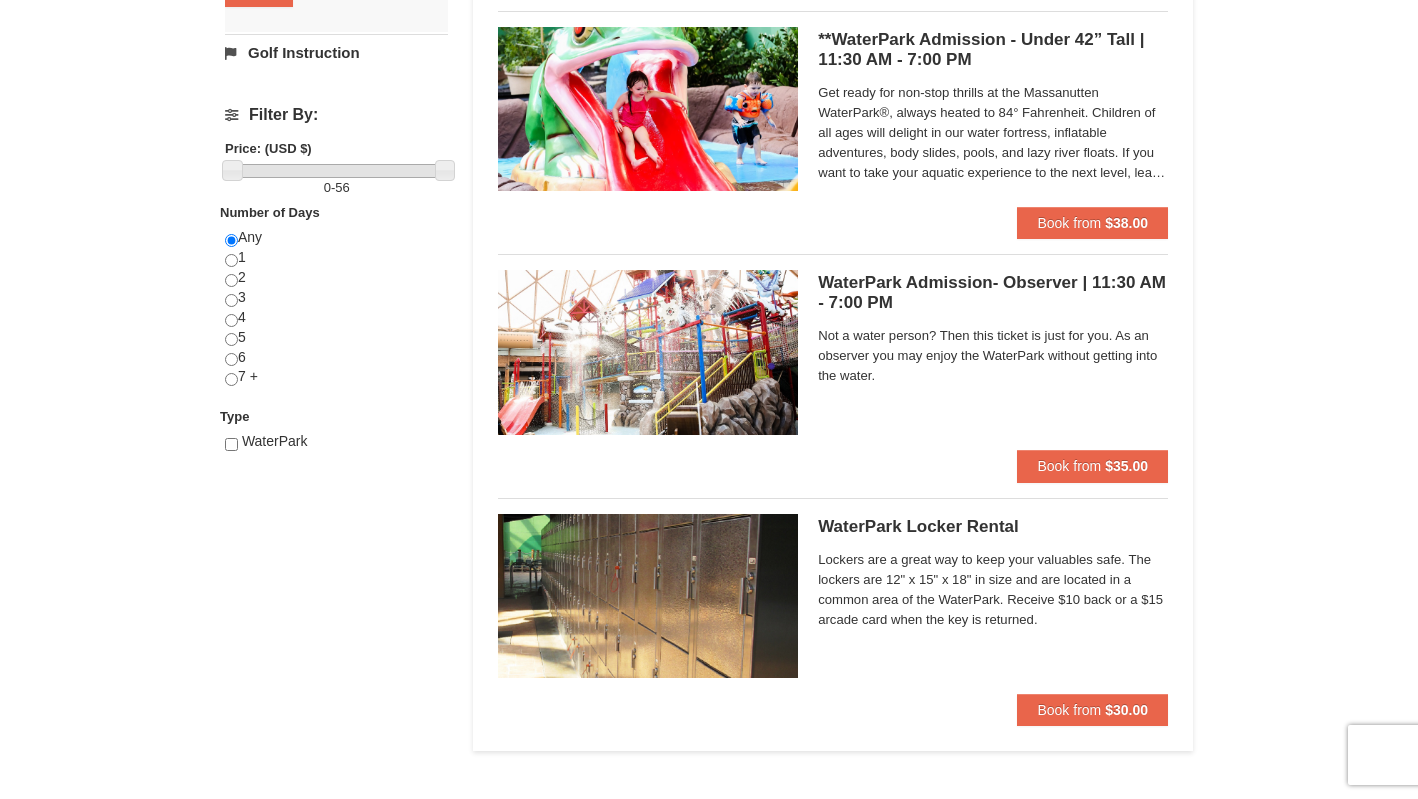 scroll, scrollTop: 0, scrollLeft: 0, axis: both 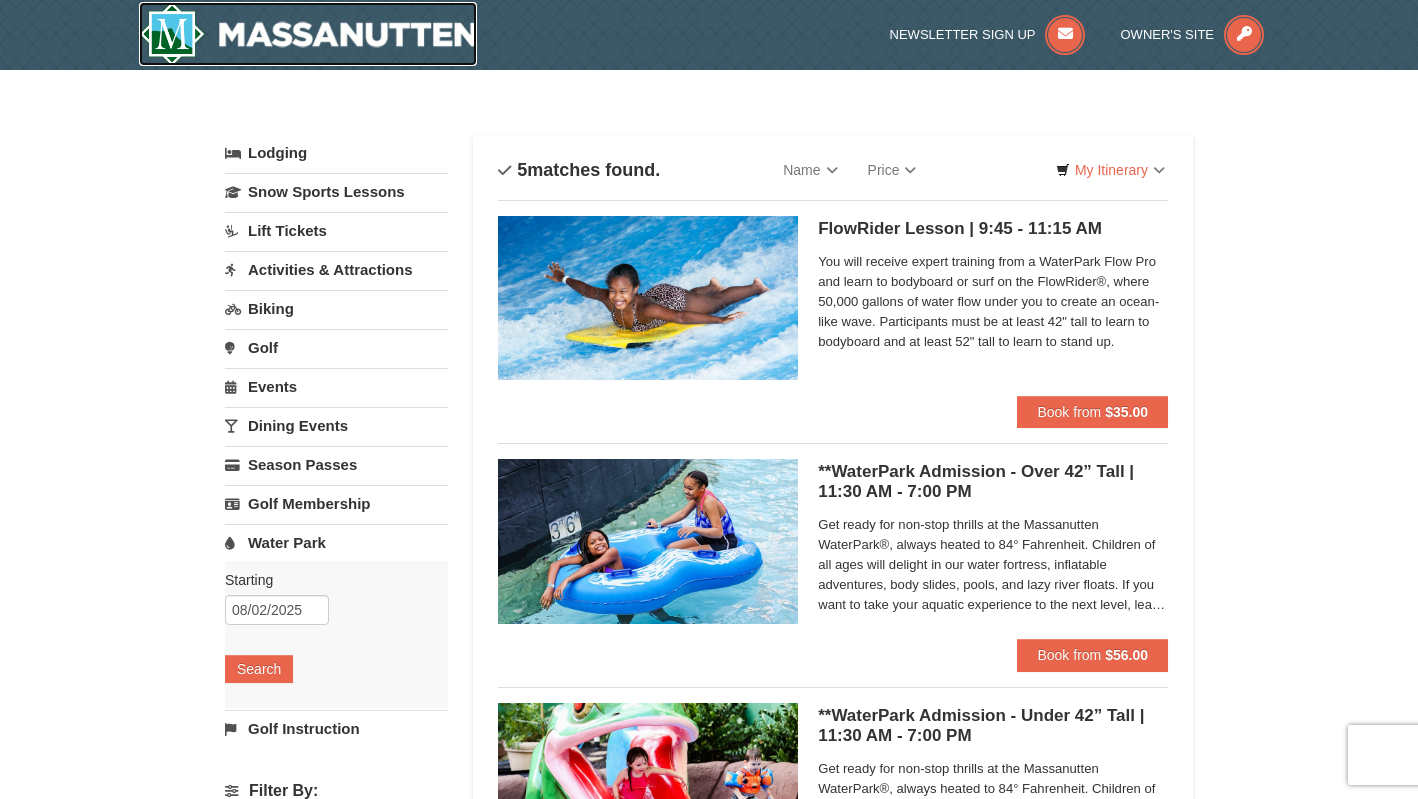 click at bounding box center [308, 34] 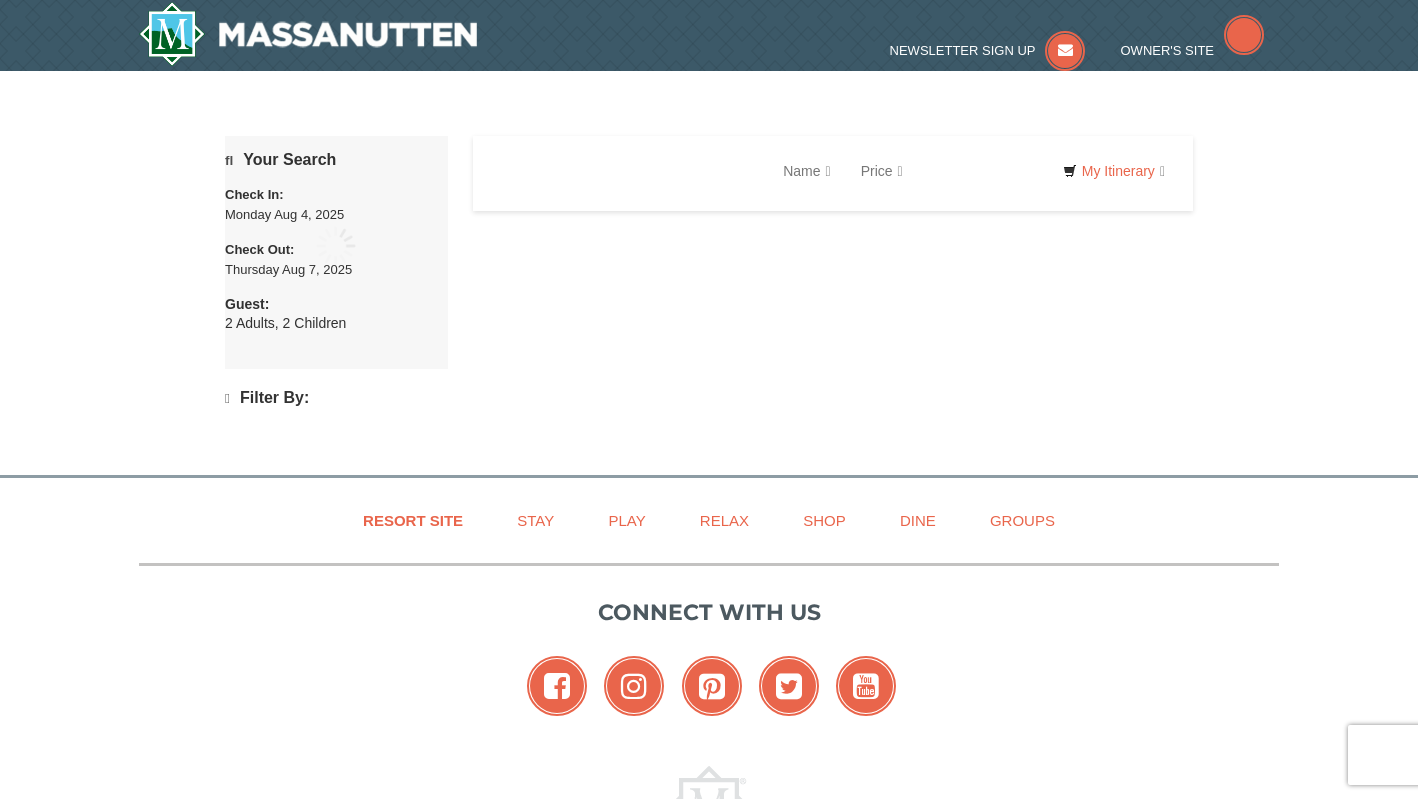 scroll, scrollTop: 0, scrollLeft: 0, axis: both 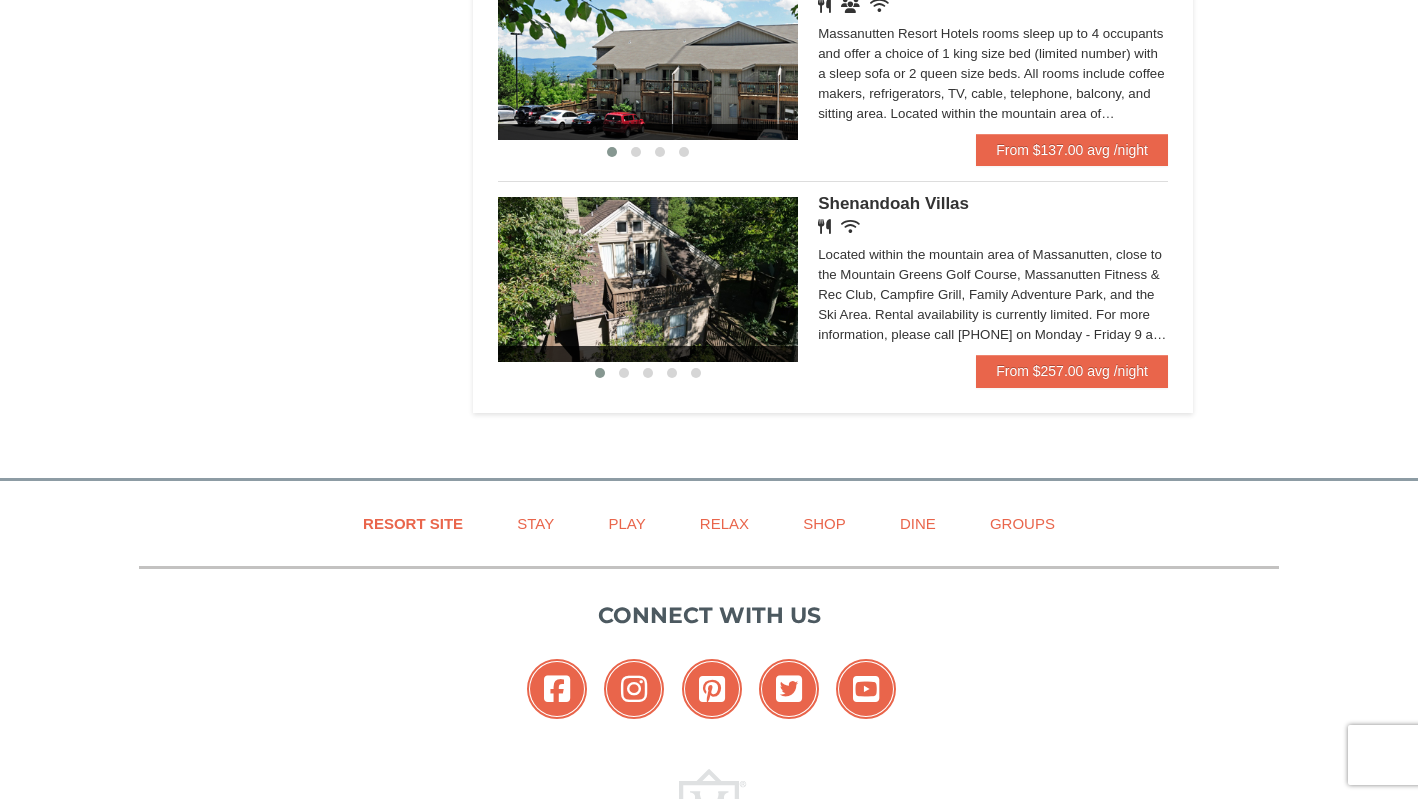 click on "Shenandoah Villas" at bounding box center (893, 203) 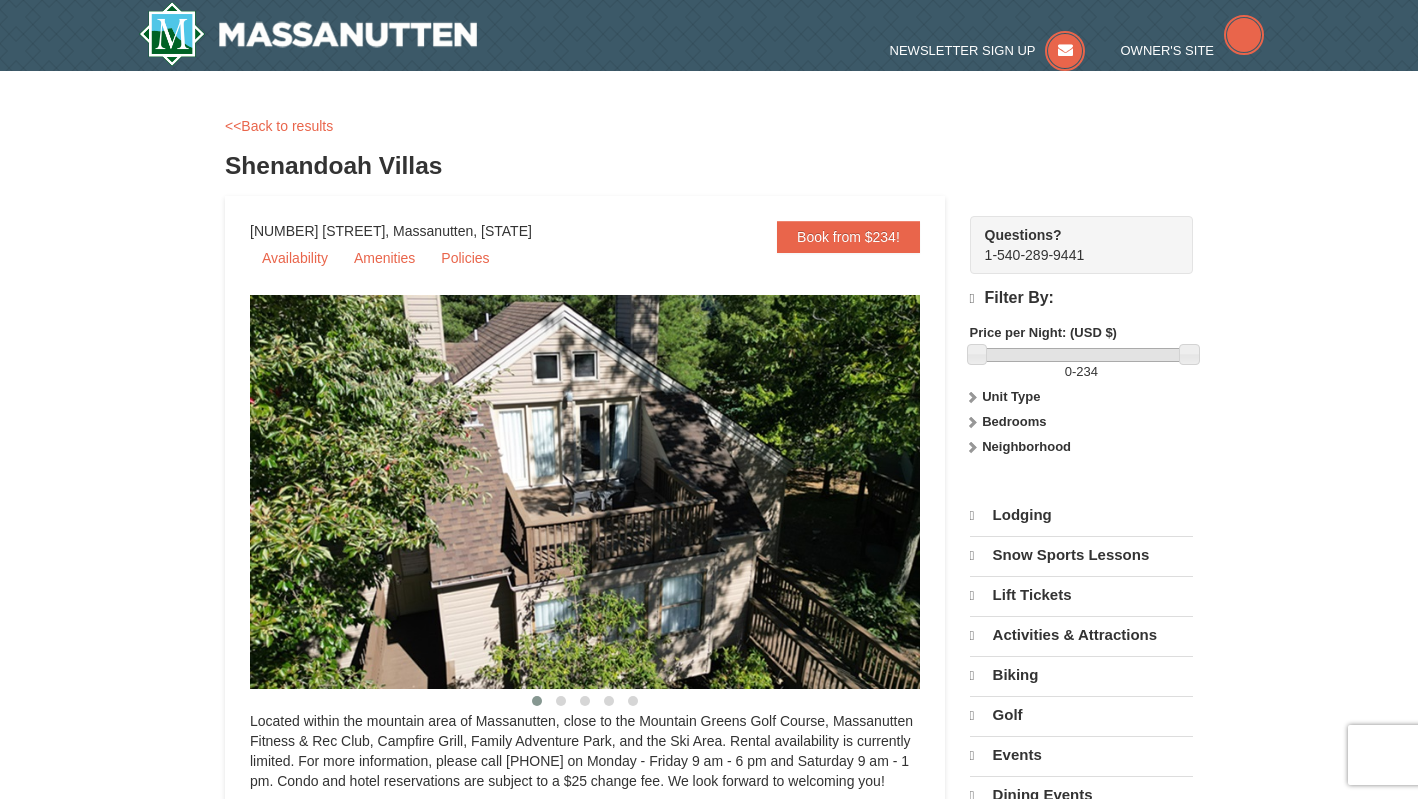 scroll, scrollTop: 0, scrollLeft: 0, axis: both 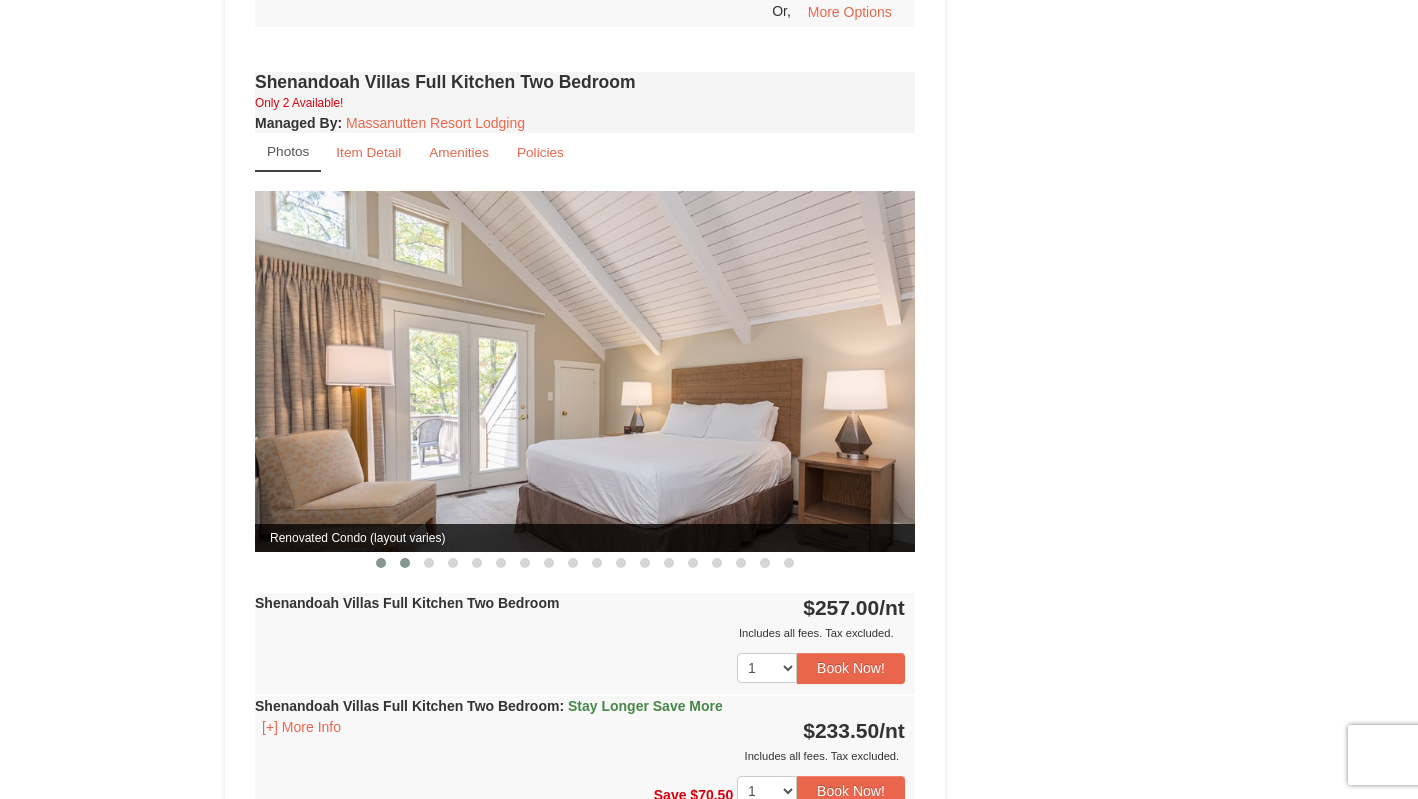 click at bounding box center (405, 563) 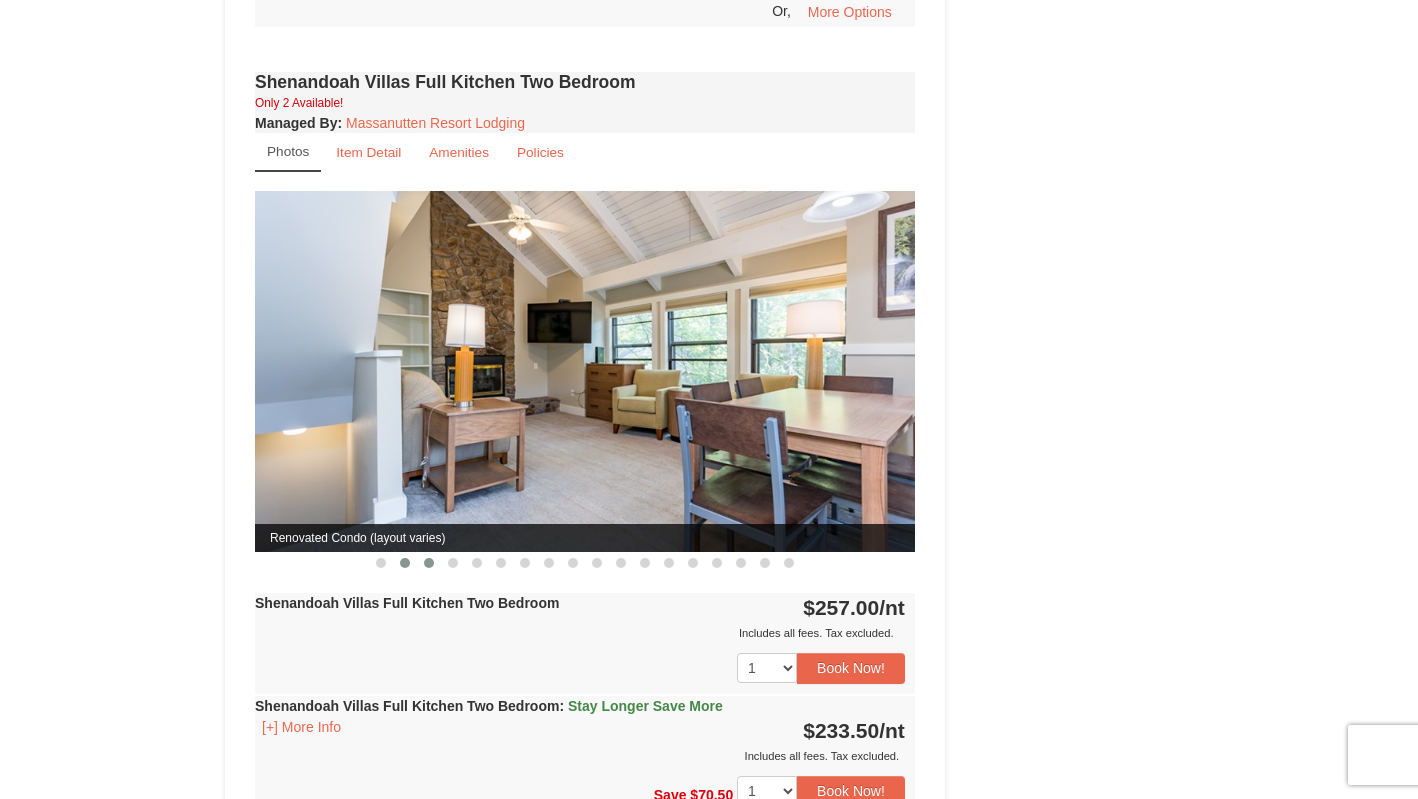 click at bounding box center [429, 563] 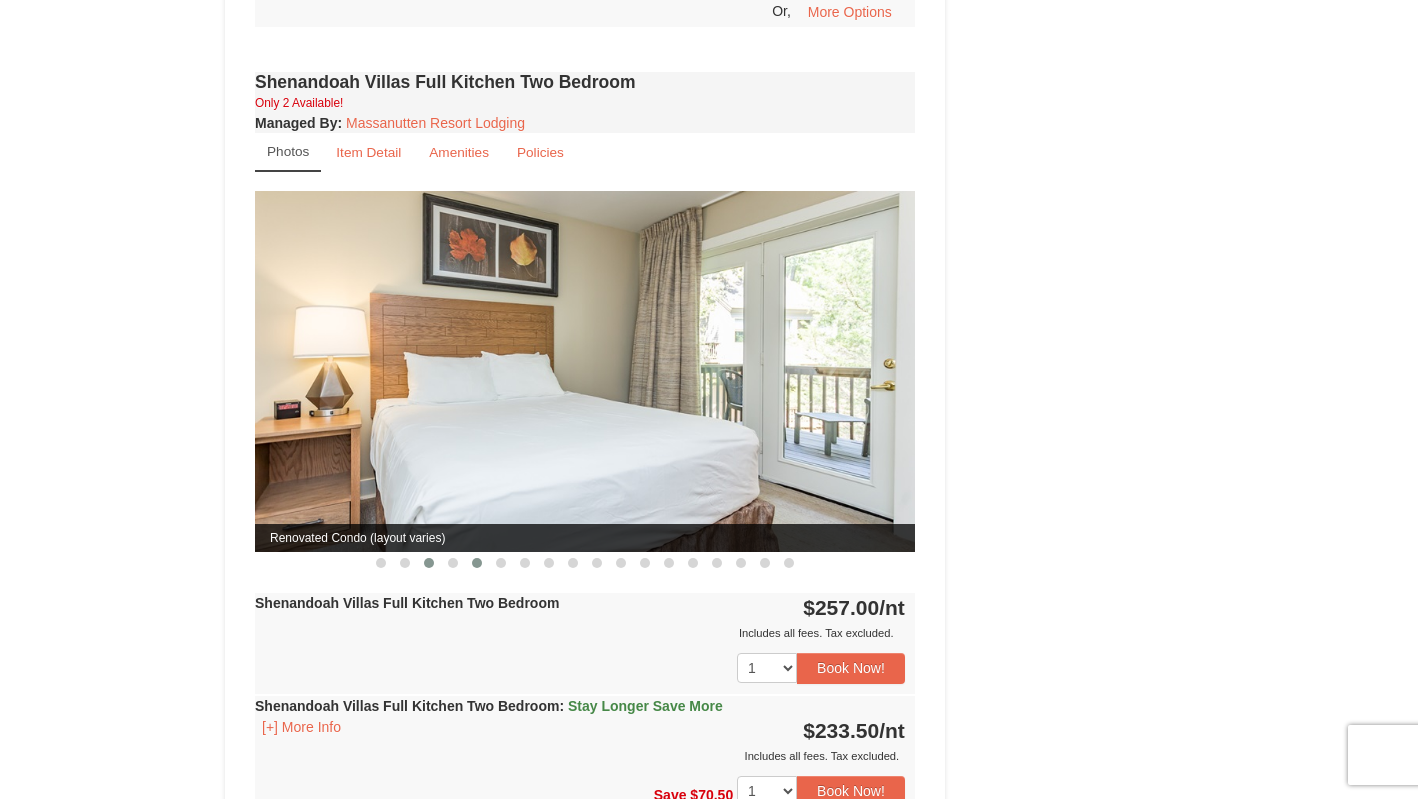 click at bounding box center [477, 563] 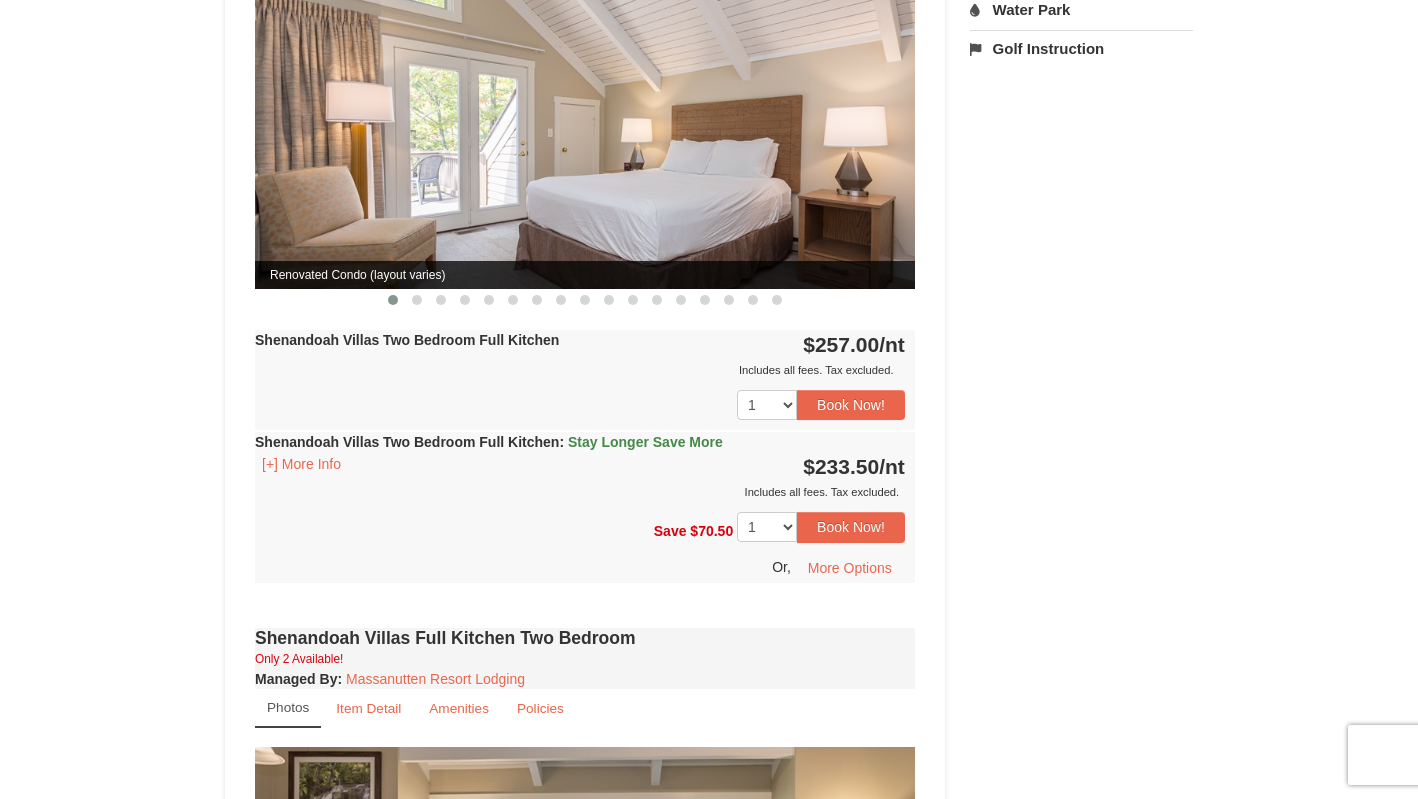 scroll, scrollTop: 0, scrollLeft: 0, axis: both 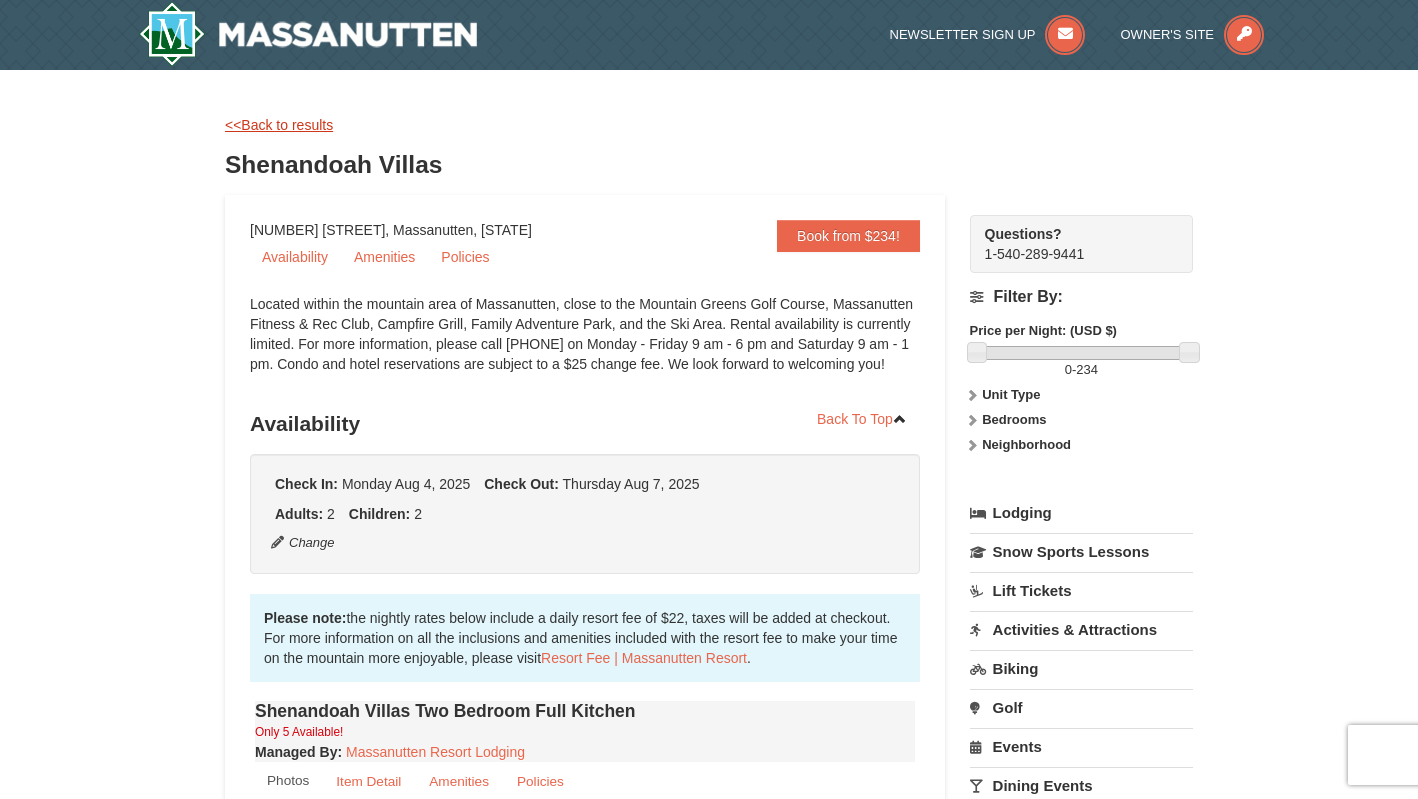 click on "<<Back to results" at bounding box center [279, 125] 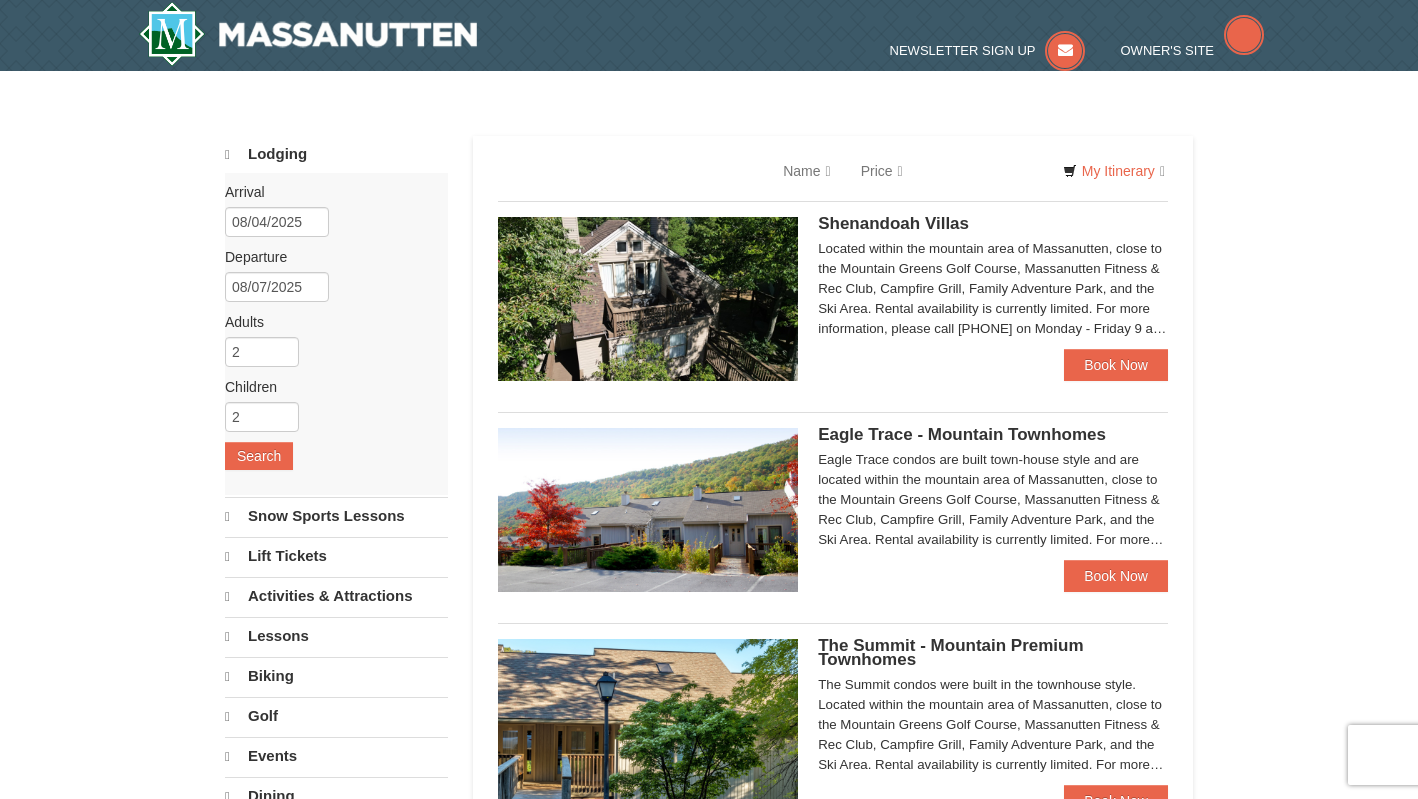 scroll, scrollTop: 1375, scrollLeft: 0, axis: vertical 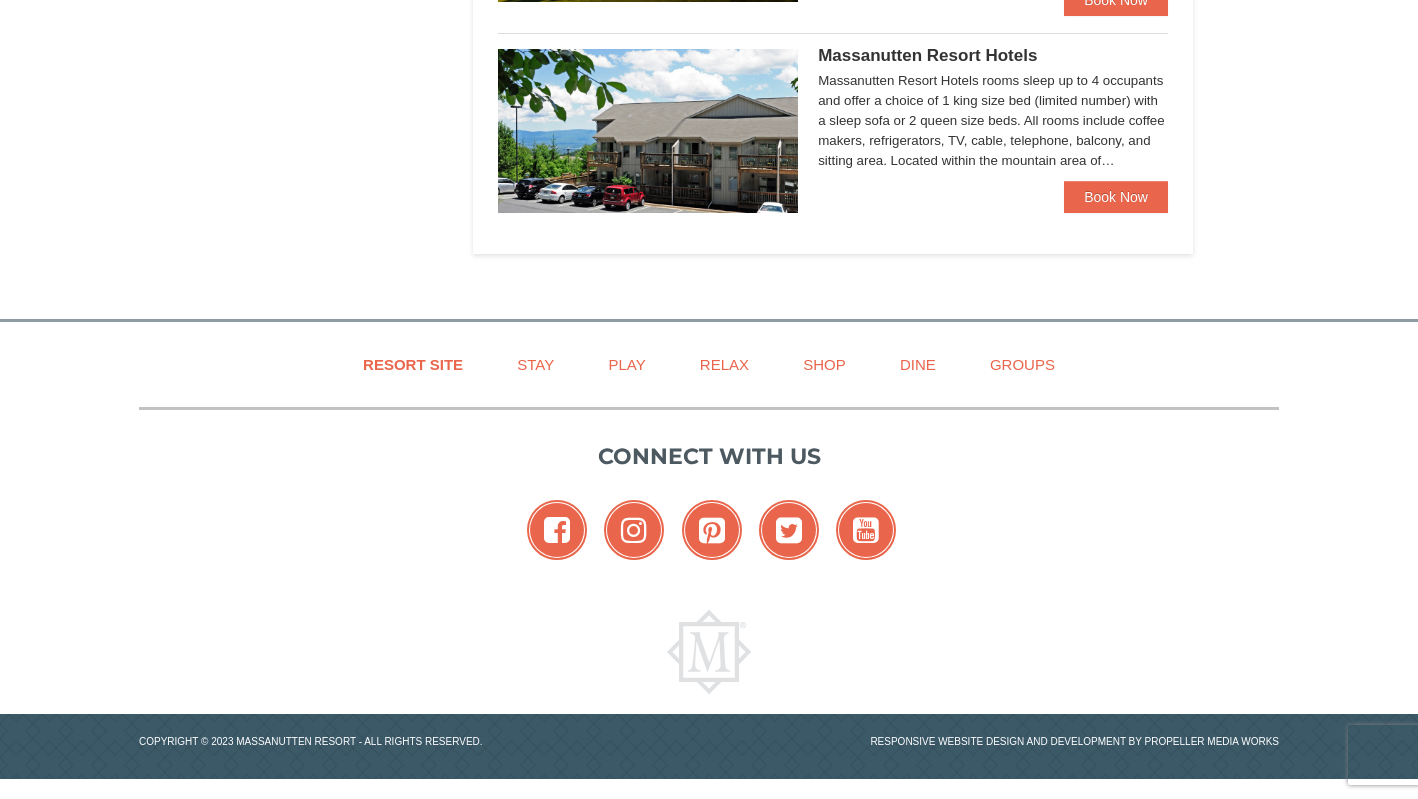 select on "8" 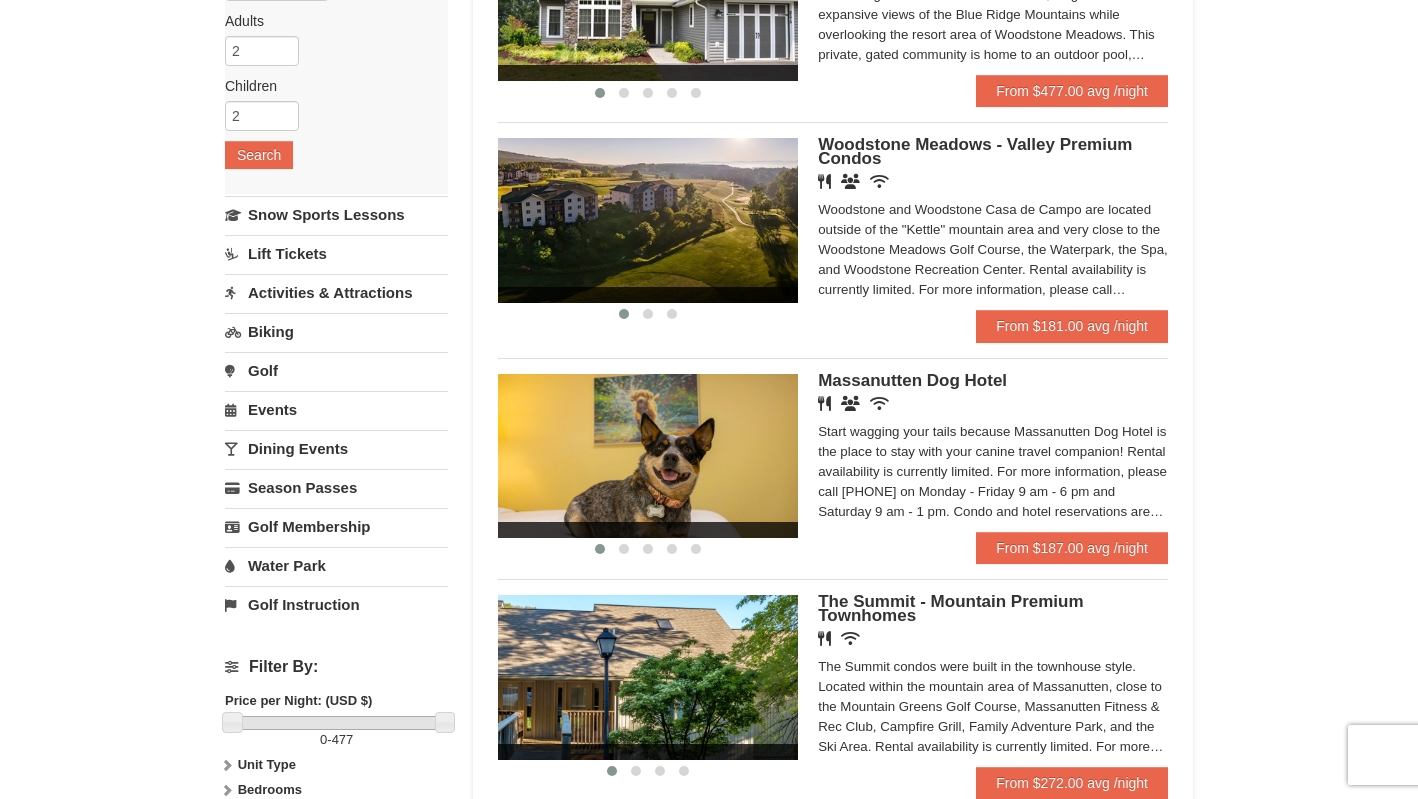 scroll, scrollTop: 302, scrollLeft: 0, axis: vertical 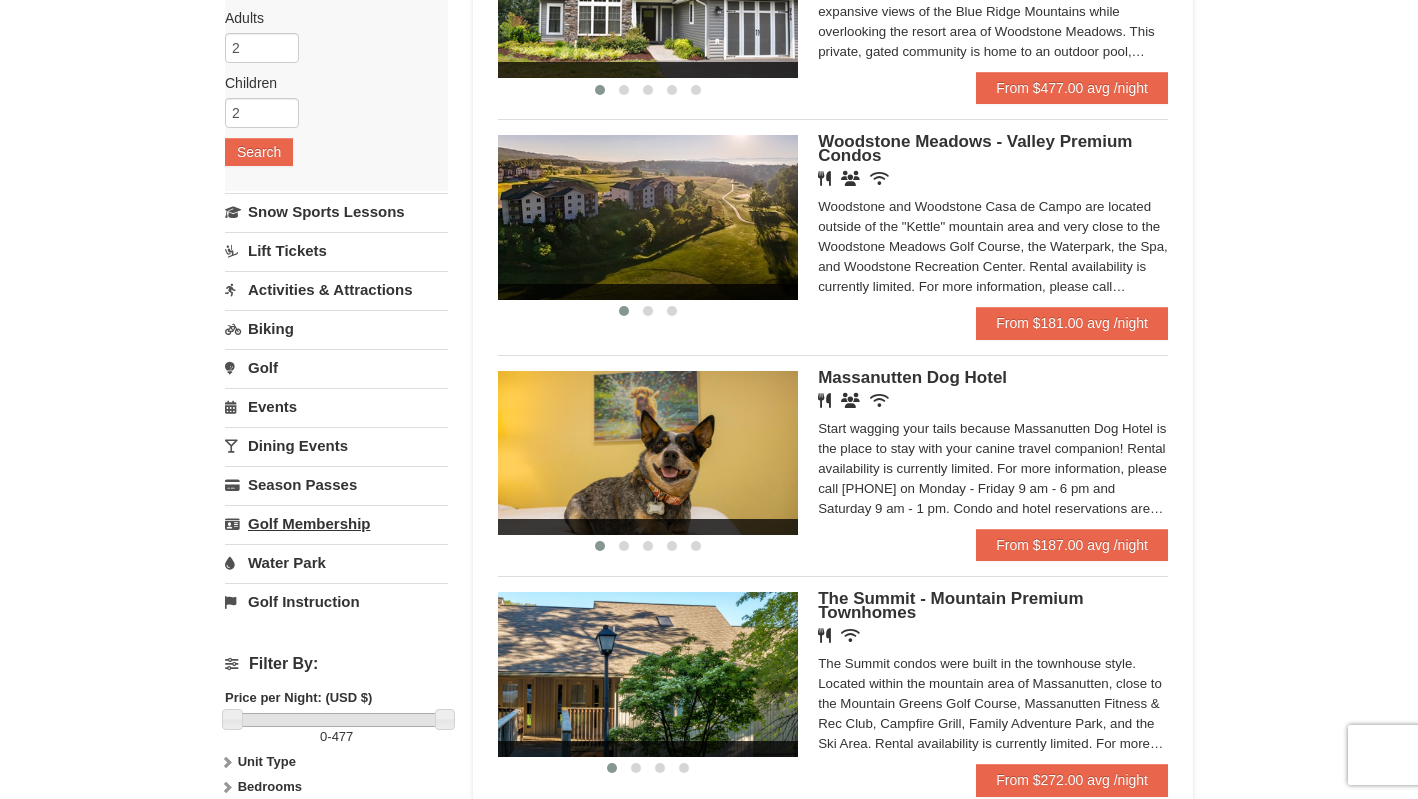 click on "Golf Membership" at bounding box center [336, 523] 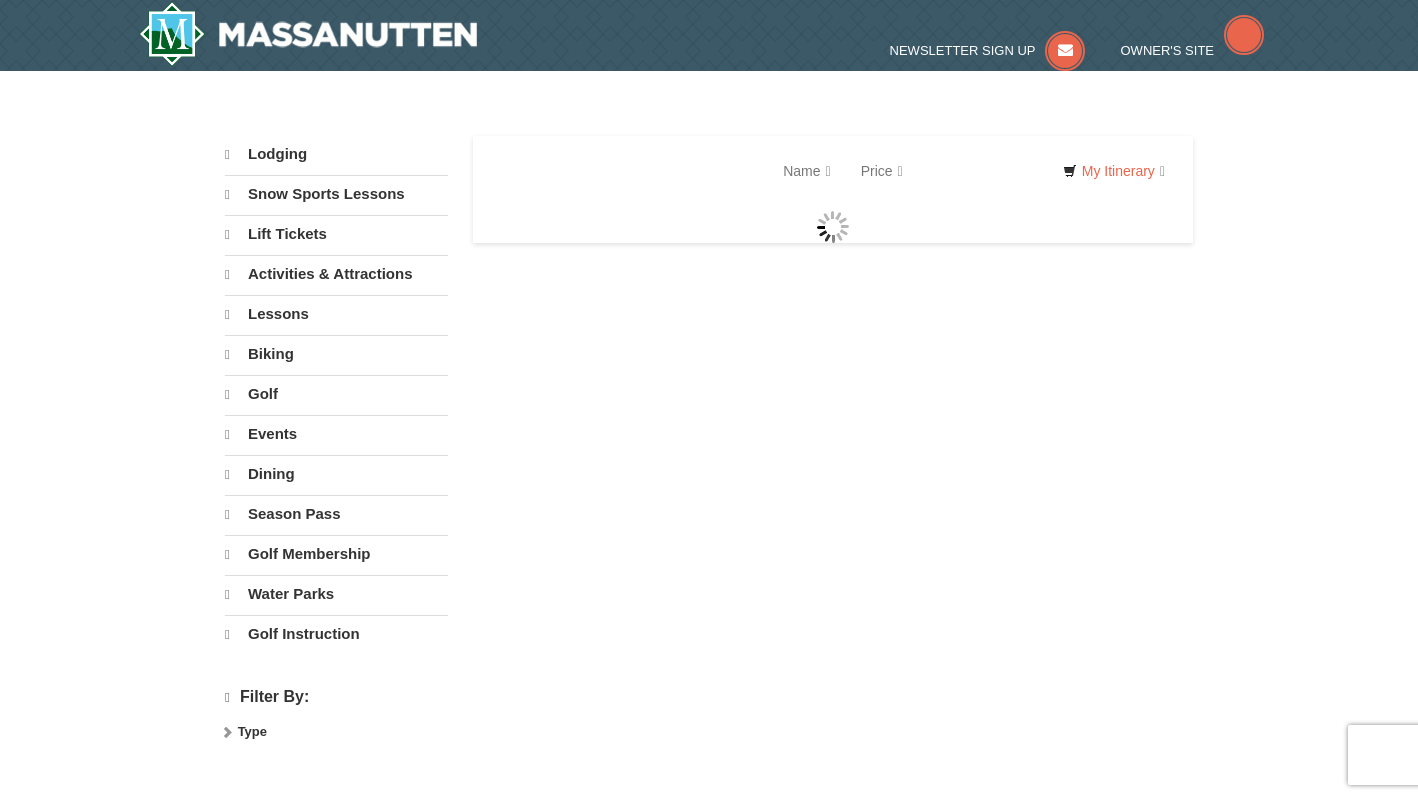 scroll, scrollTop: 0, scrollLeft: 0, axis: both 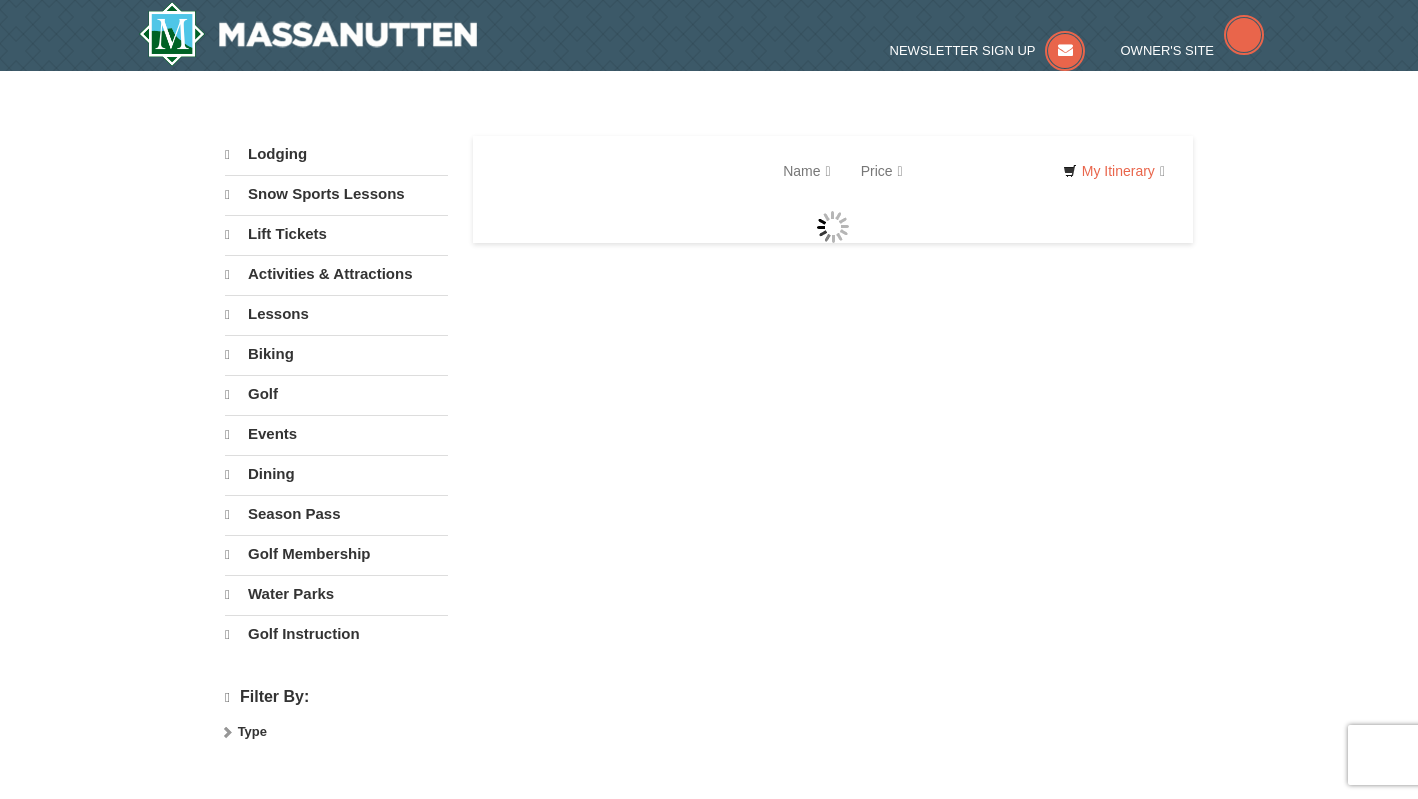 select on "8" 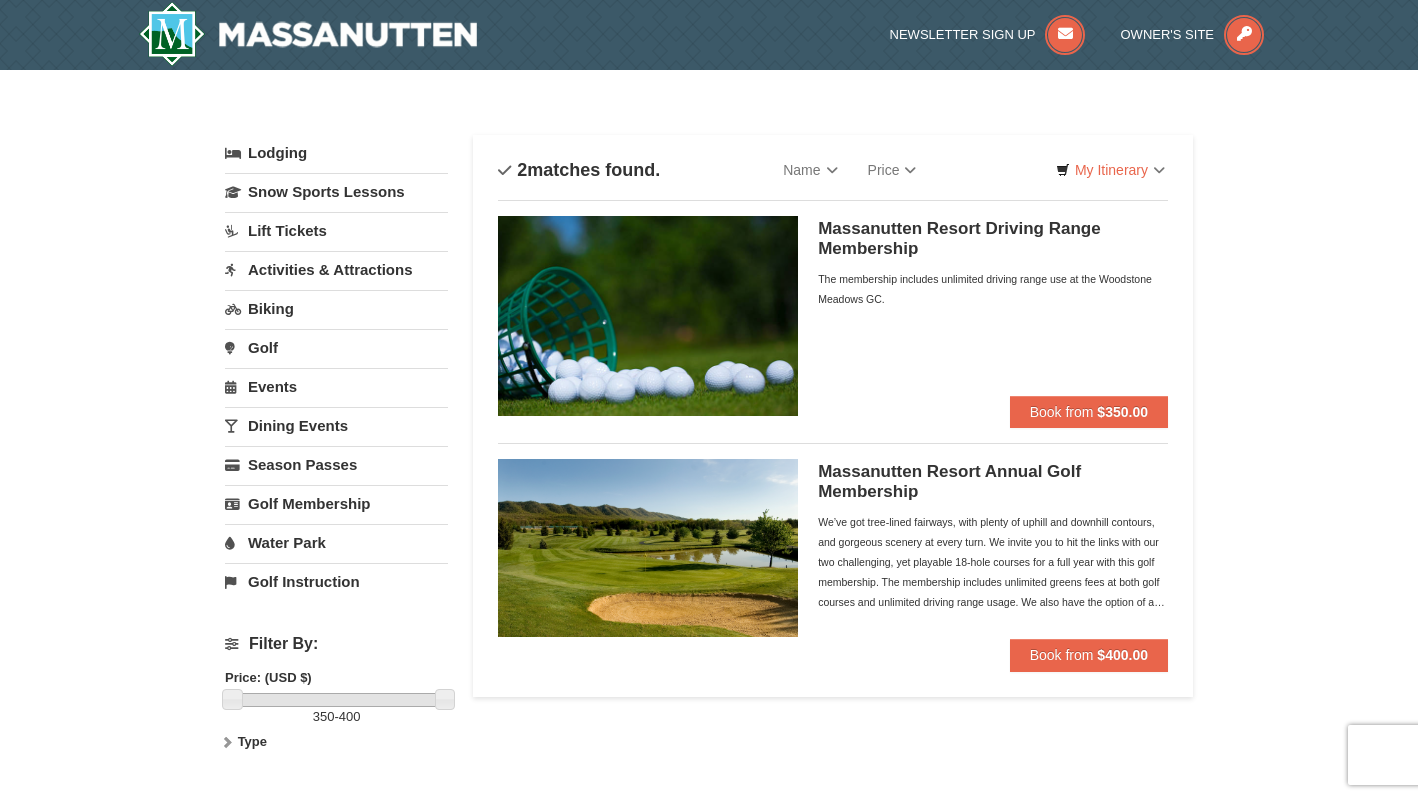 click on "Massanutten Resort Driving Range Membership" at bounding box center [993, 239] 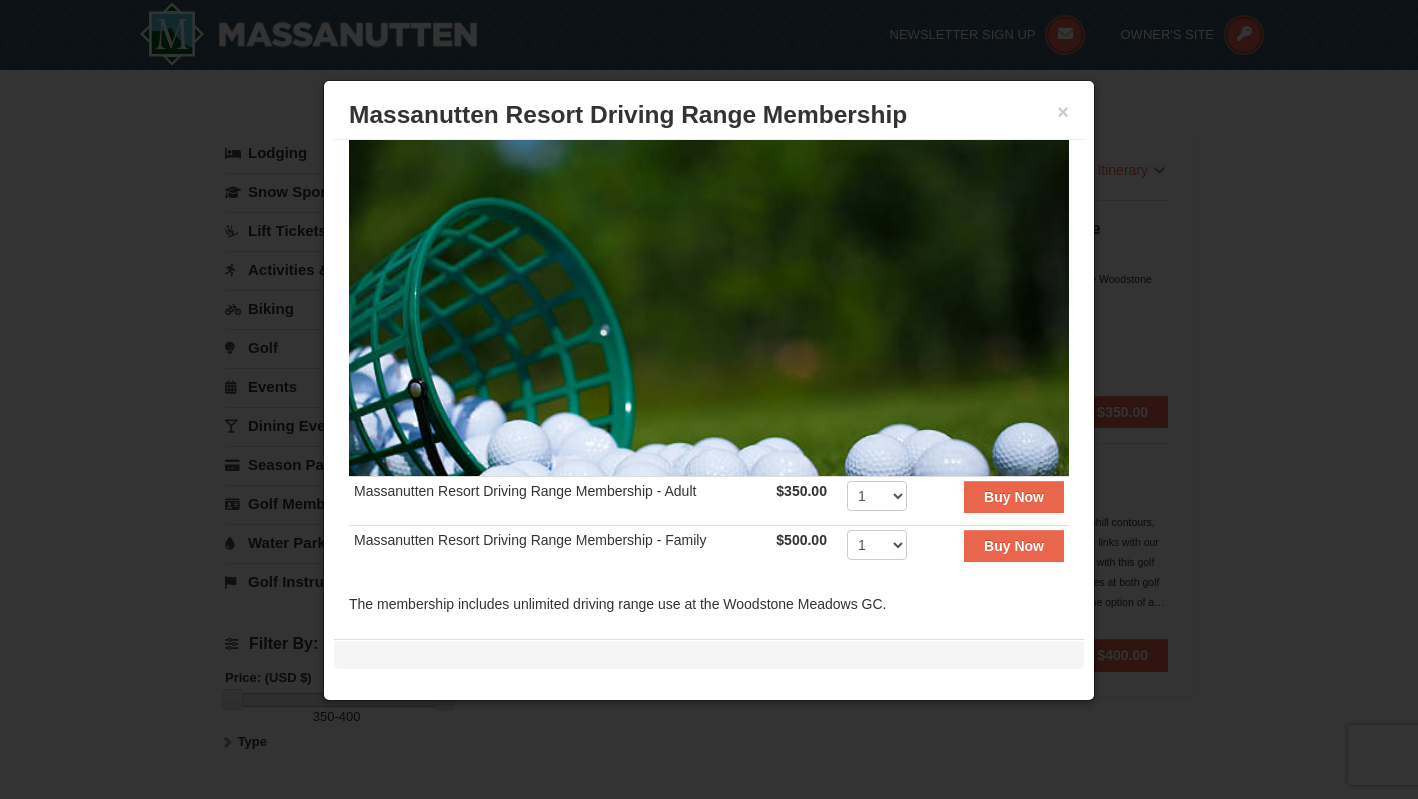 scroll, scrollTop: 74, scrollLeft: 0, axis: vertical 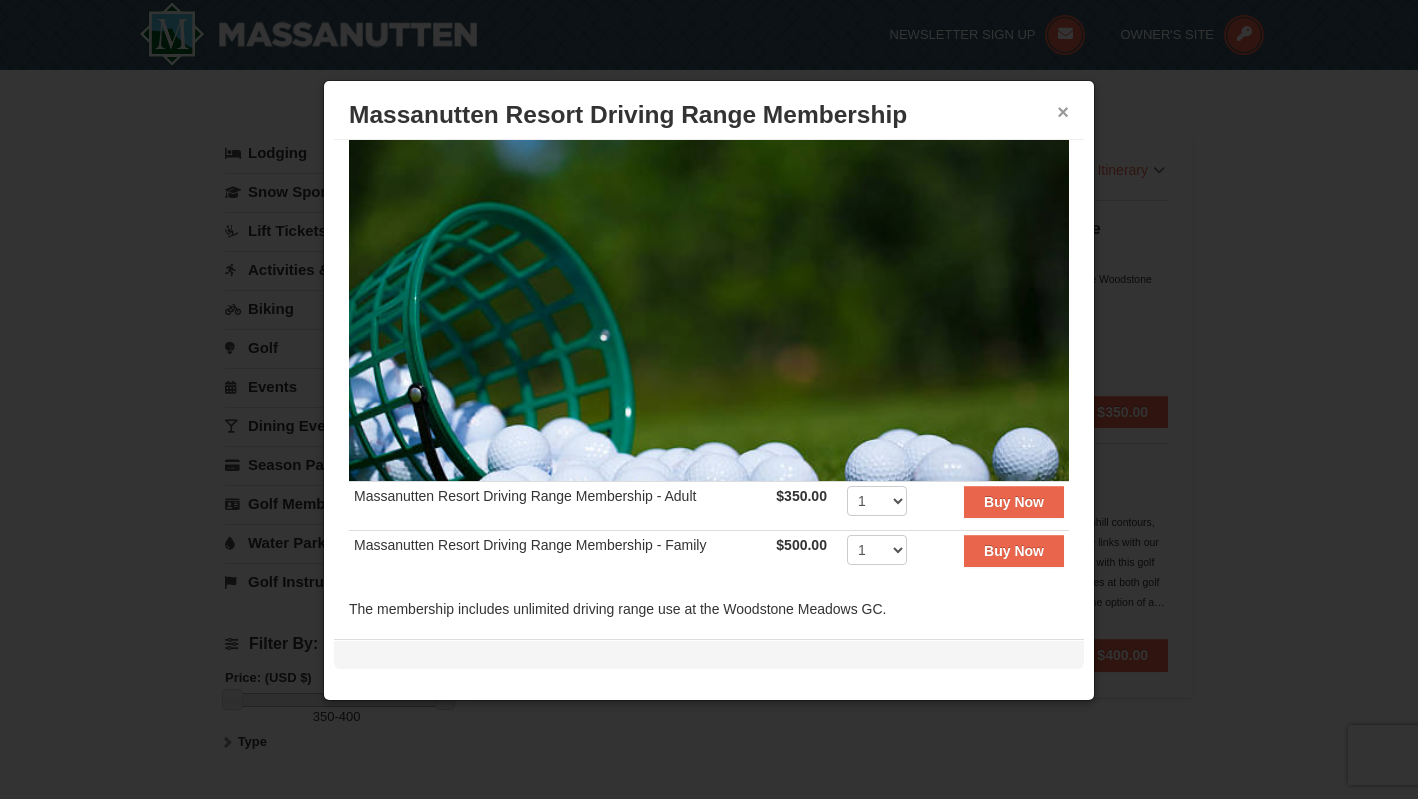 click on "×" at bounding box center [1063, 112] 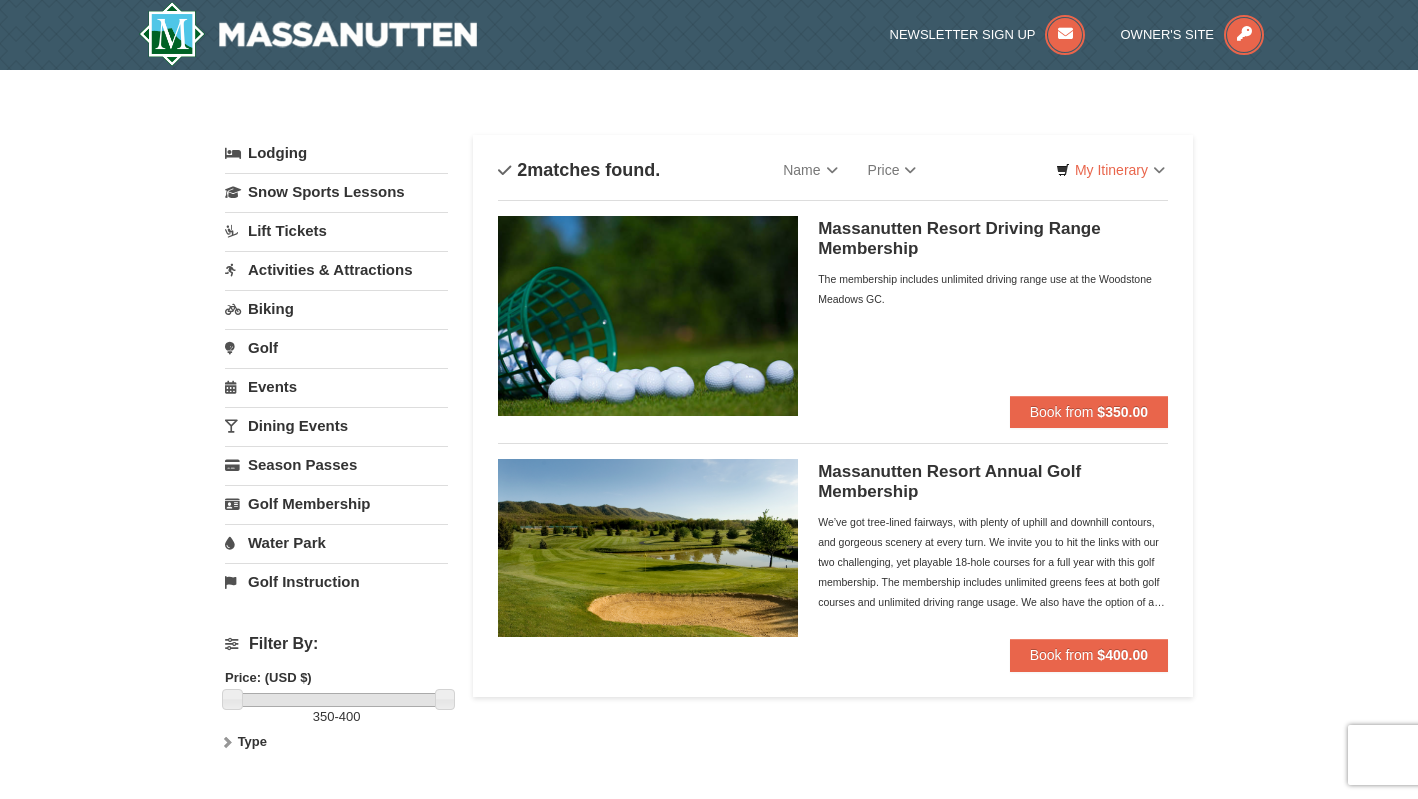 click on "Golf" at bounding box center [336, 347] 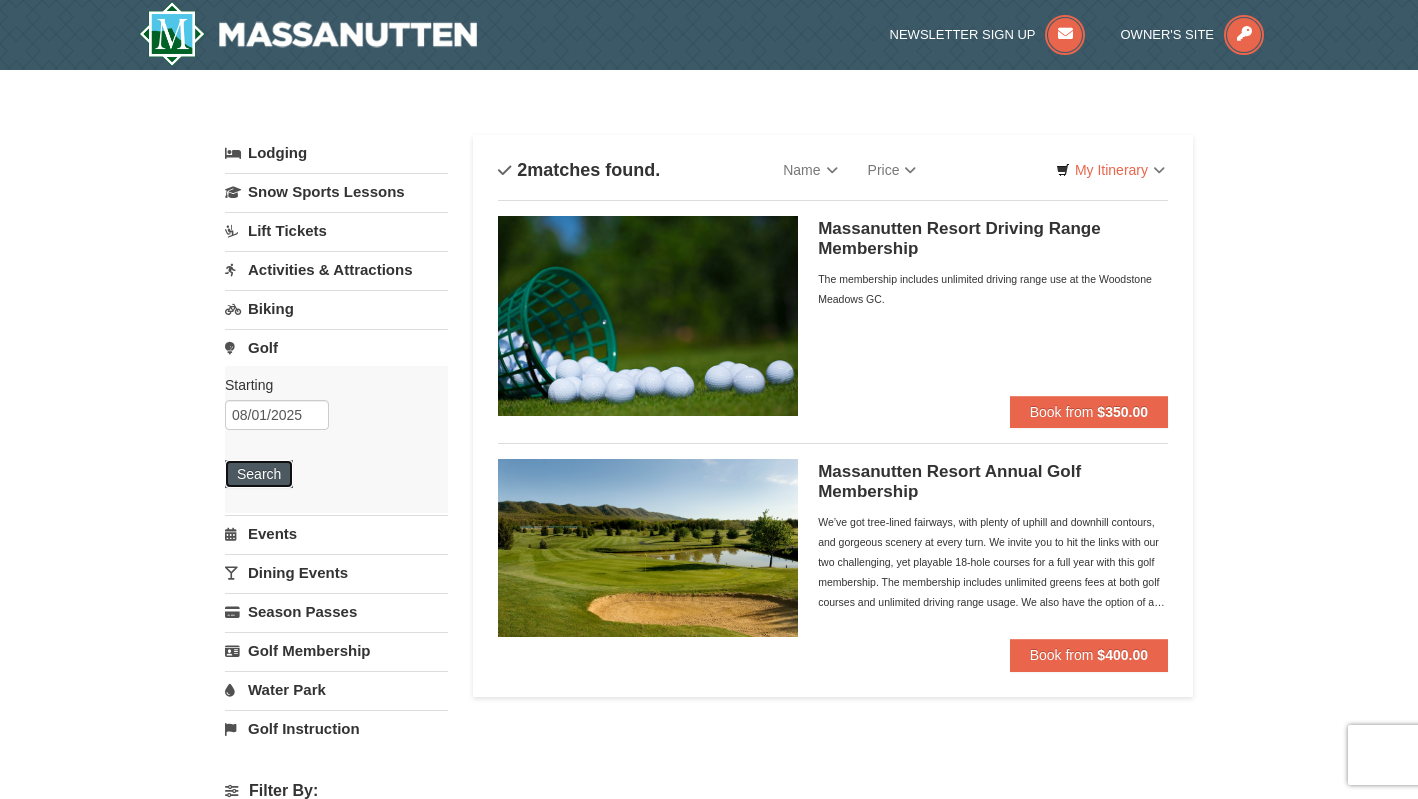 click on "Search" at bounding box center [259, 474] 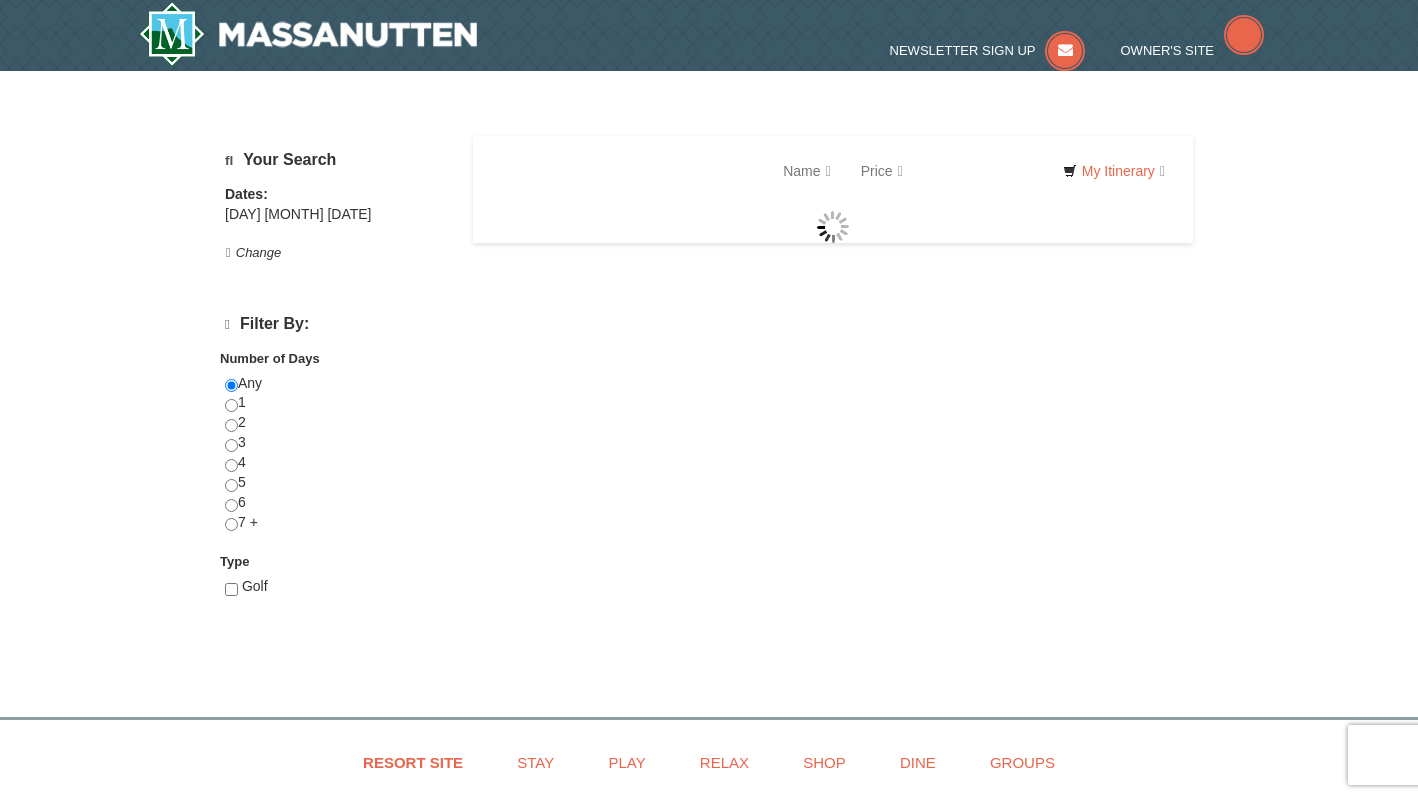 scroll, scrollTop: 0, scrollLeft: 0, axis: both 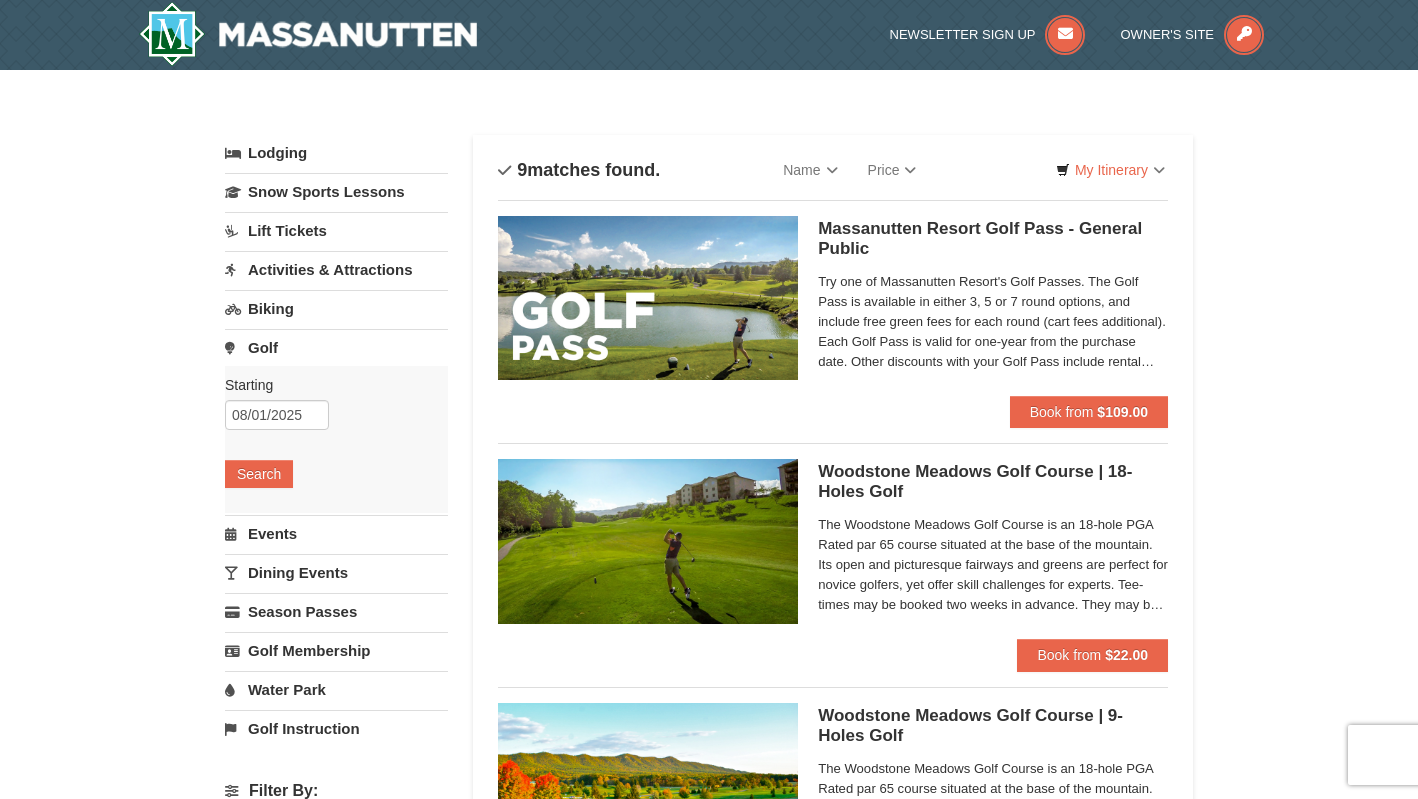click on "Massanutten Resort Golf Pass - General Public  Woodstone Meadows Golf Course" at bounding box center [993, 239] 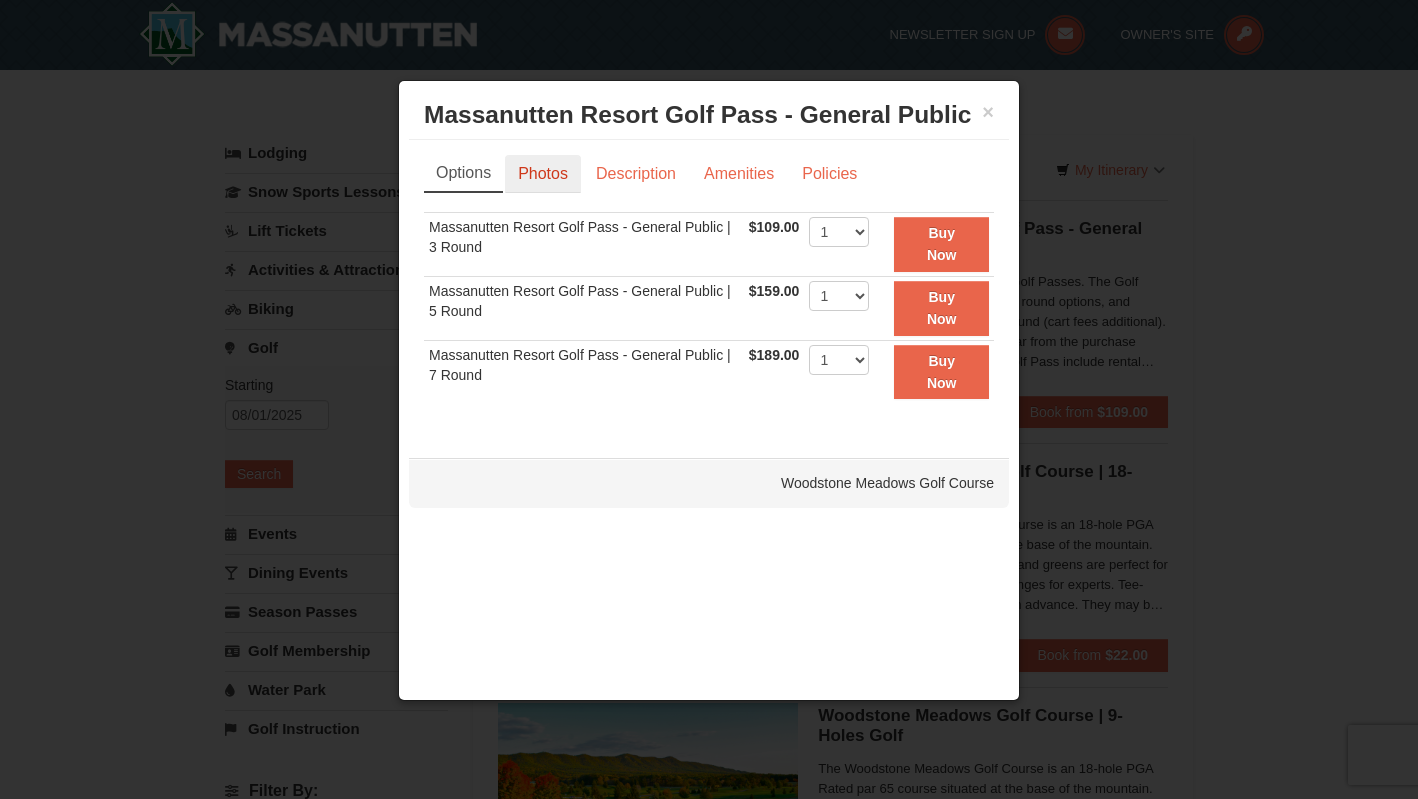 click on "Photos" at bounding box center (543, 174) 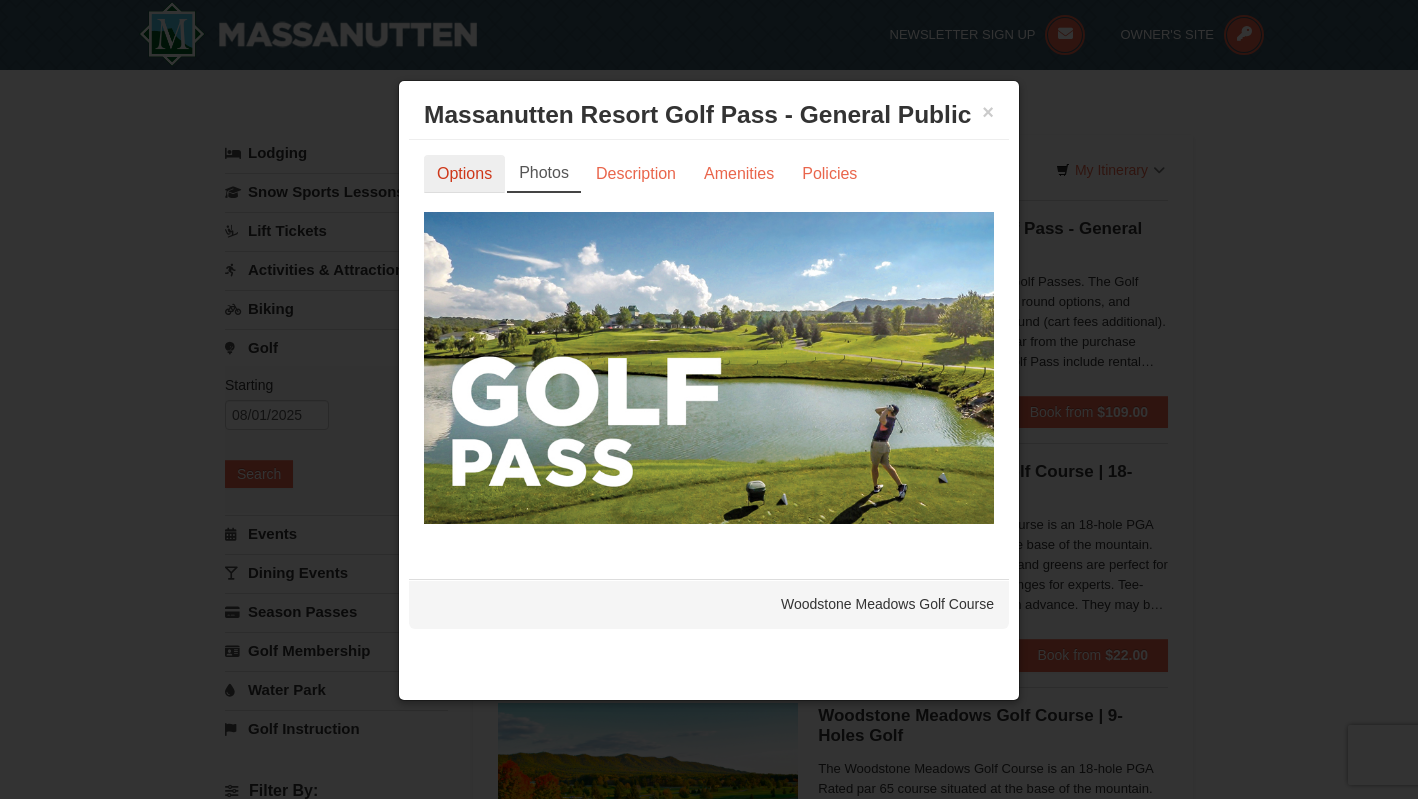 click on "Options" at bounding box center (464, 174) 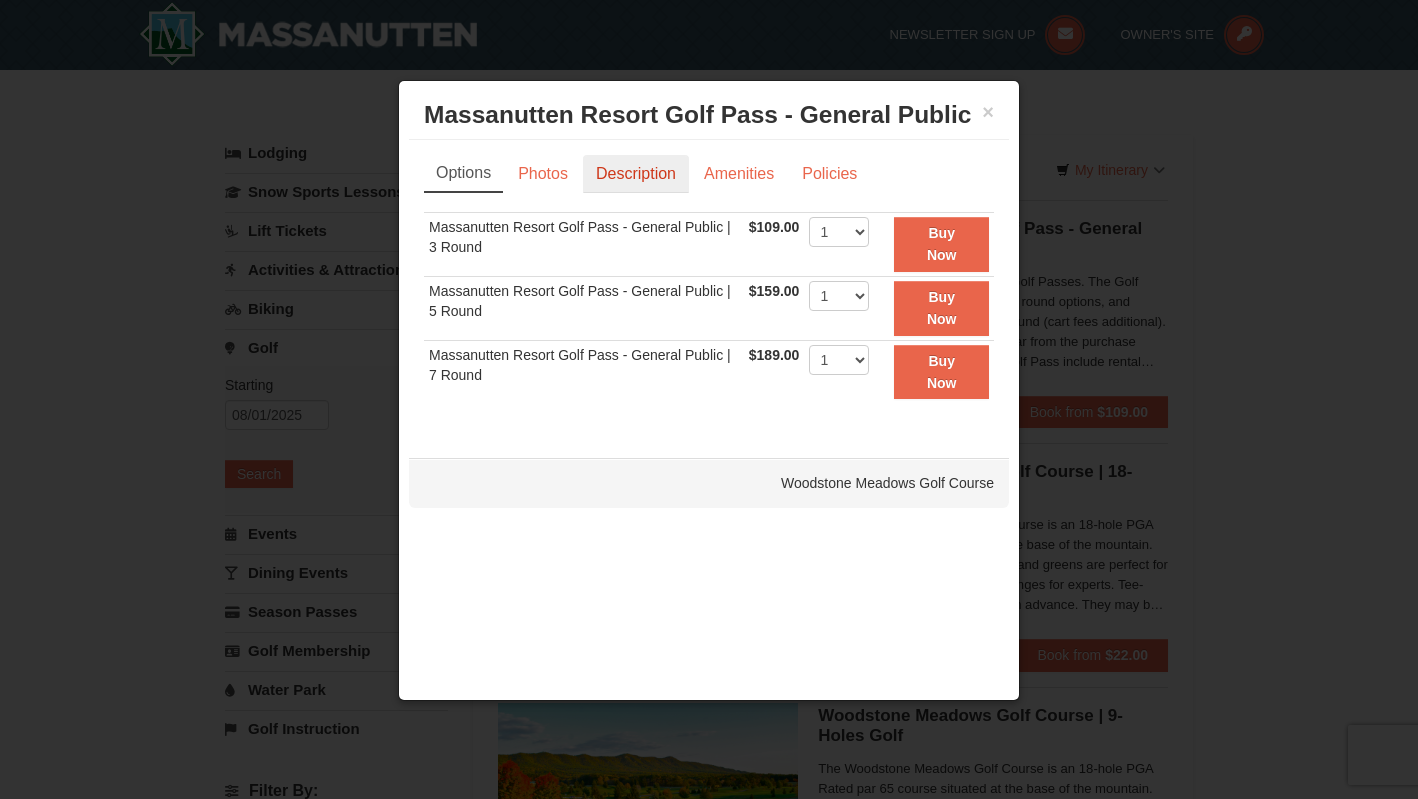 click on "Description" at bounding box center [636, 174] 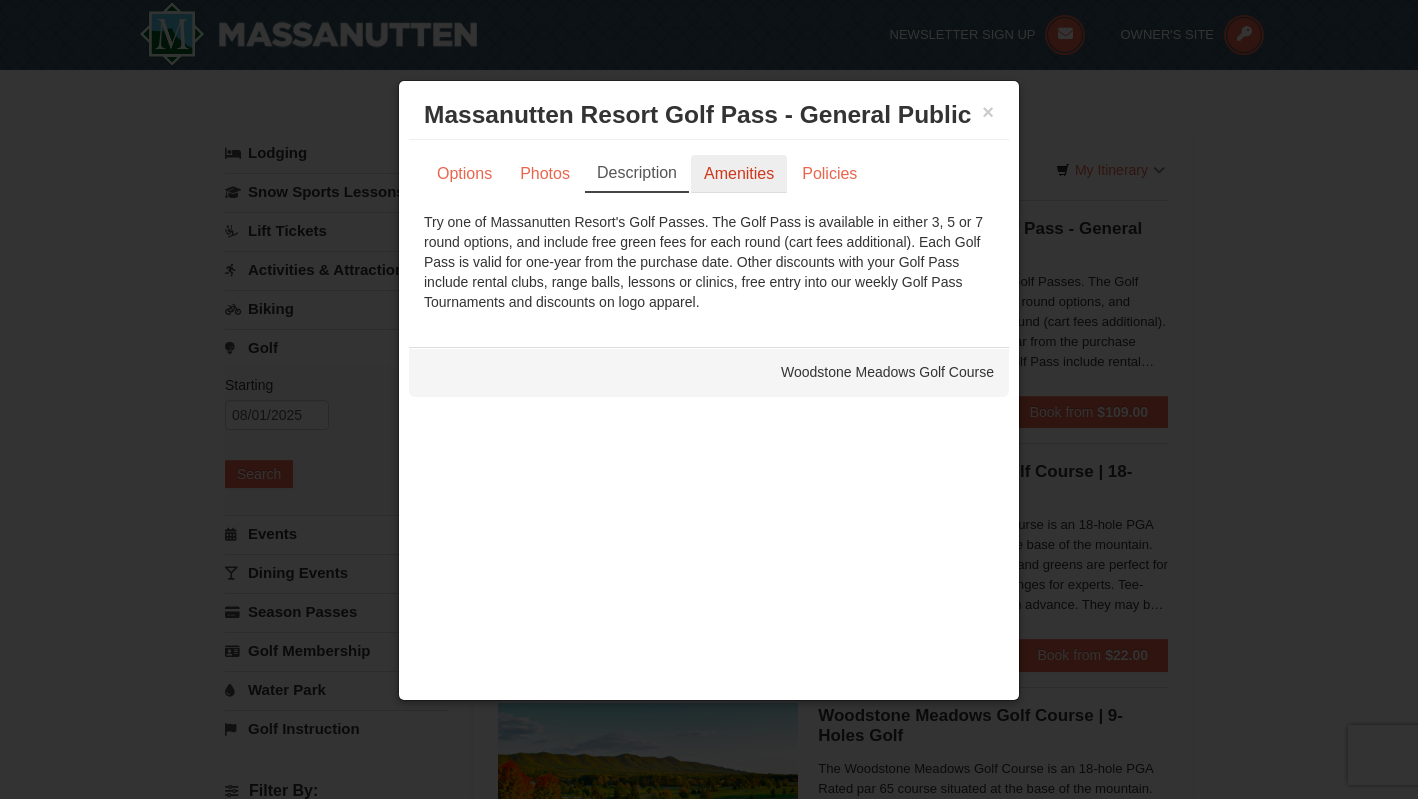 click on "Amenities" at bounding box center (739, 174) 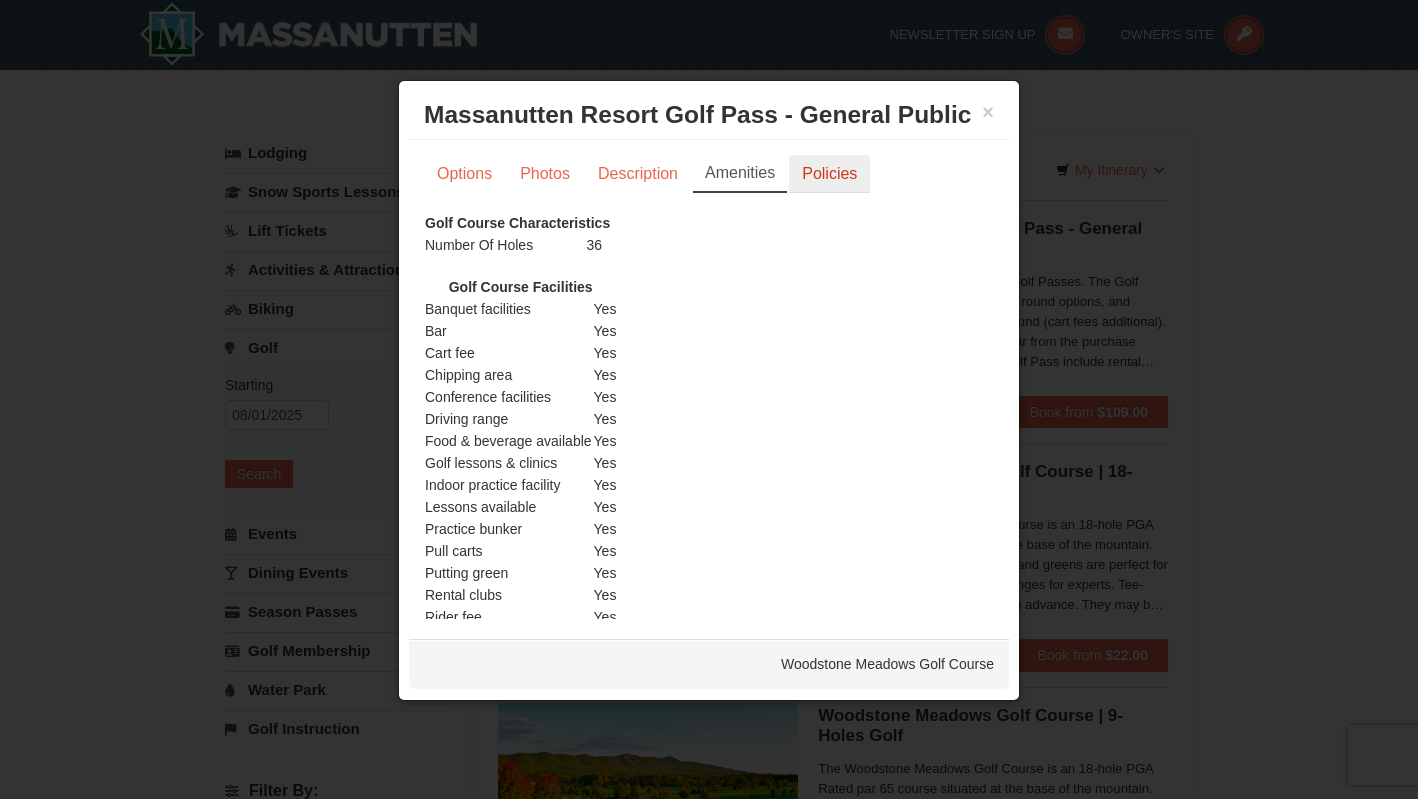 click on "Policies" at bounding box center (829, 174) 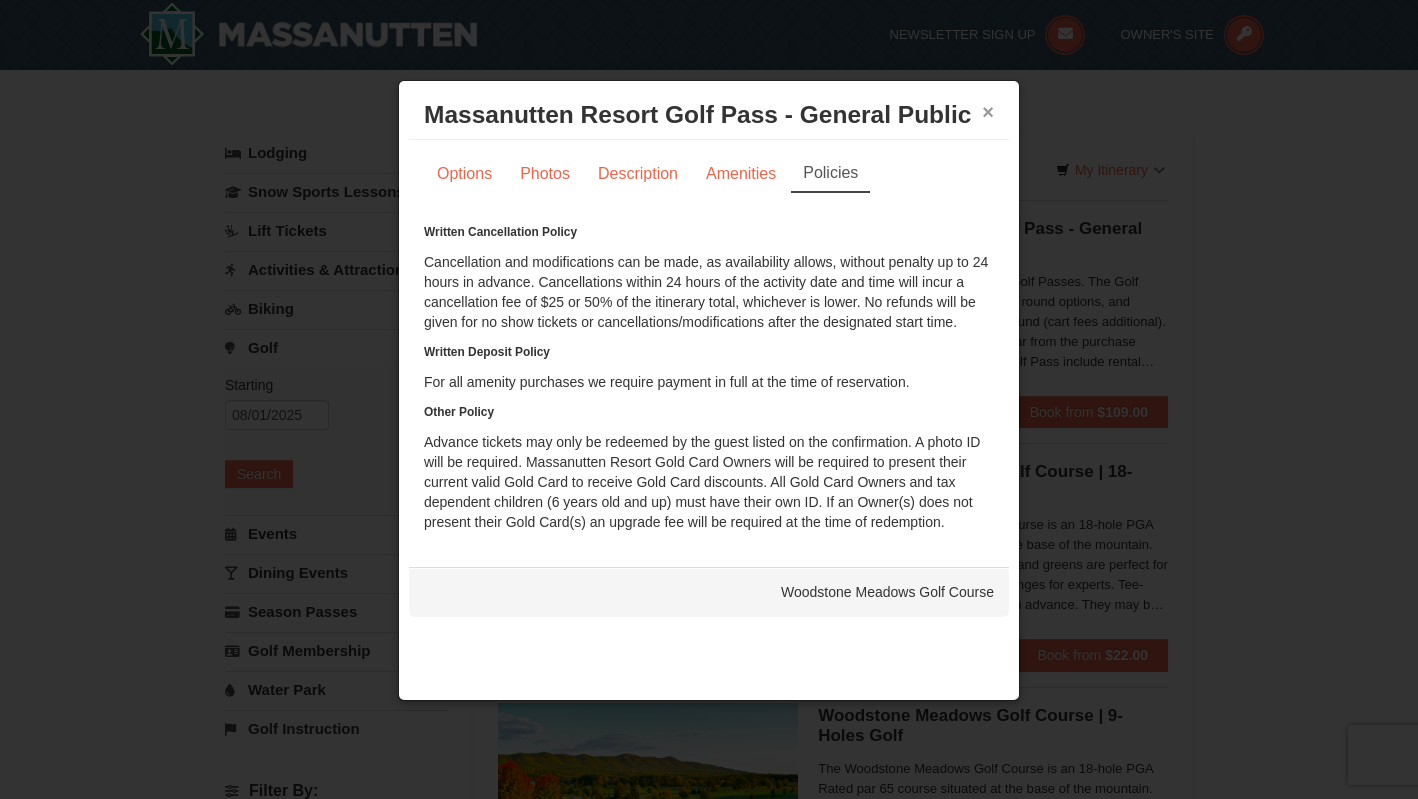 click on "×" at bounding box center (988, 112) 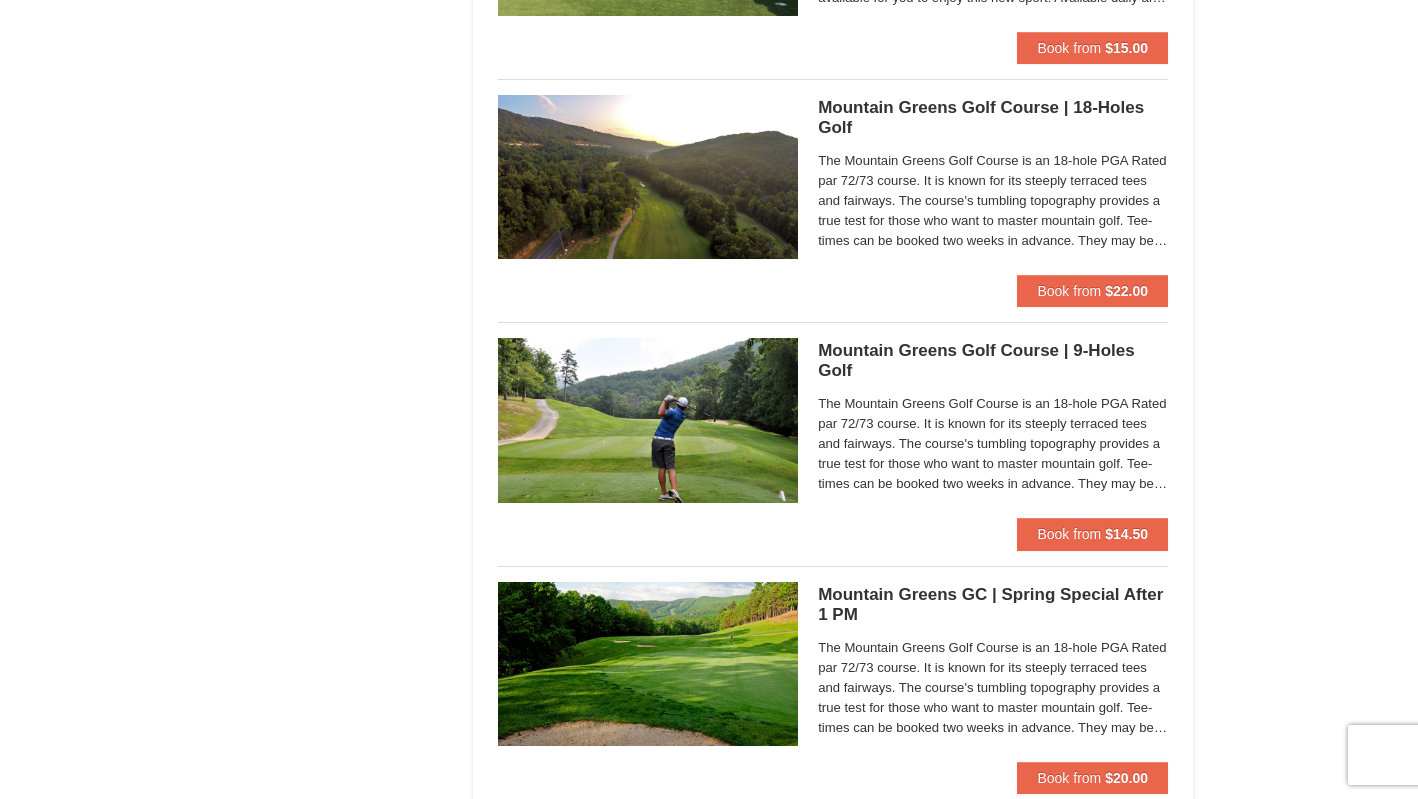 scroll, scrollTop: 1344, scrollLeft: 0, axis: vertical 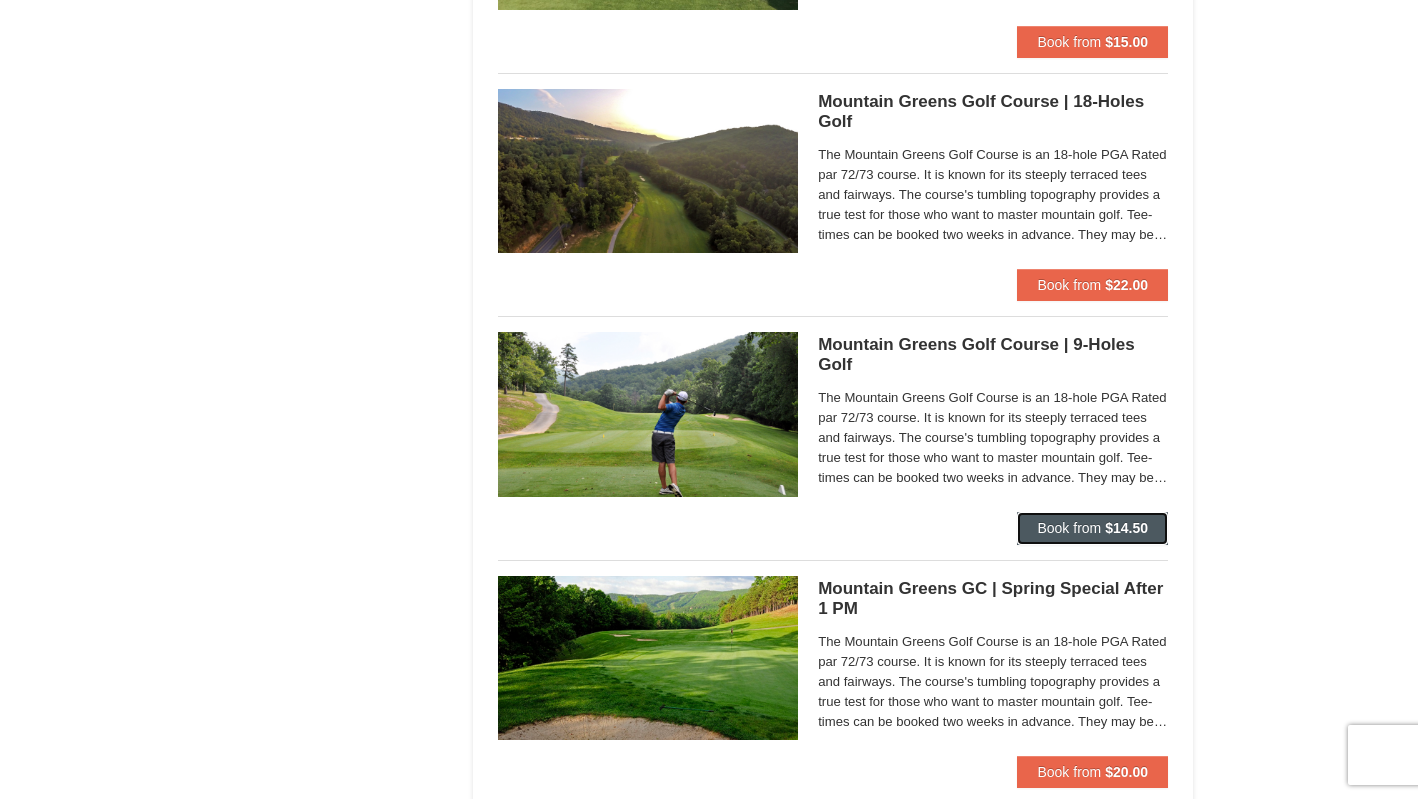 click on "Book from" at bounding box center [1069, 528] 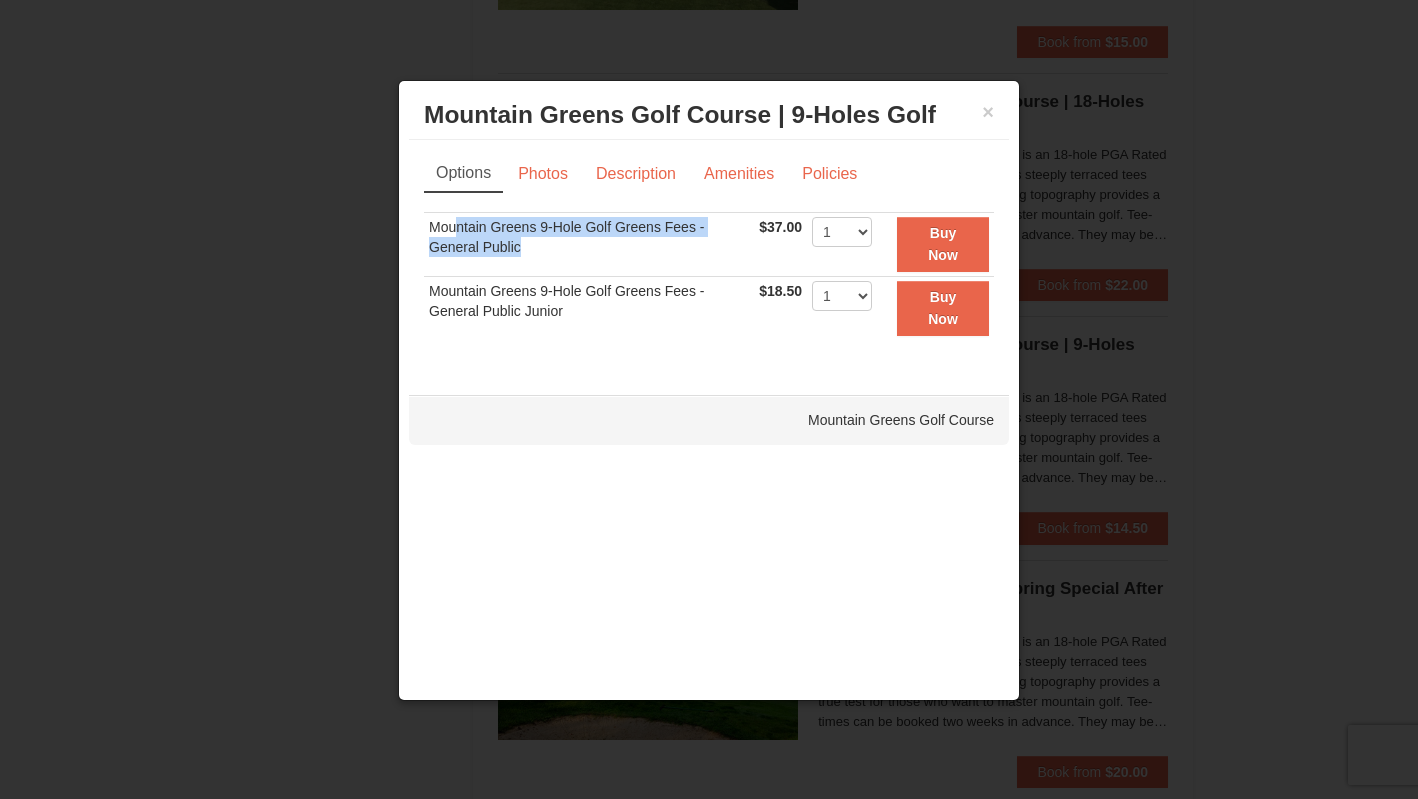 drag, startPoint x: 453, startPoint y: 231, endPoint x: 579, endPoint y: 240, distance: 126.32102 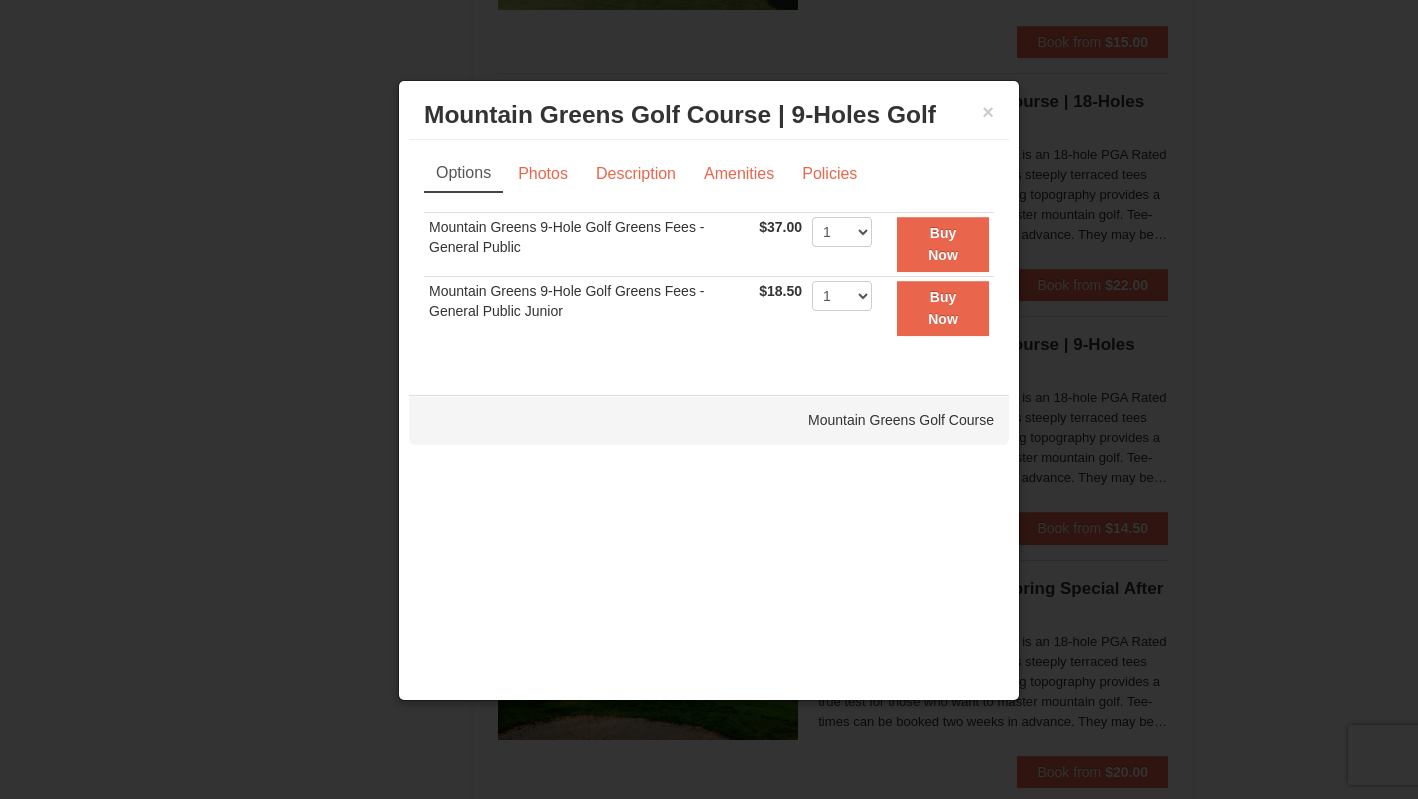 click on "Mountain Greens 9-Hole Golf Greens Fees - General Public Junior" at bounding box center (589, 307) 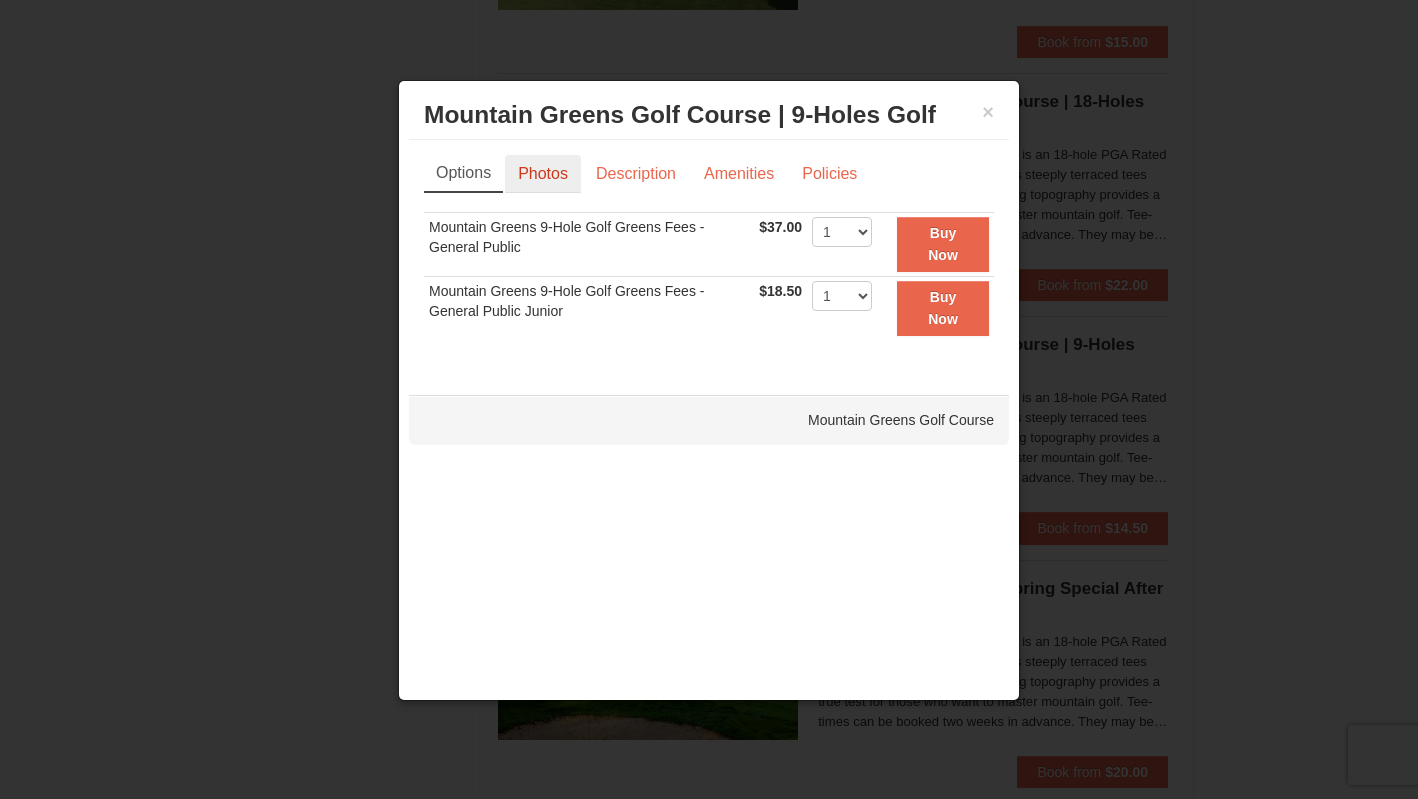 click on "Photos" at bounding box center [543, 174] 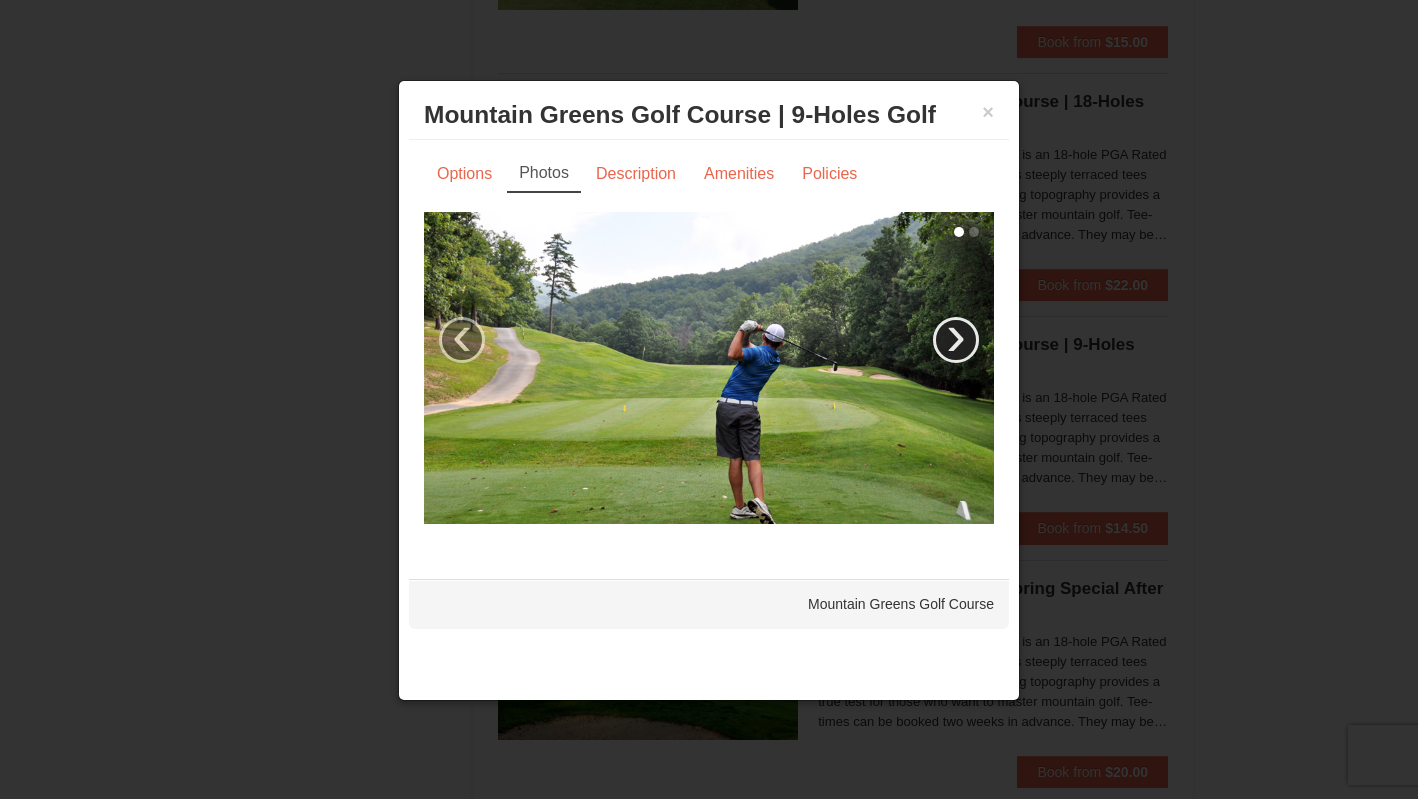 click on "›" at bounding box center [956, 340] 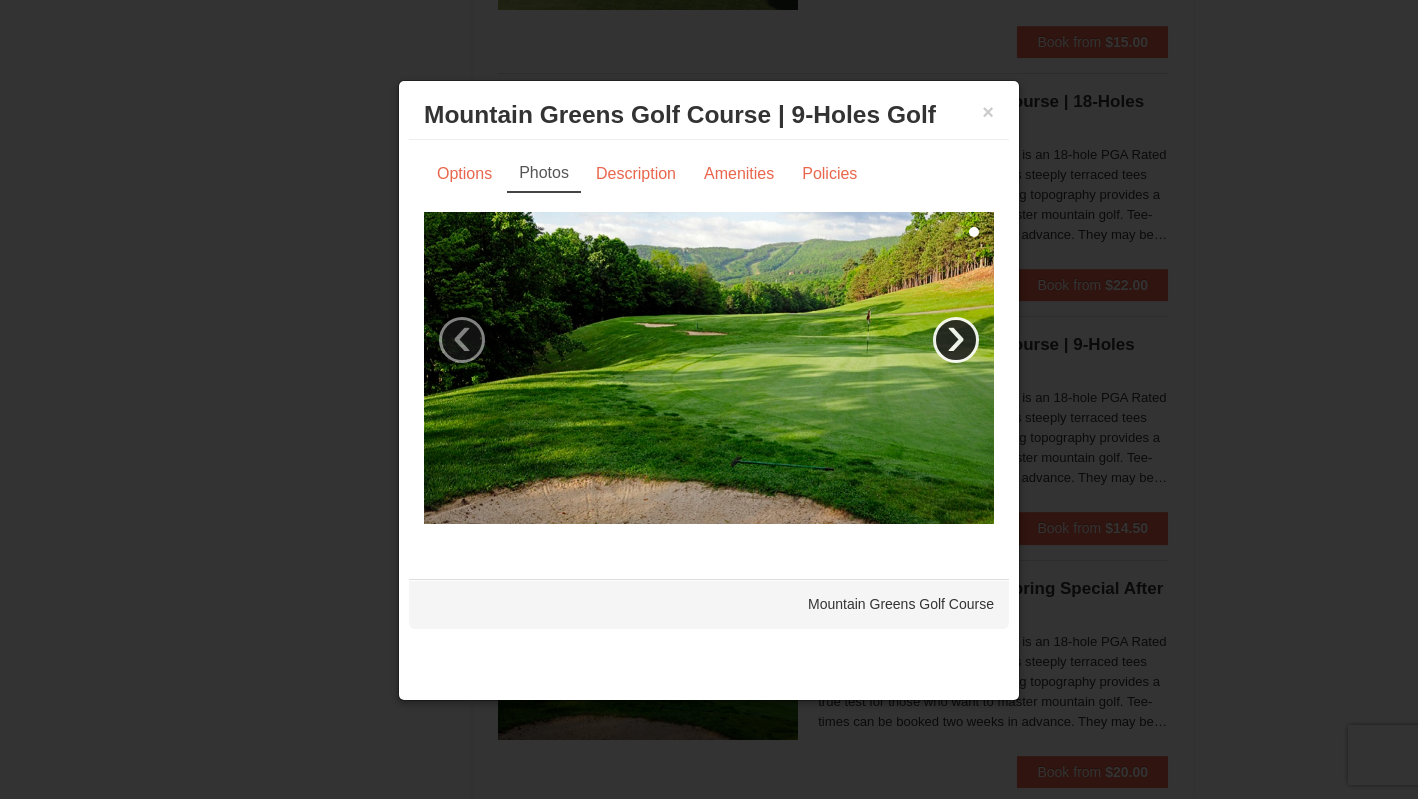 click on "›" at bounding box center [956, 340] 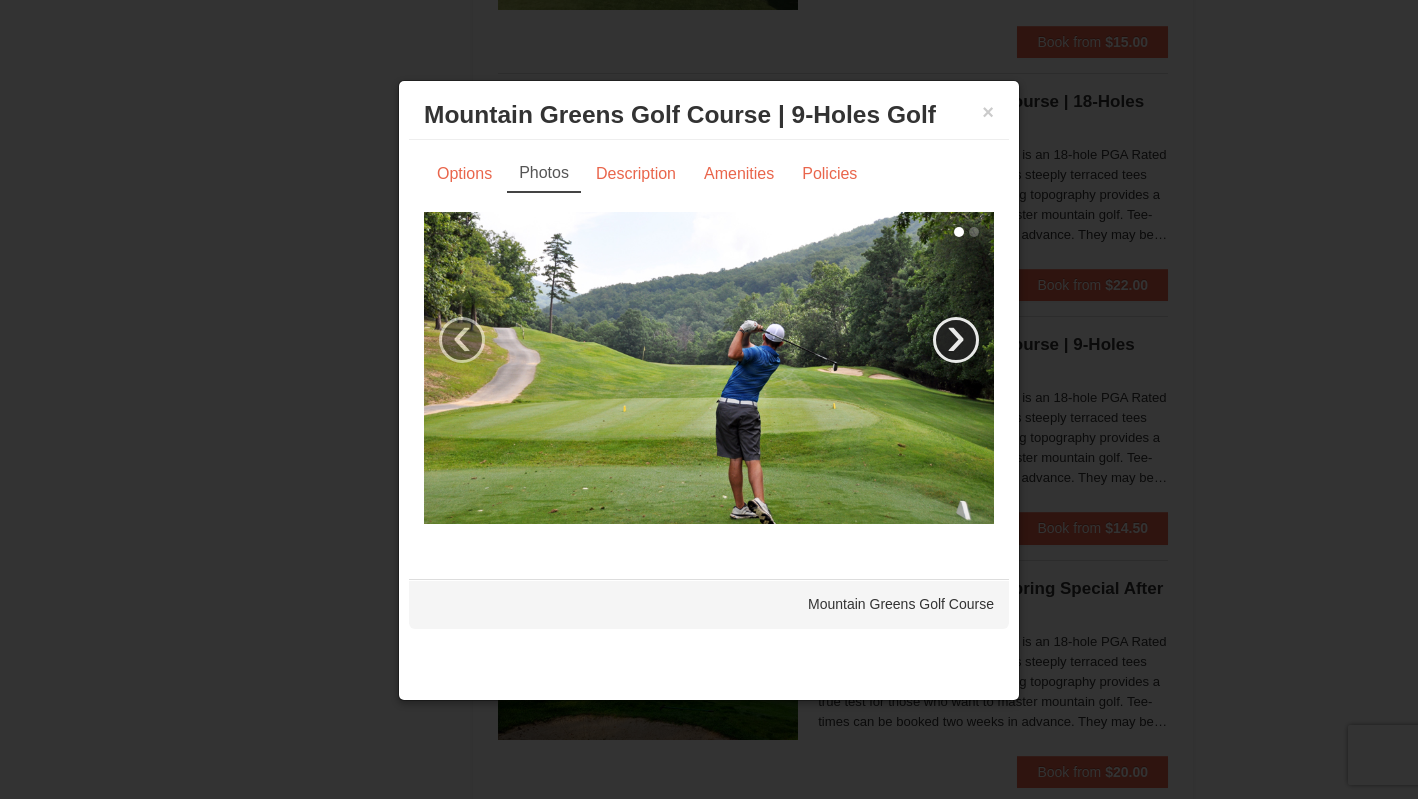 click on "›" at bounding box center [956, 340] 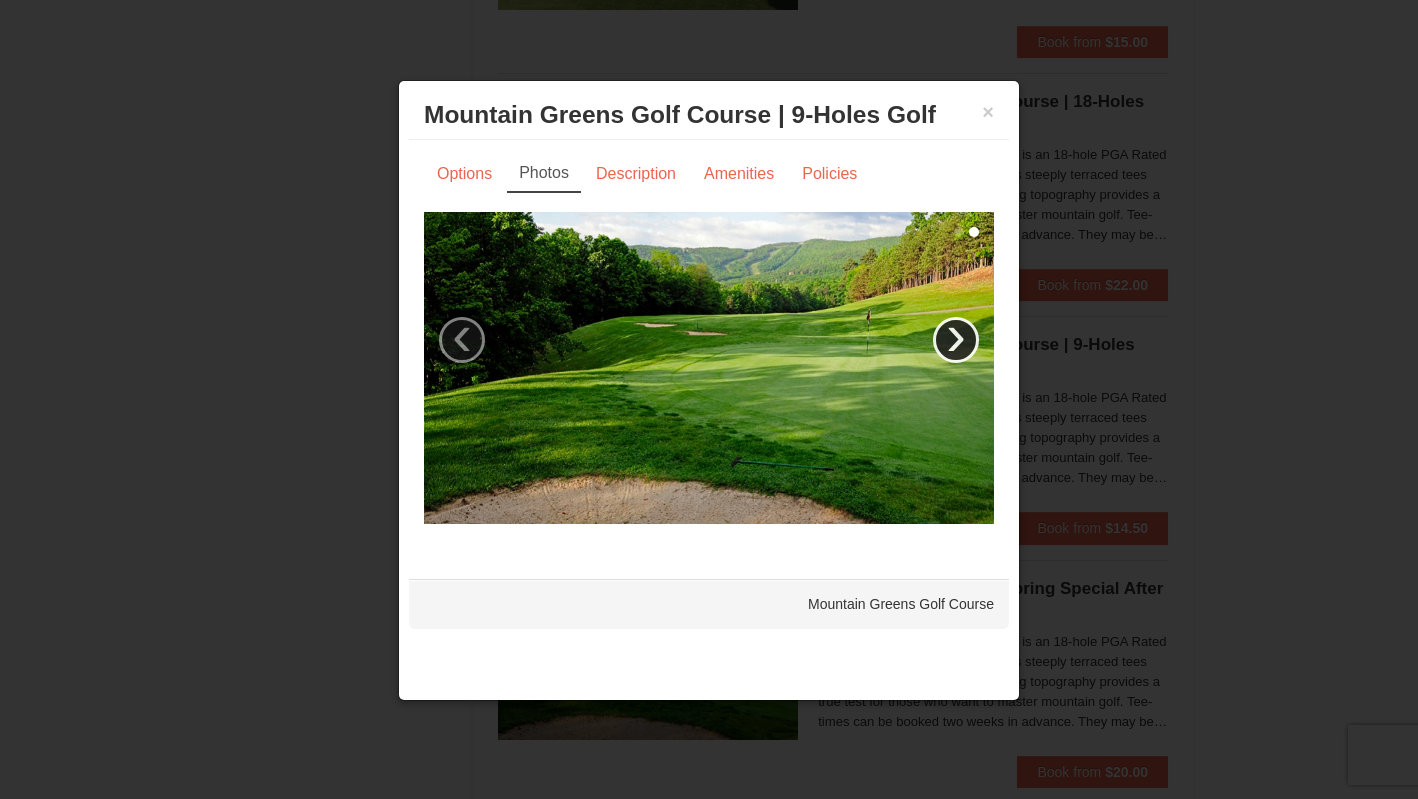 click on "›" at bounding box center [956, 340] 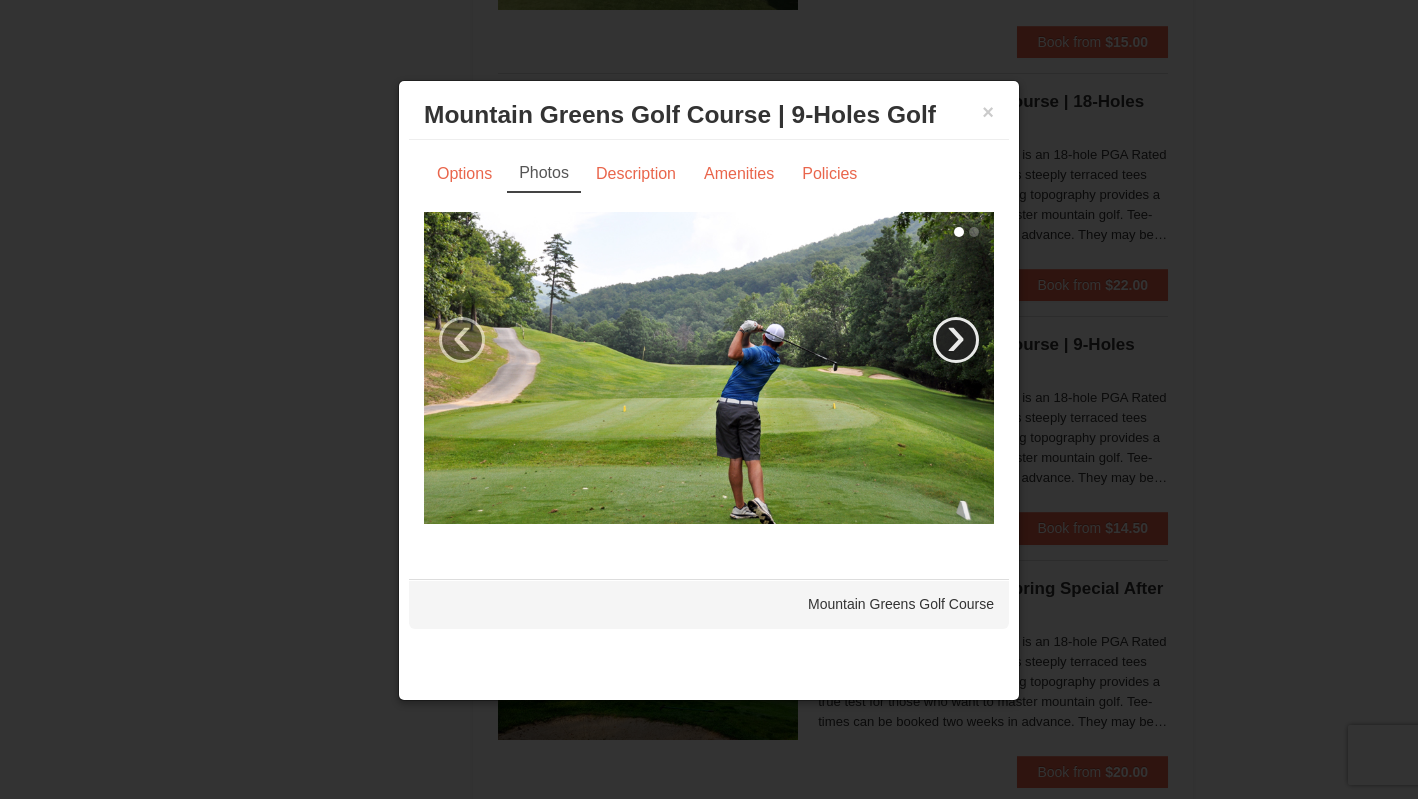 click on "›" at bounding box center [956, 340] 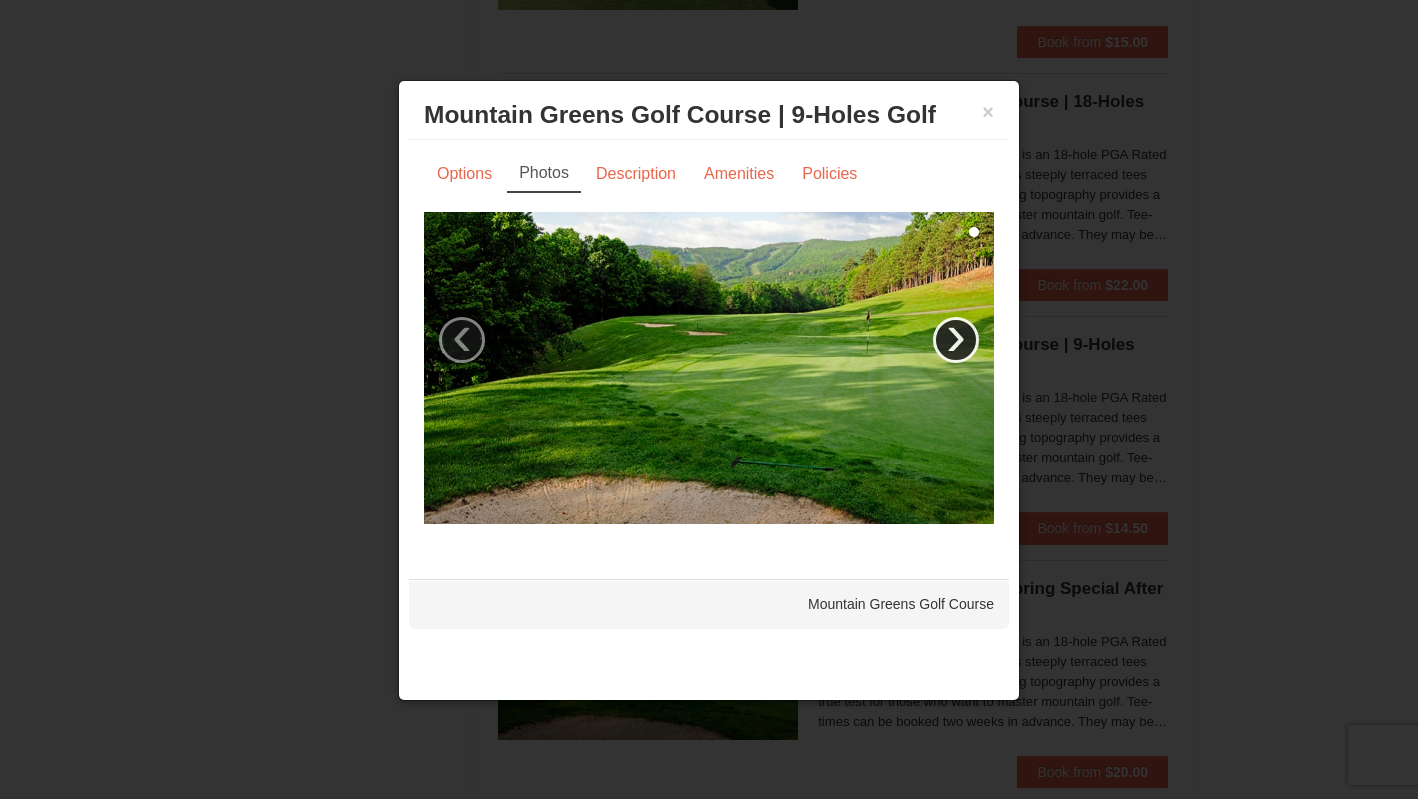 click on "›" at bounding box center (956, 340) 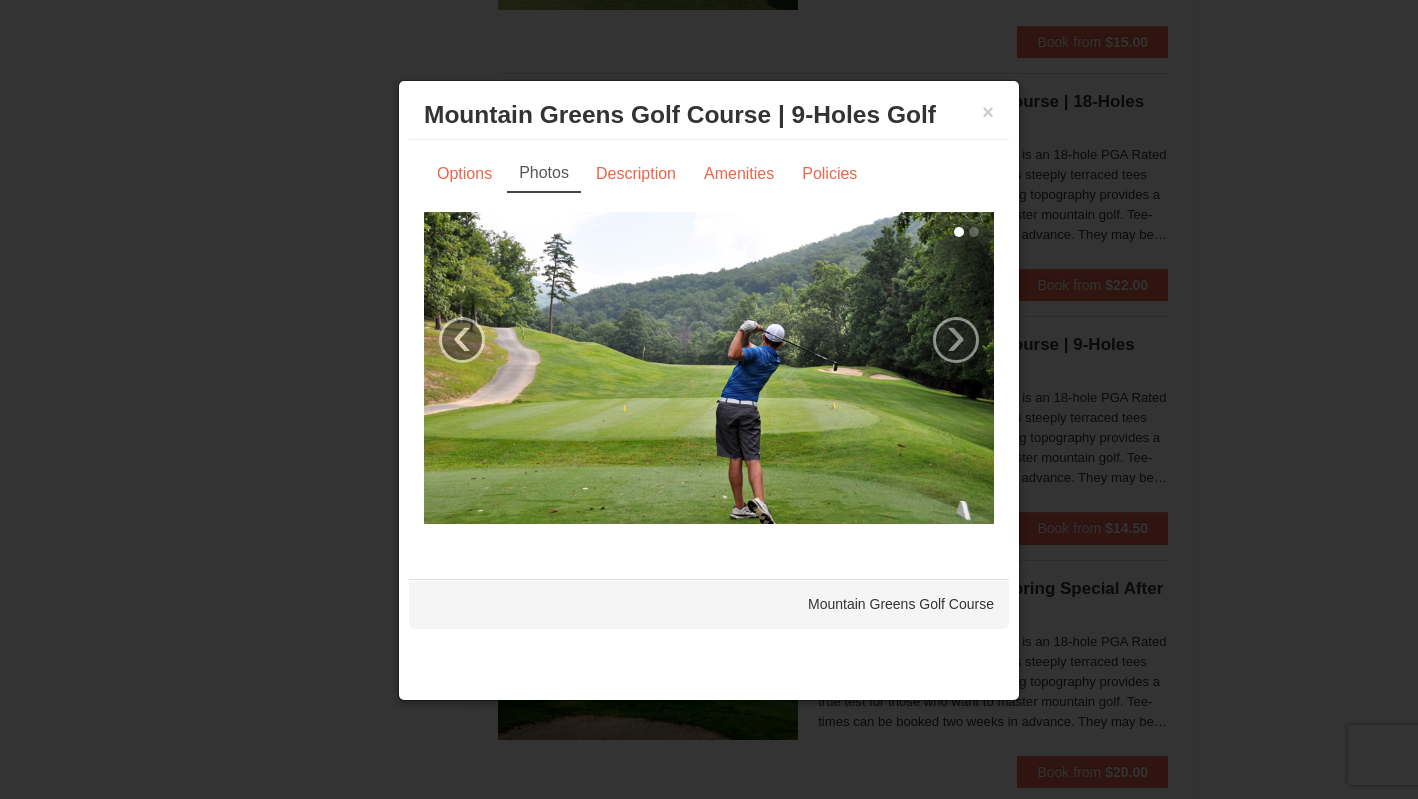 click on "×
Mountain Greens Golf Course |     9-Holes Golf  Mountain Greens Golf Course" at bounding box center (709, 115) 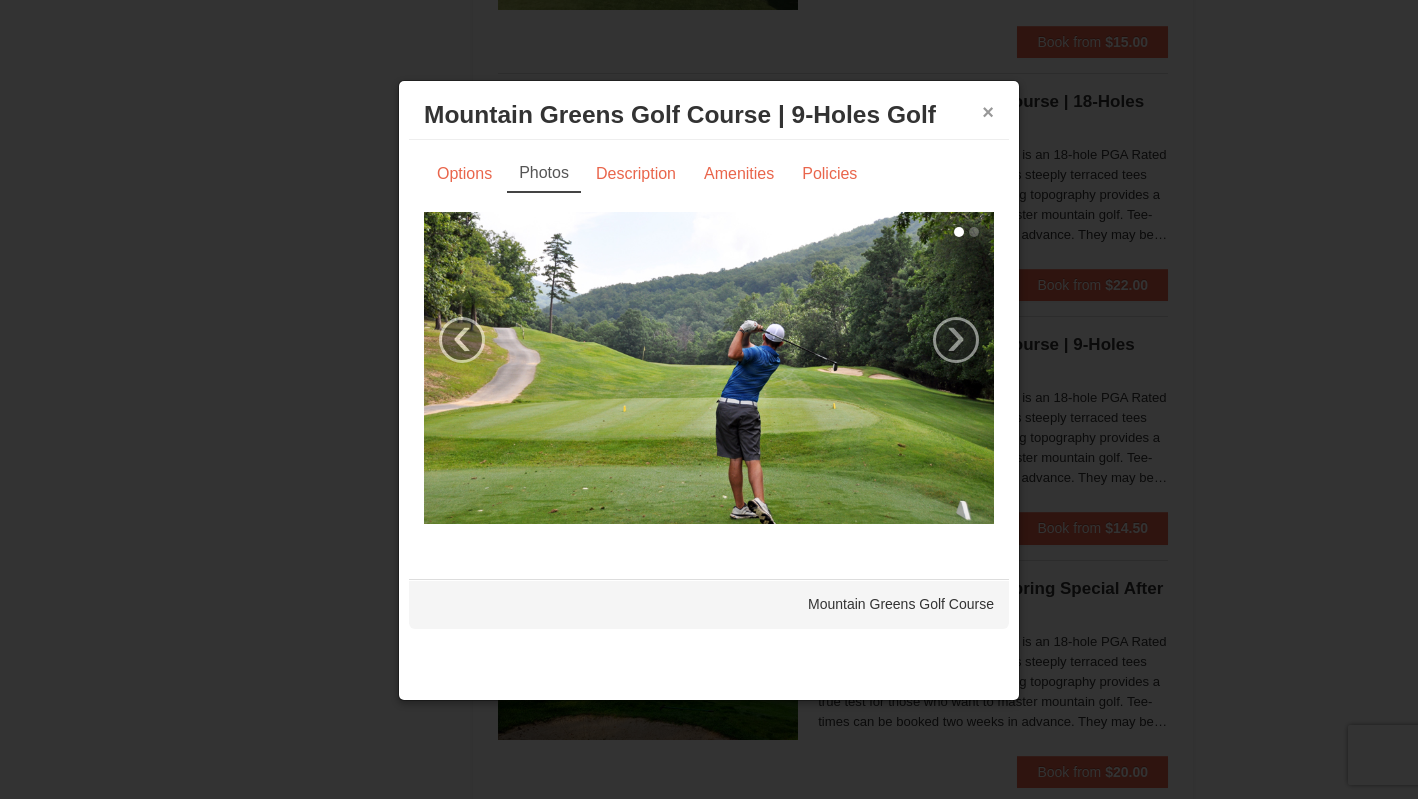 click on "×" at bounding box center (988, 112) 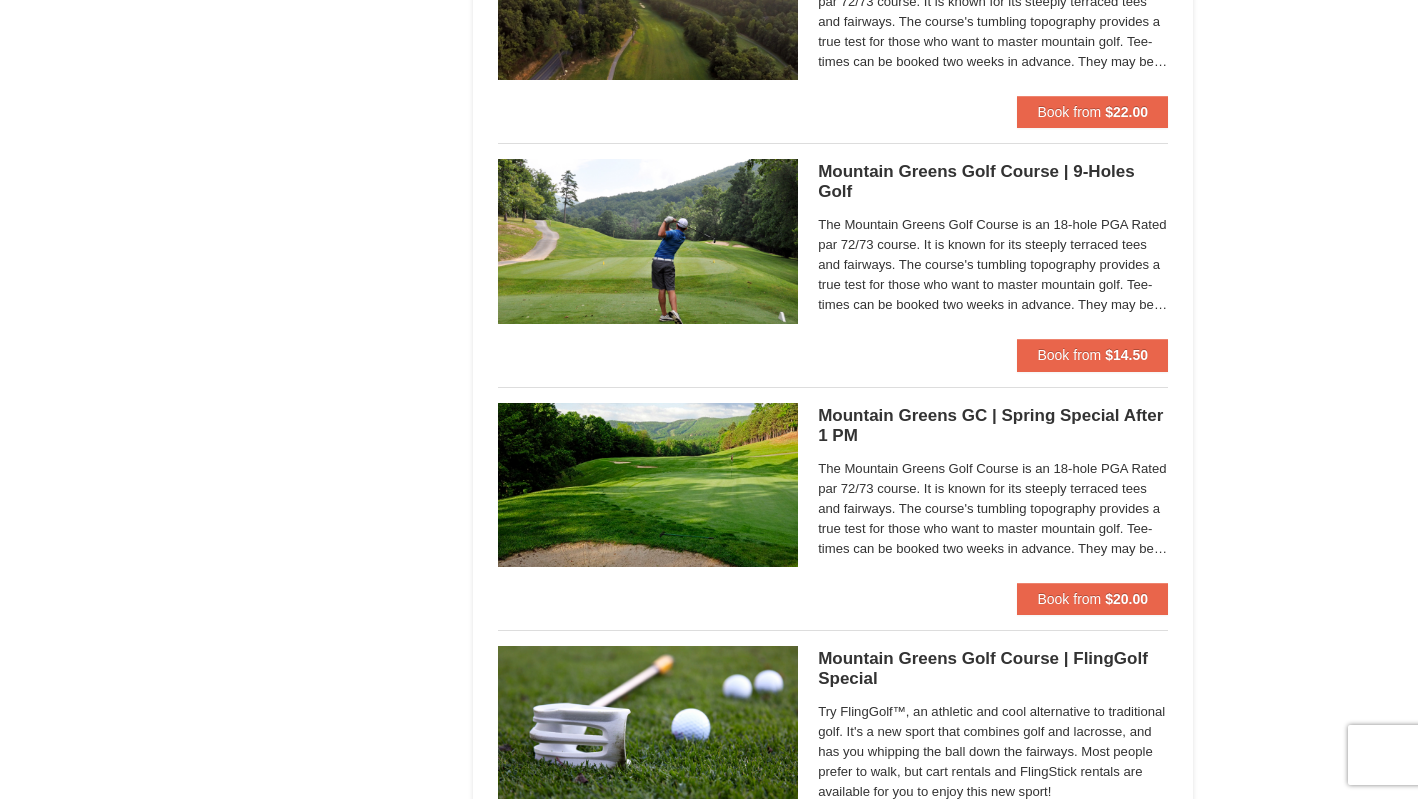 scroll, scrollTop: 1510, scrollLeft: 0, axis: vertical 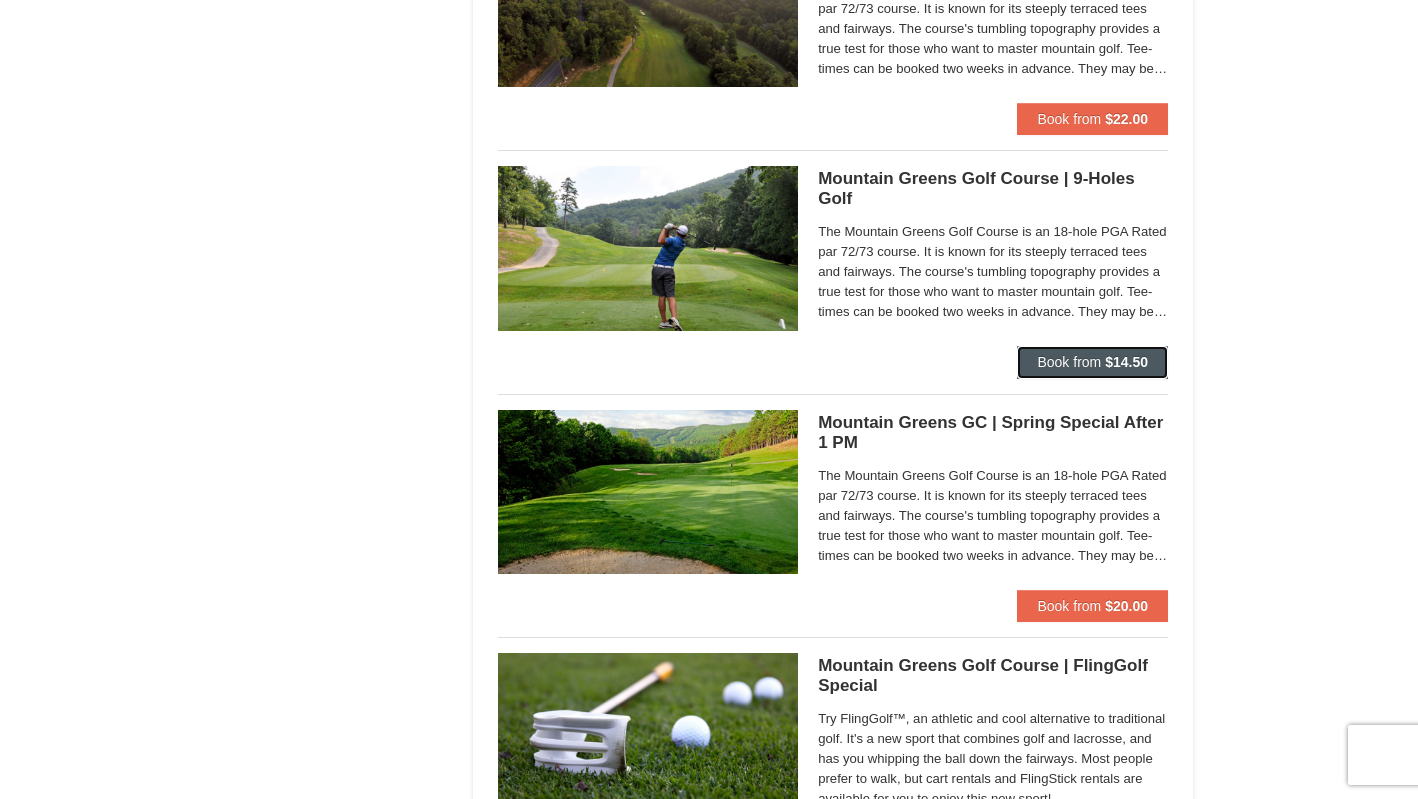click on "Book from   $14.50" at bounding box center (1092, 362) 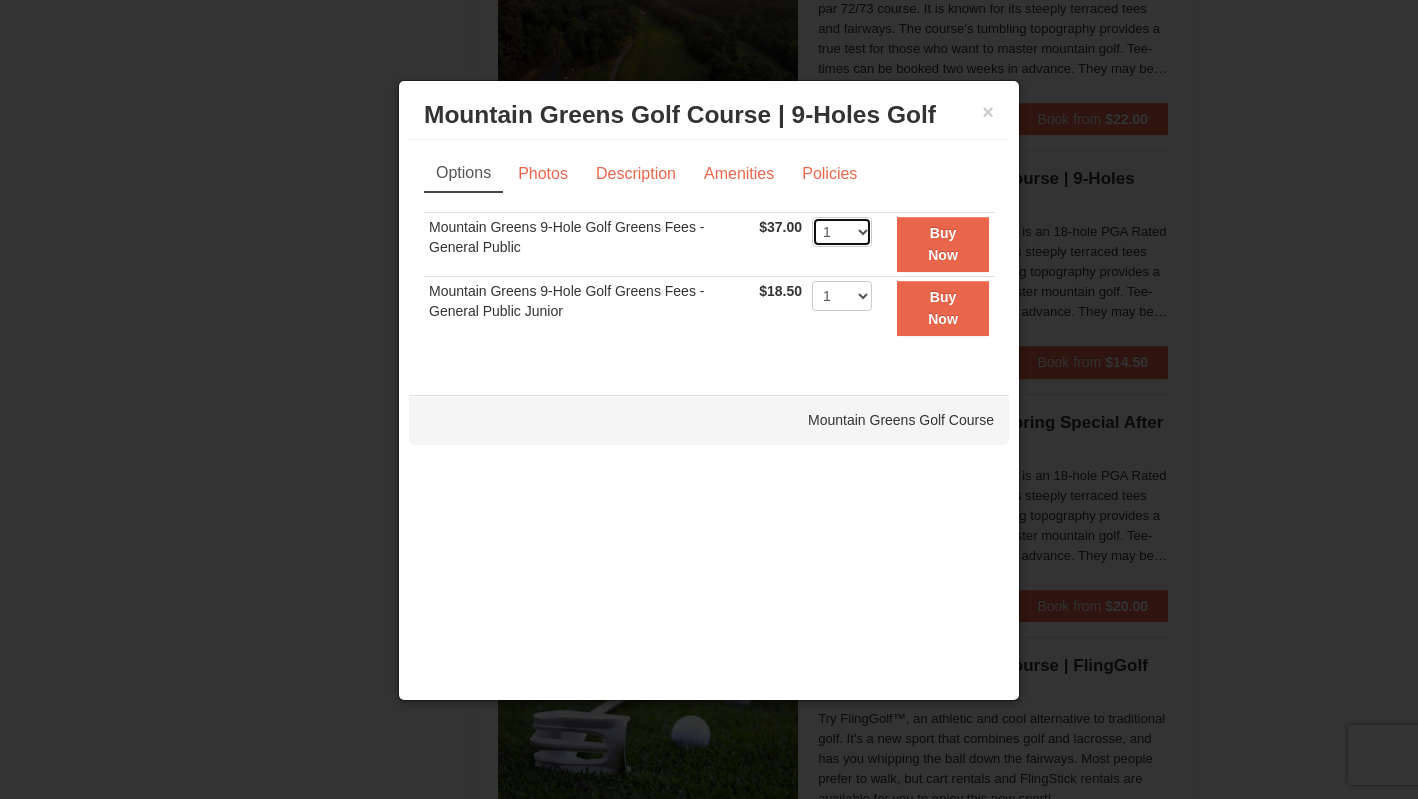 click on "1
2
3
4
5
6
7
8
9
10
11
12
13
14
15
16
17
18
19
20" at bounding box center (842, 232) 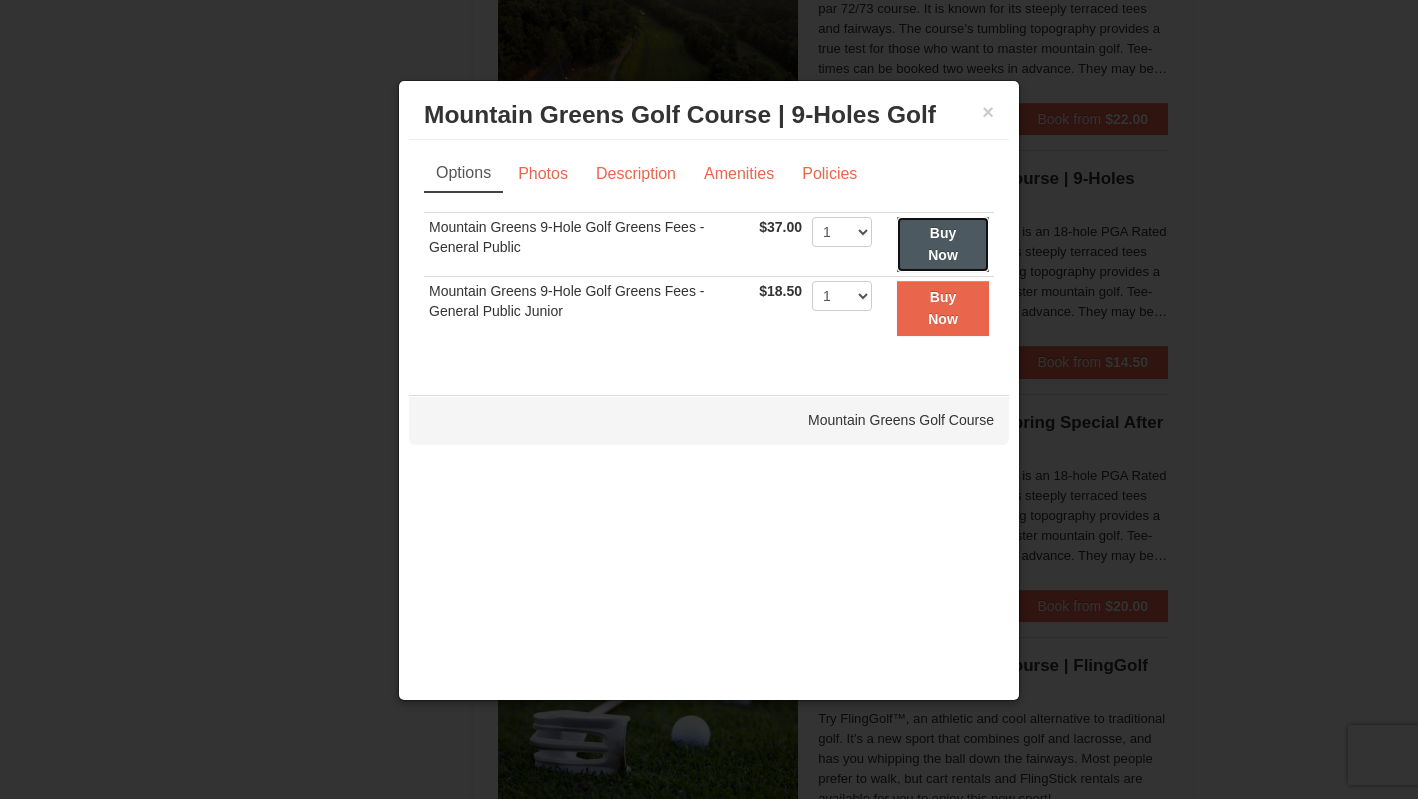 click on "Buy Now" at bounding box center [943, 244] 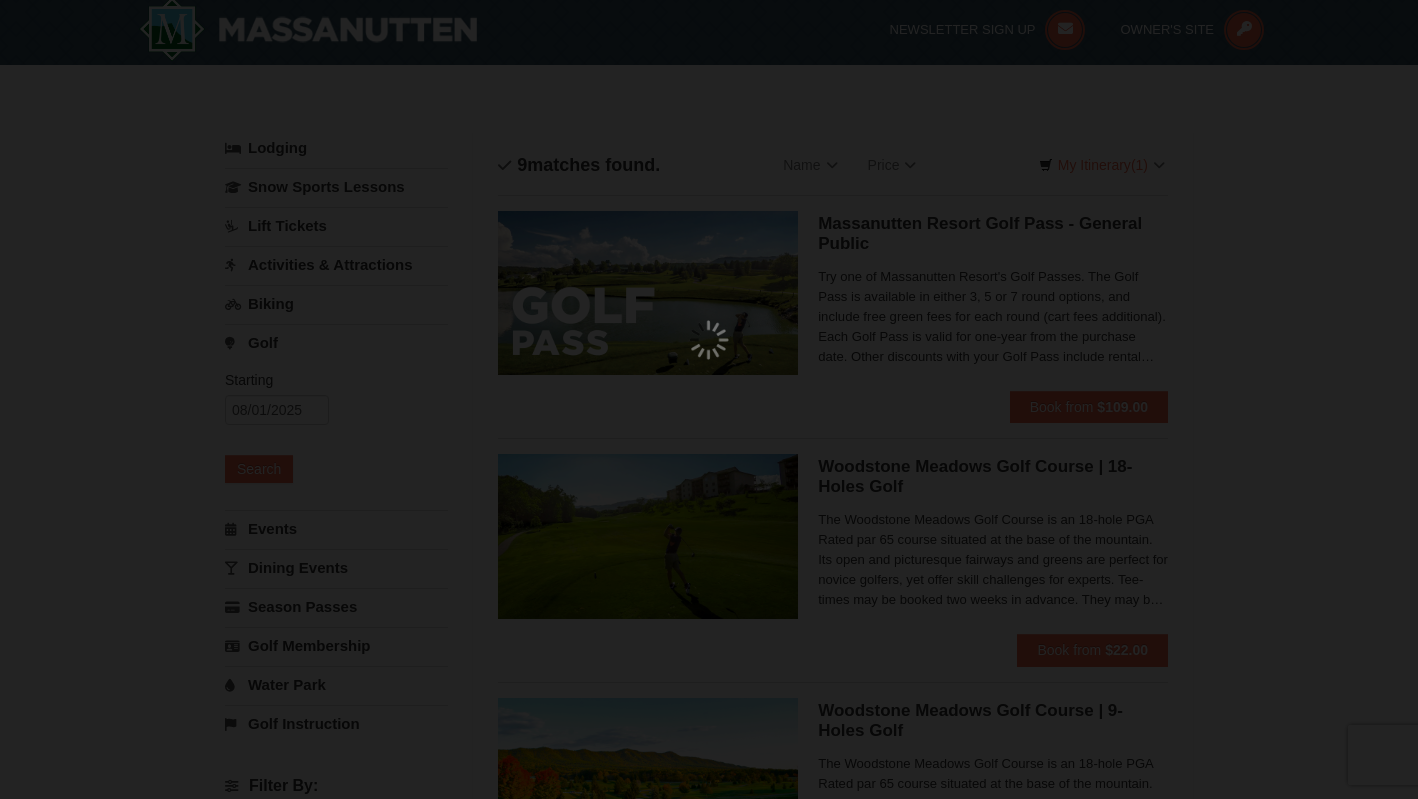scroll, scrollTop: 6, scrollLeft: 0, axis: vertical 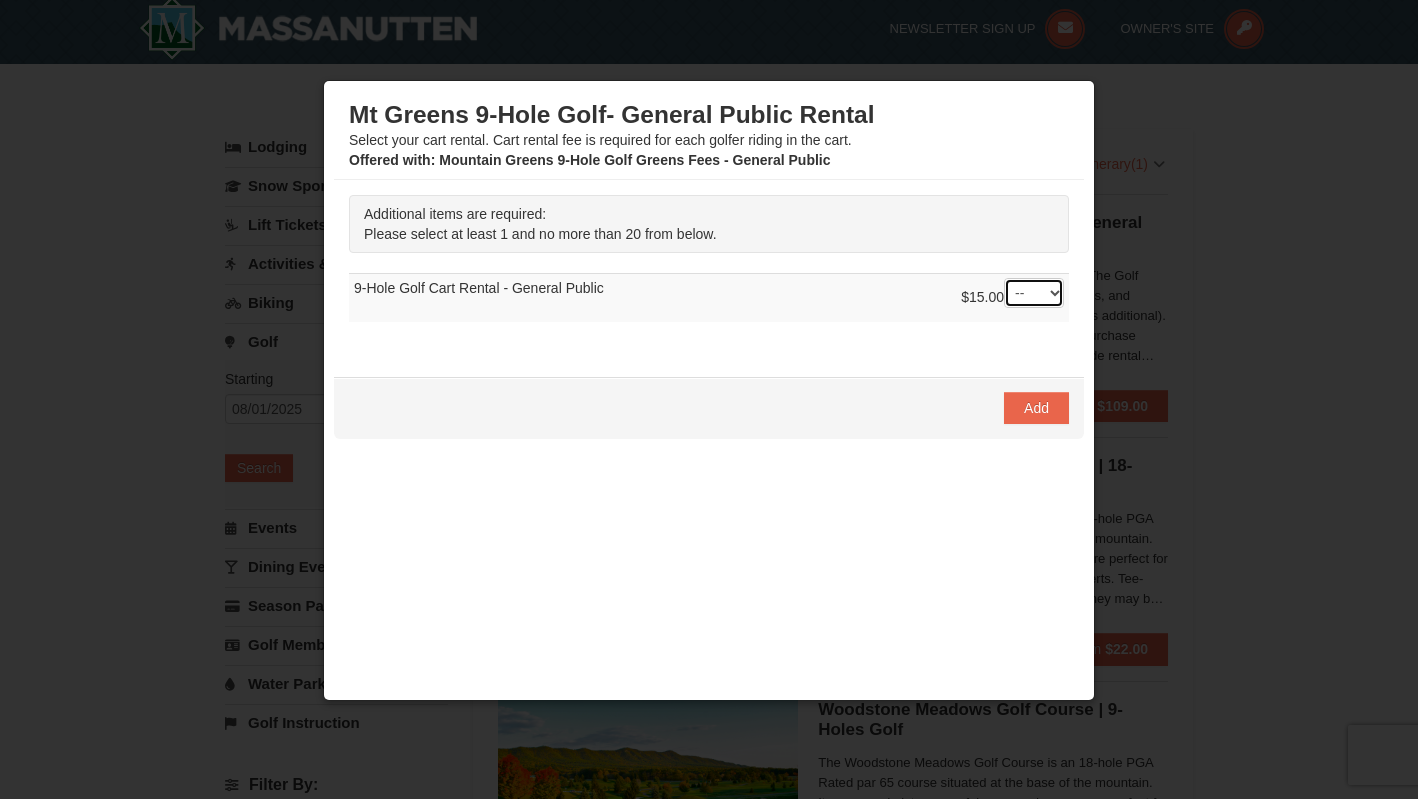 click on "--
01
02
03
04
05
06
07
08" at bounding box center [1034, 293] 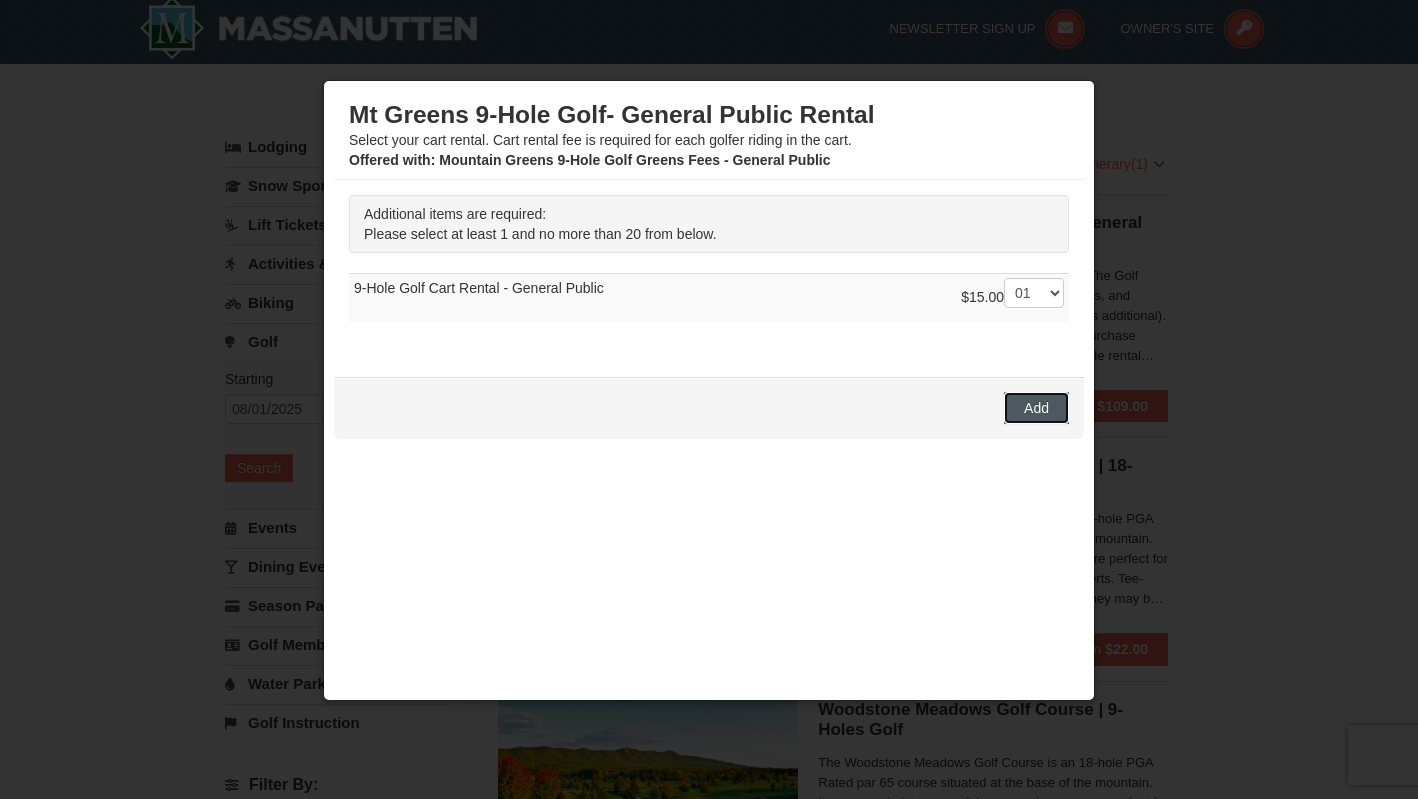 click on "Add" at bounding box center [1036, 408] 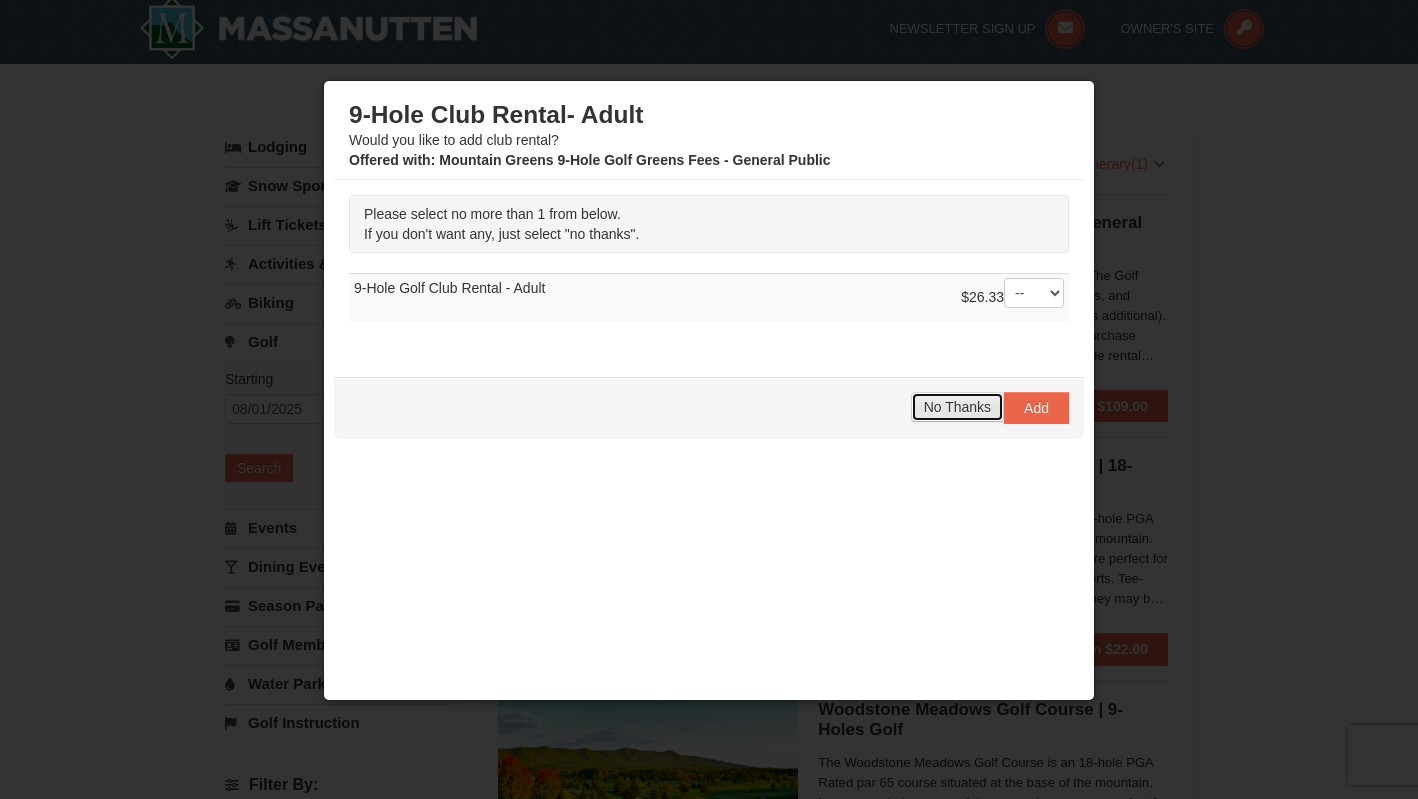 click on "No Thanks" at bounding box center (957, 407) 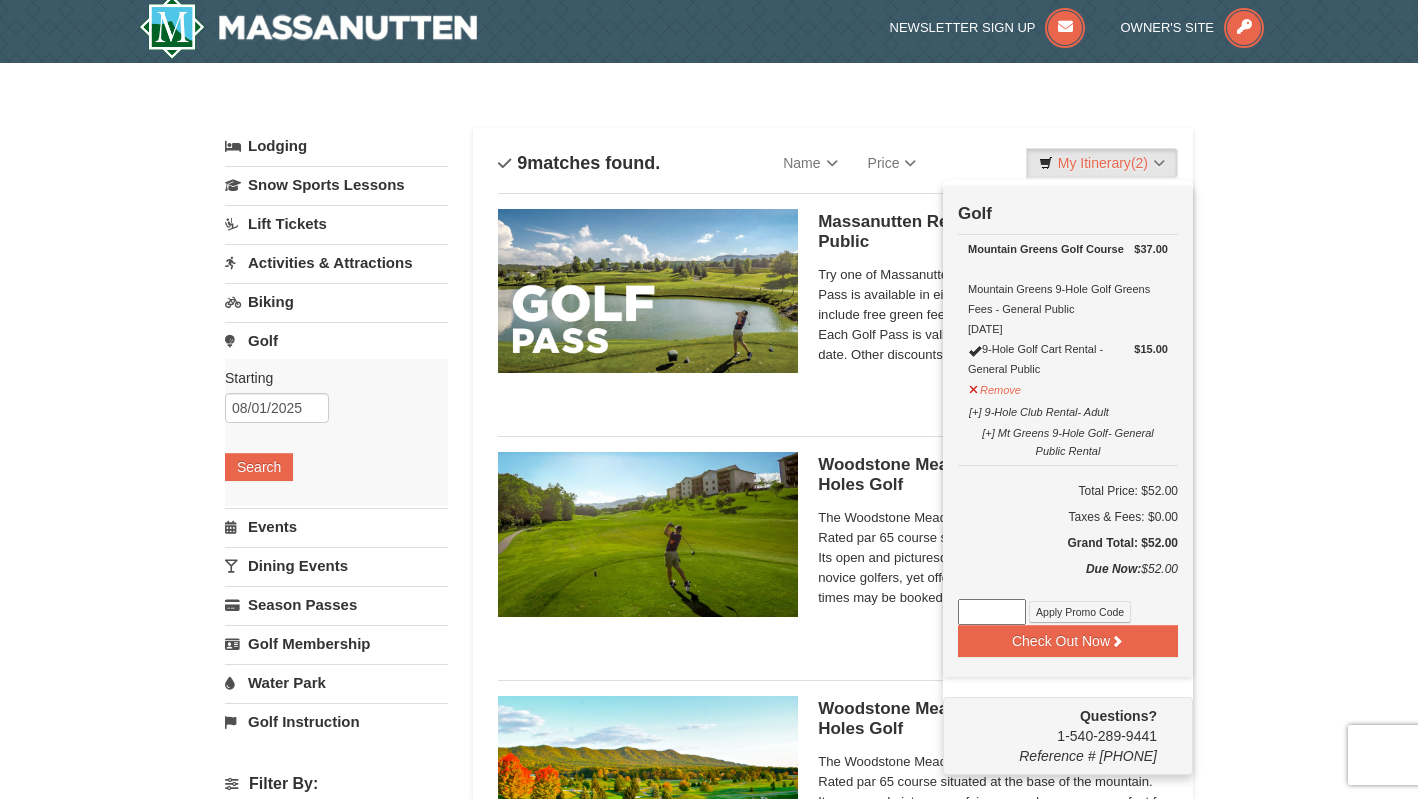 scroll, scrollTop: 0, scrollLeft: 0, axis: both 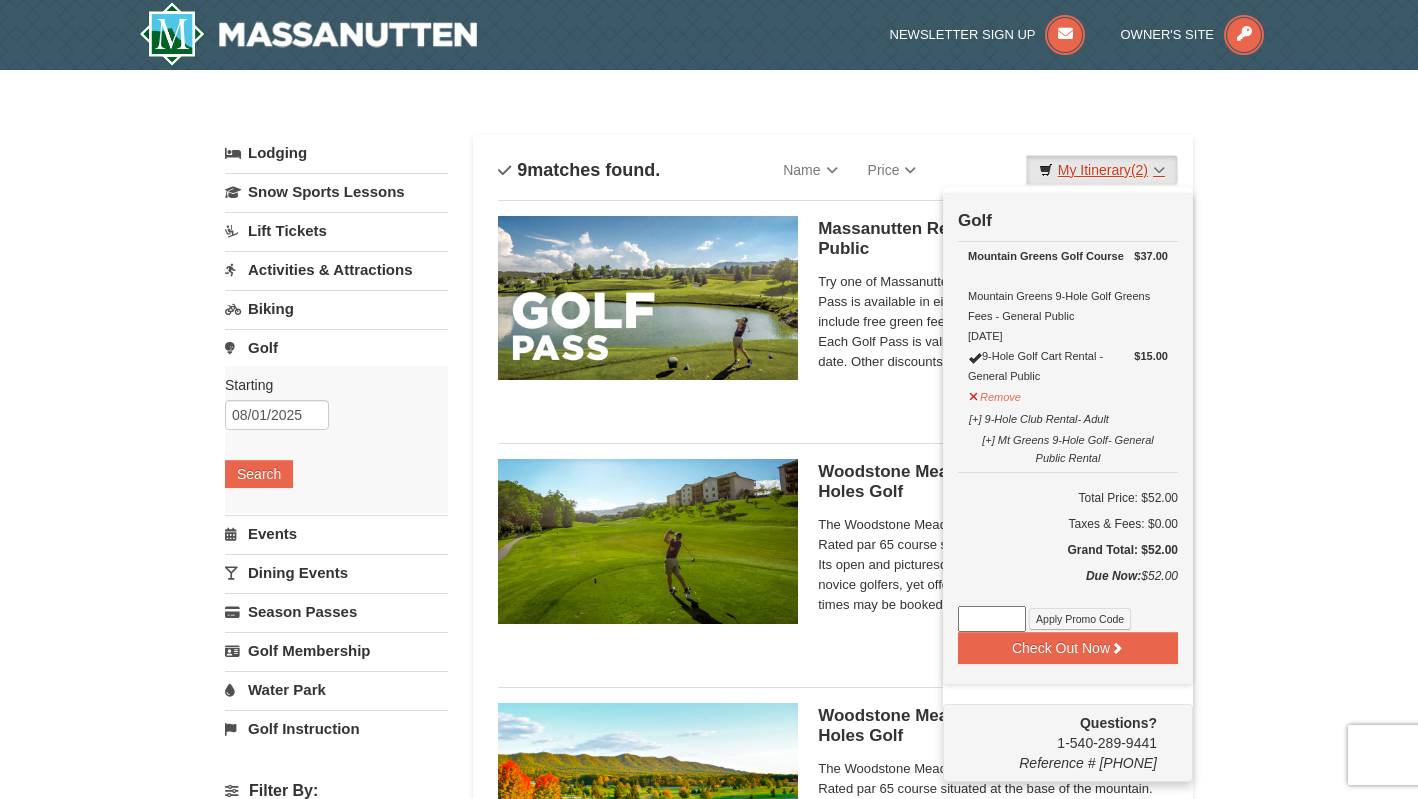 click on "My Itinerary (2)" at bounding box center [1102, 170] 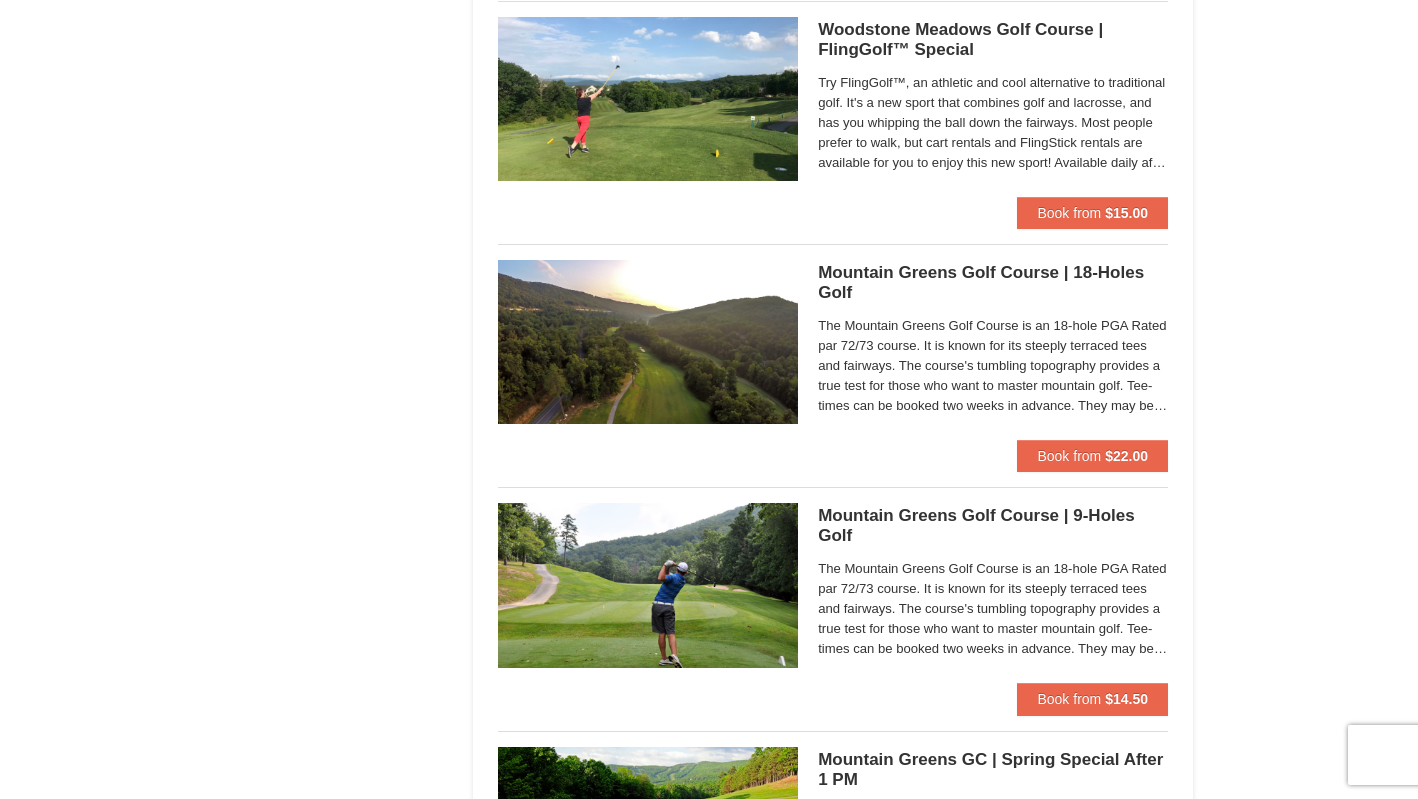 scroll, scrollTop: 1185, scrollLeft: 0, axis: vertical 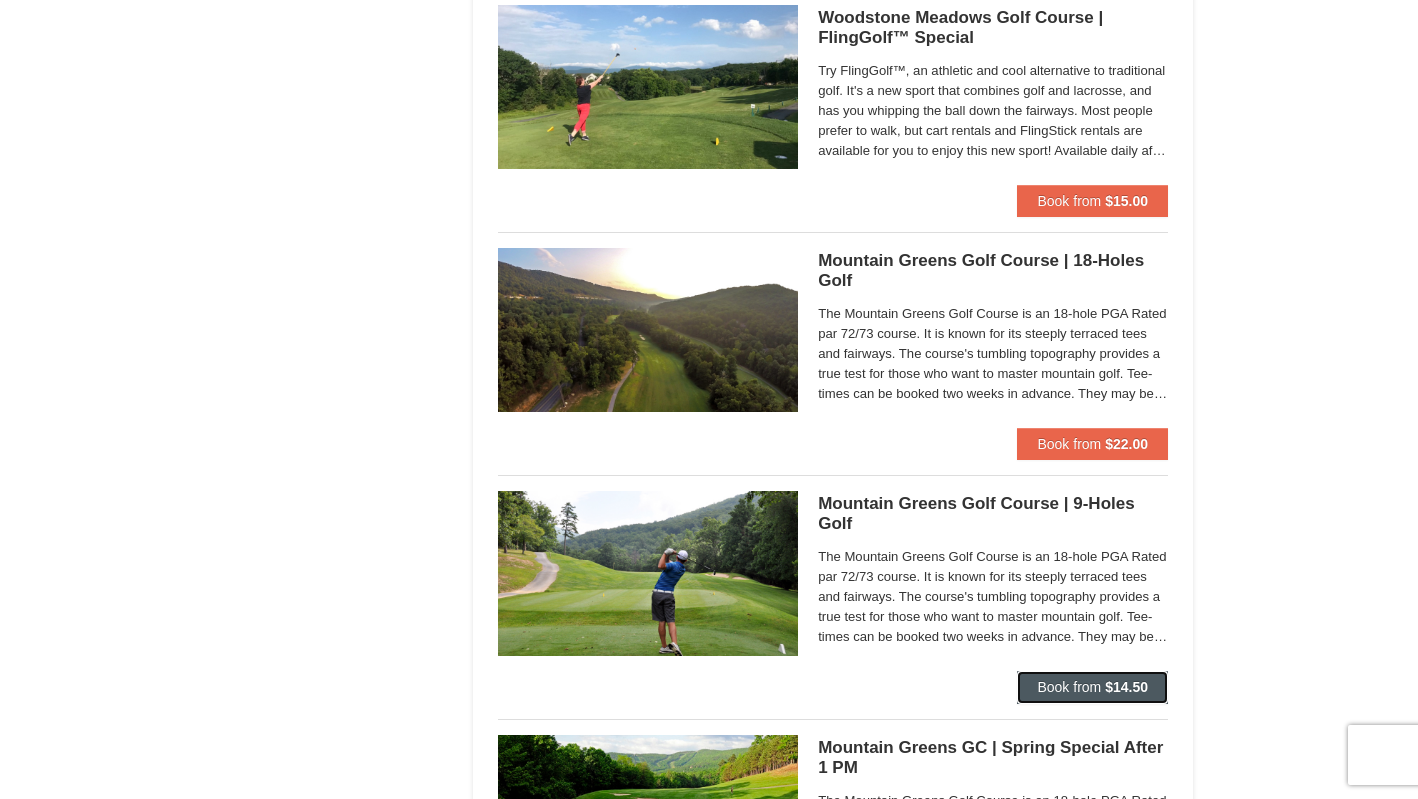 click on "Book from" at bounding box center (1069, 687) 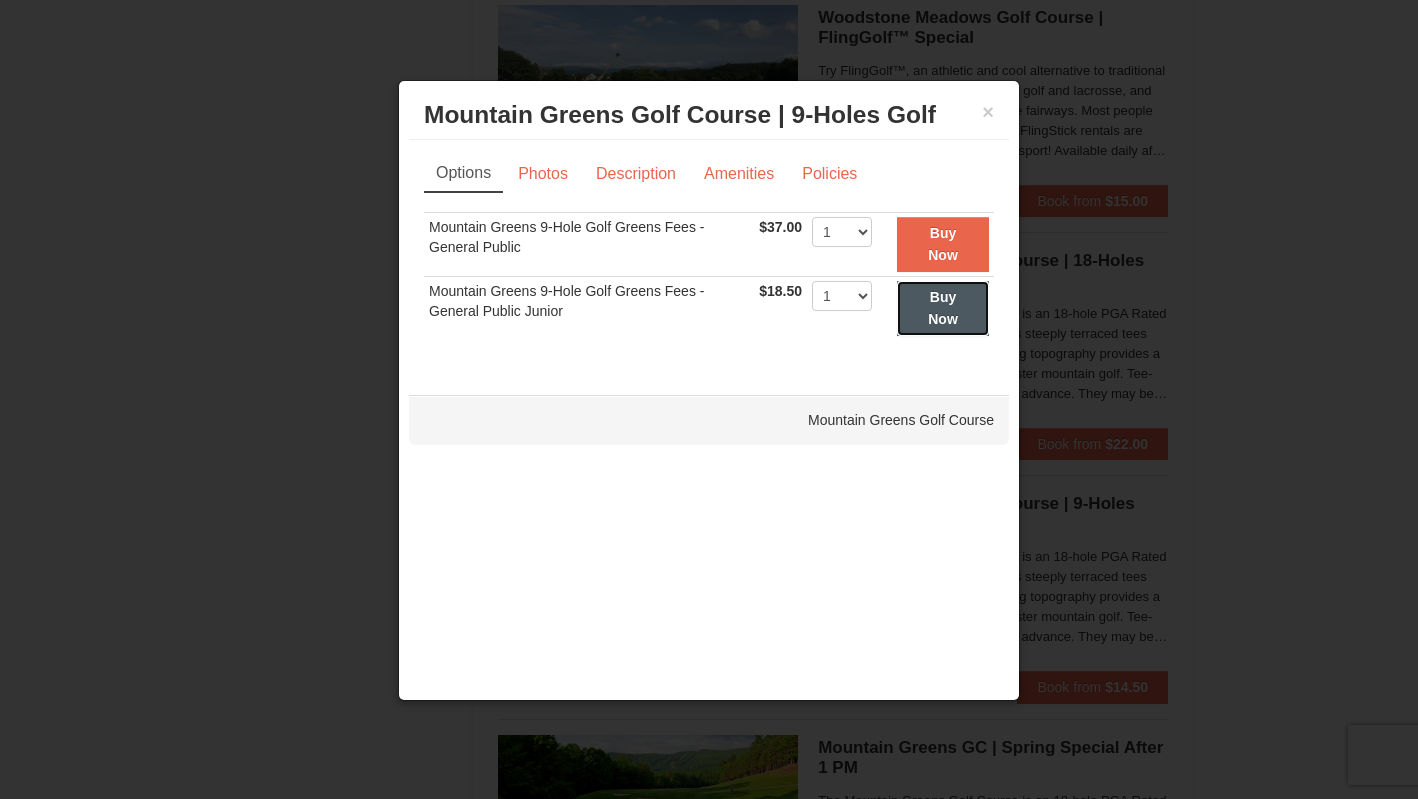 click on "Buy Now" at bounding box center (943, 308) 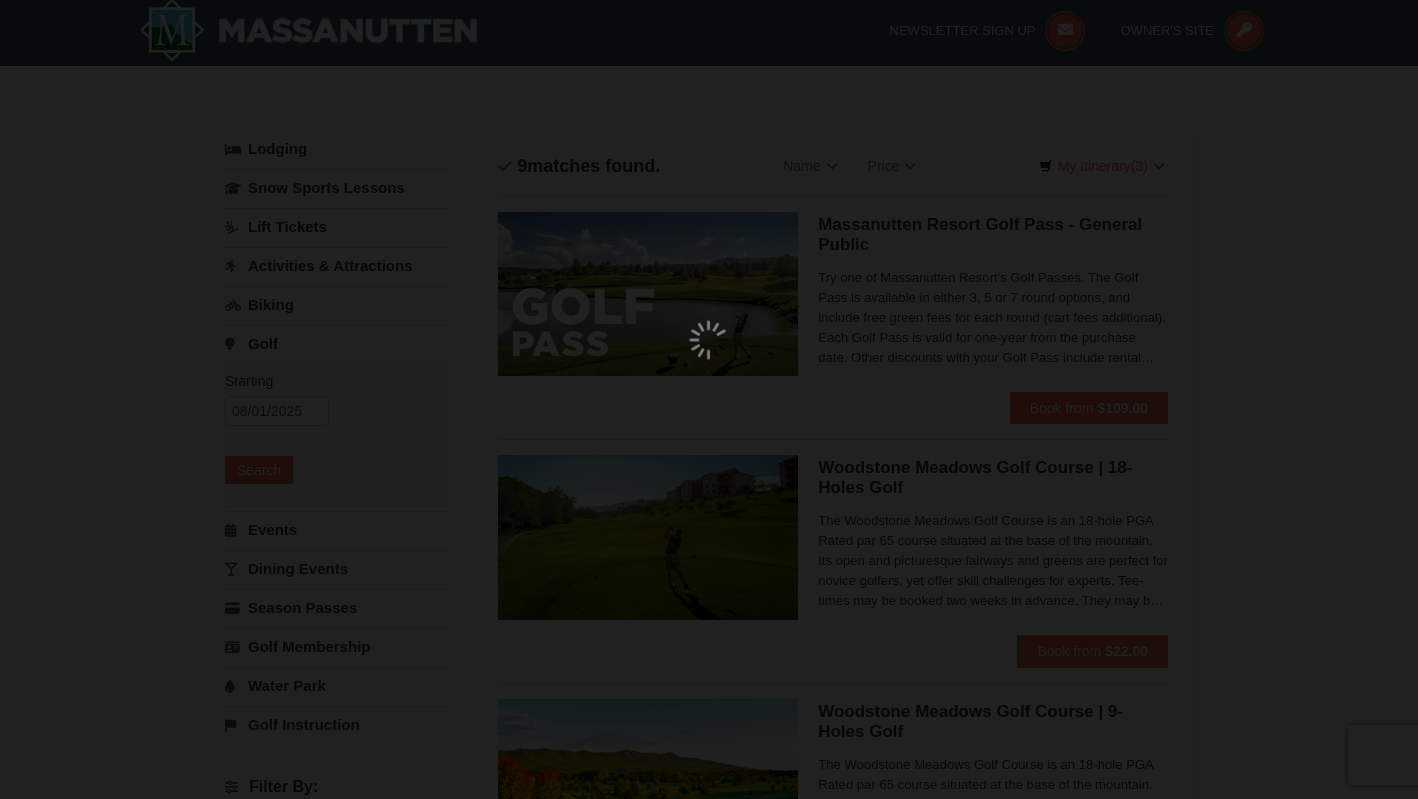scroll, scrollTop: 6, scrollLeft: 0, axis: vertical 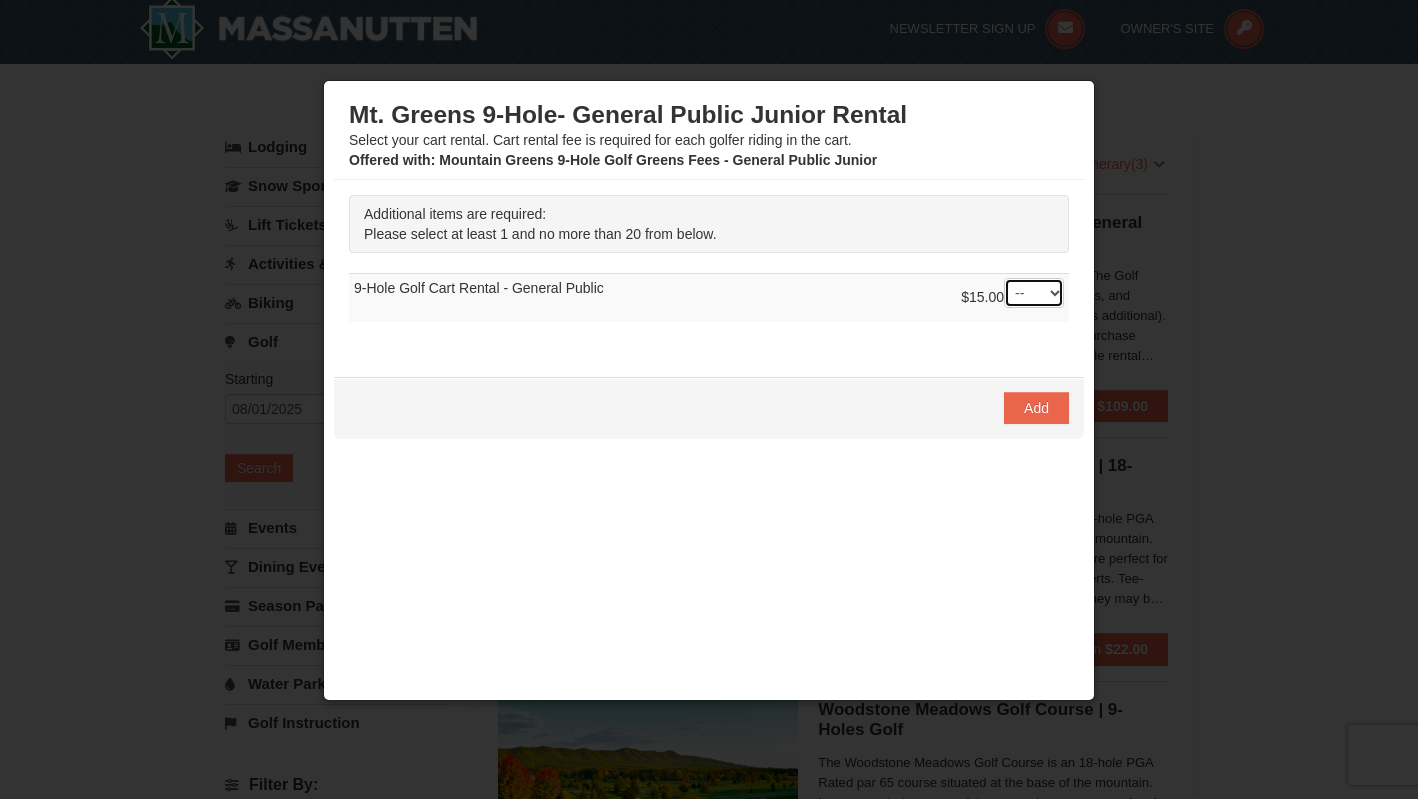 click on "--
01
02
03
04
05
06
07
08" at bounding box center (1034, 293) 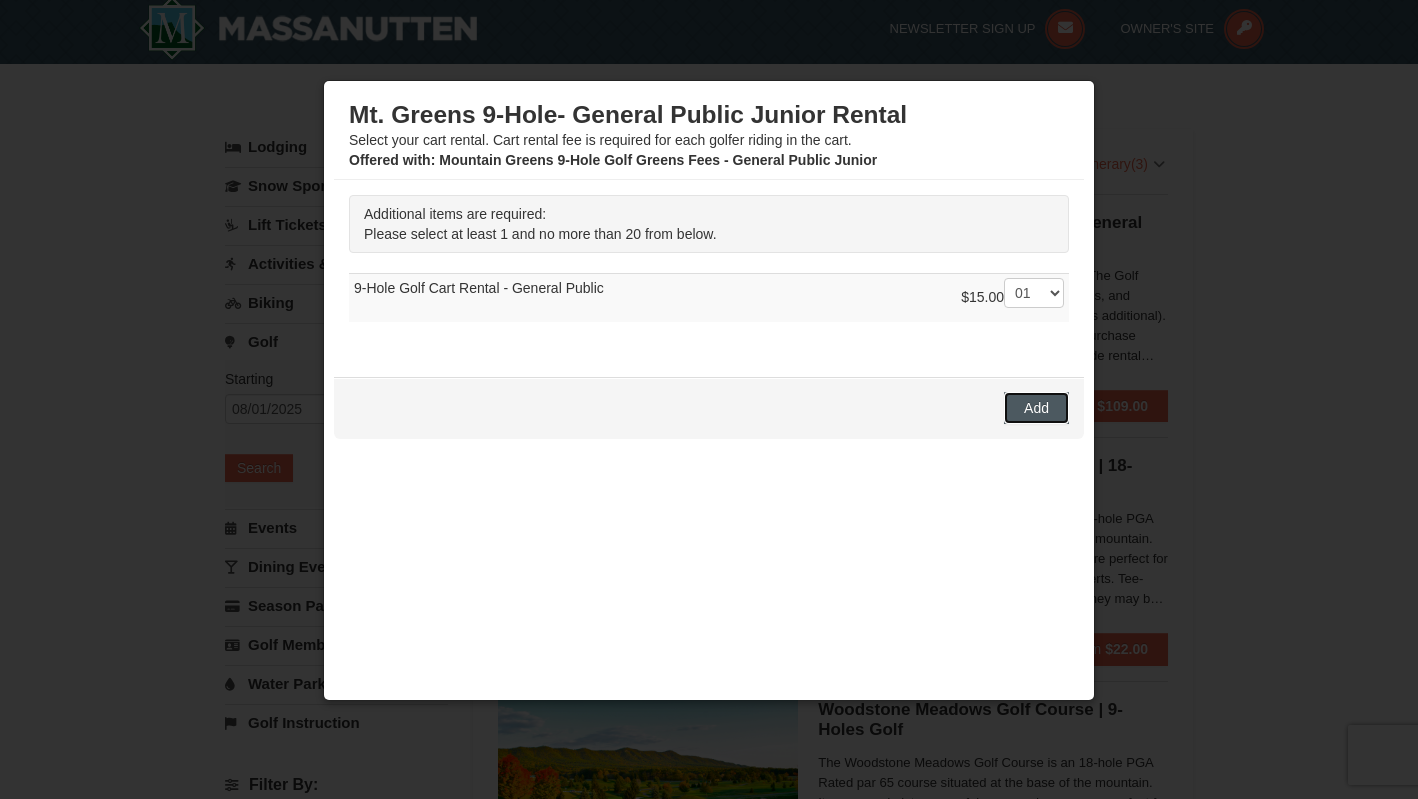 click on "Add" at bounding box center [1036, 408] 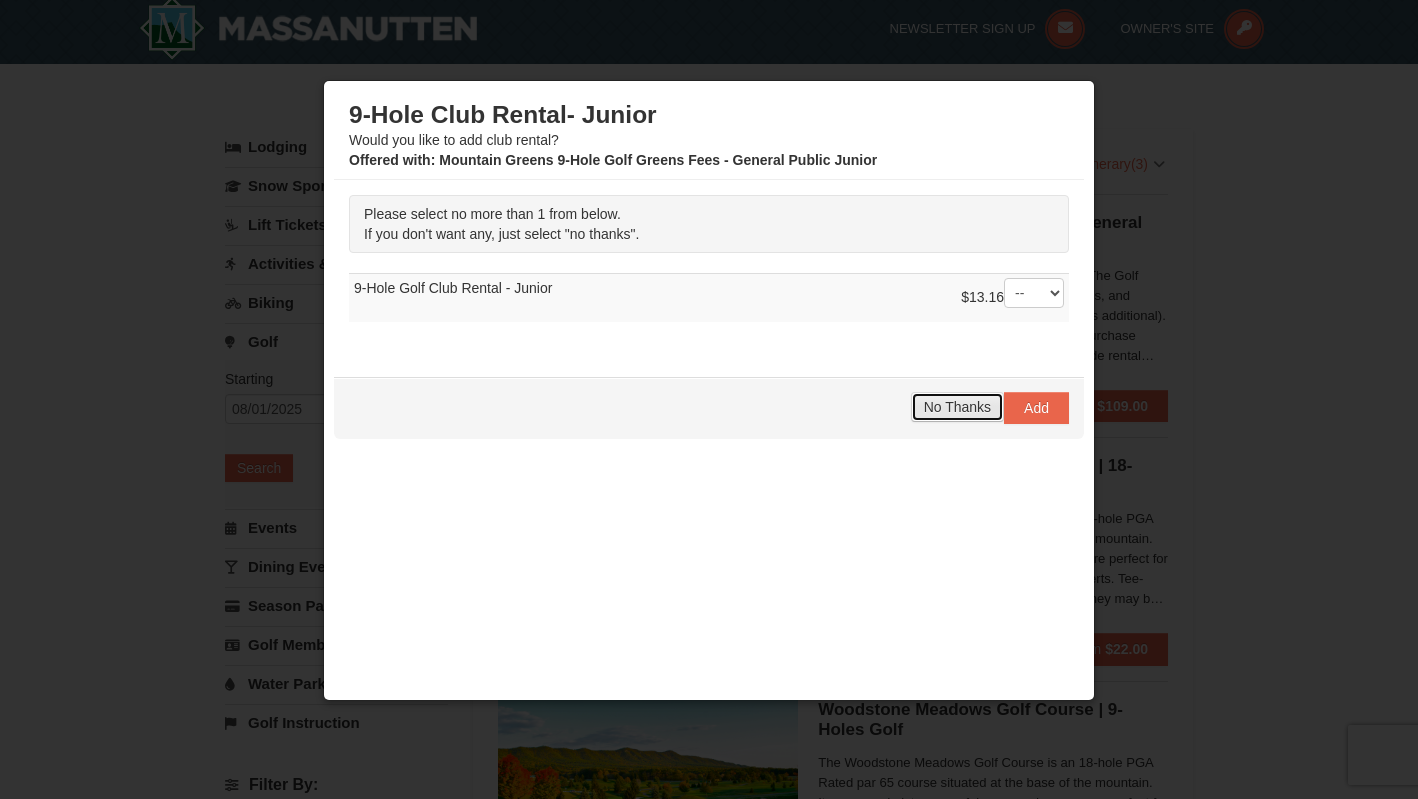 click on "No Thanks" at bounding box center (957, 407) 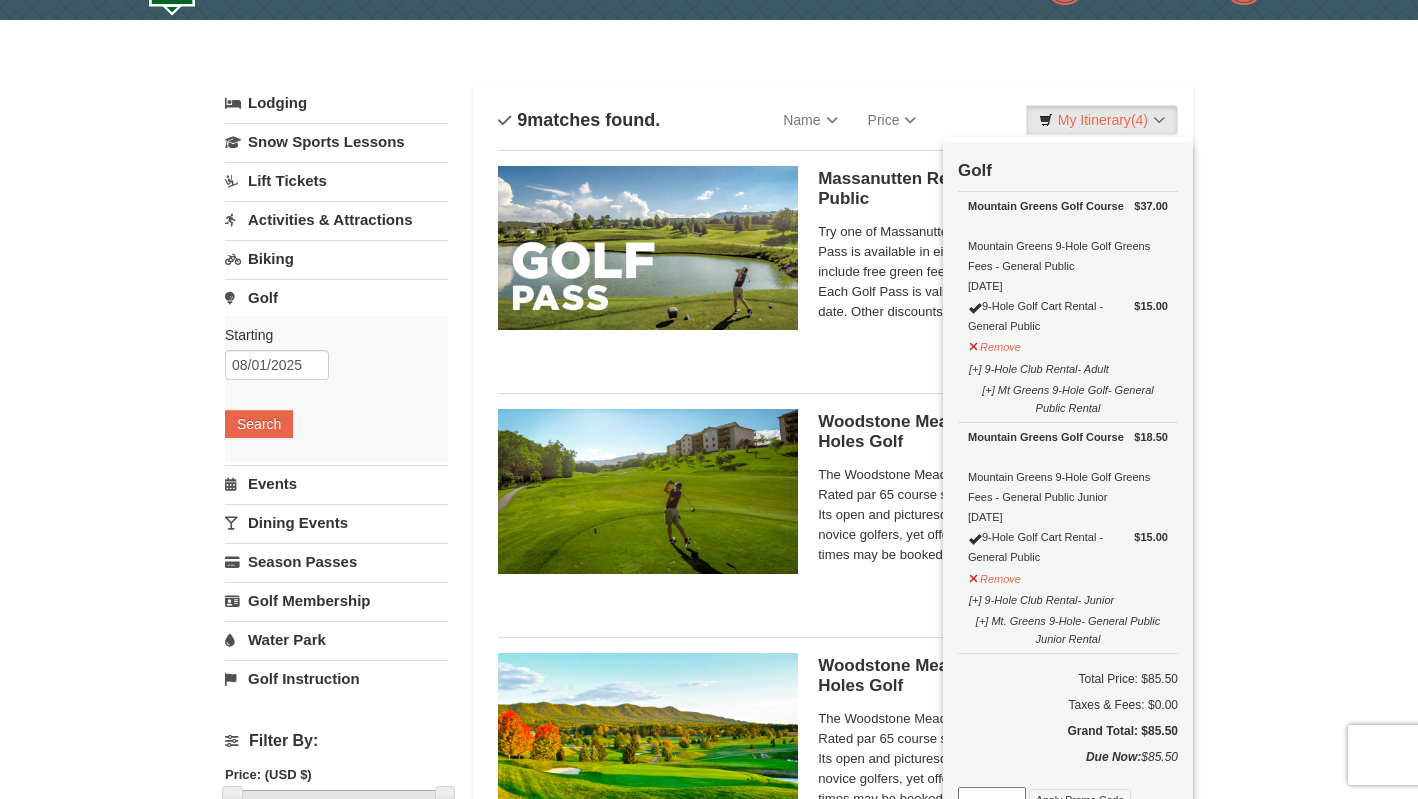 scroll, scrollTop: 0, scrollLeft: 0, axis: both 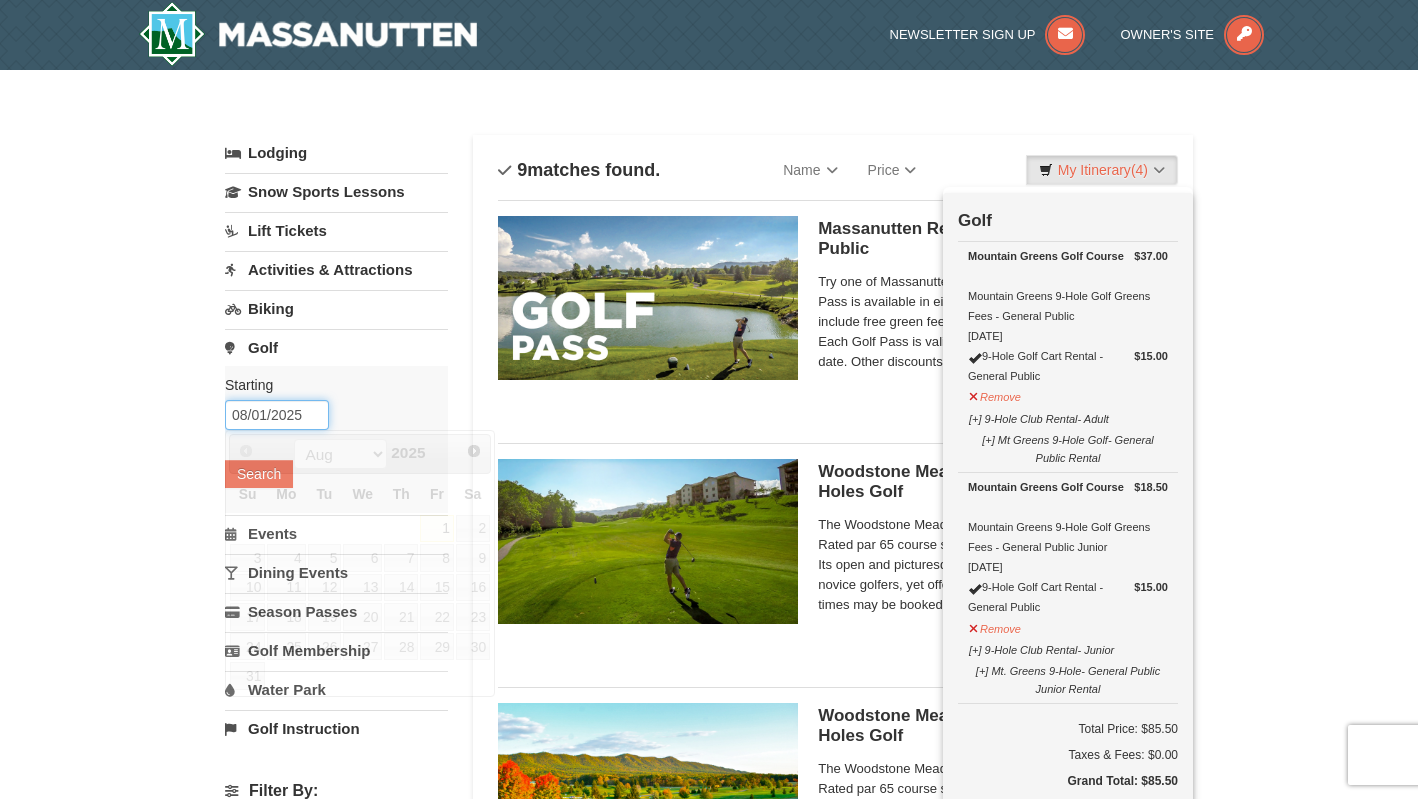 click on "08/01/2025" at bounding box center [277, 415] 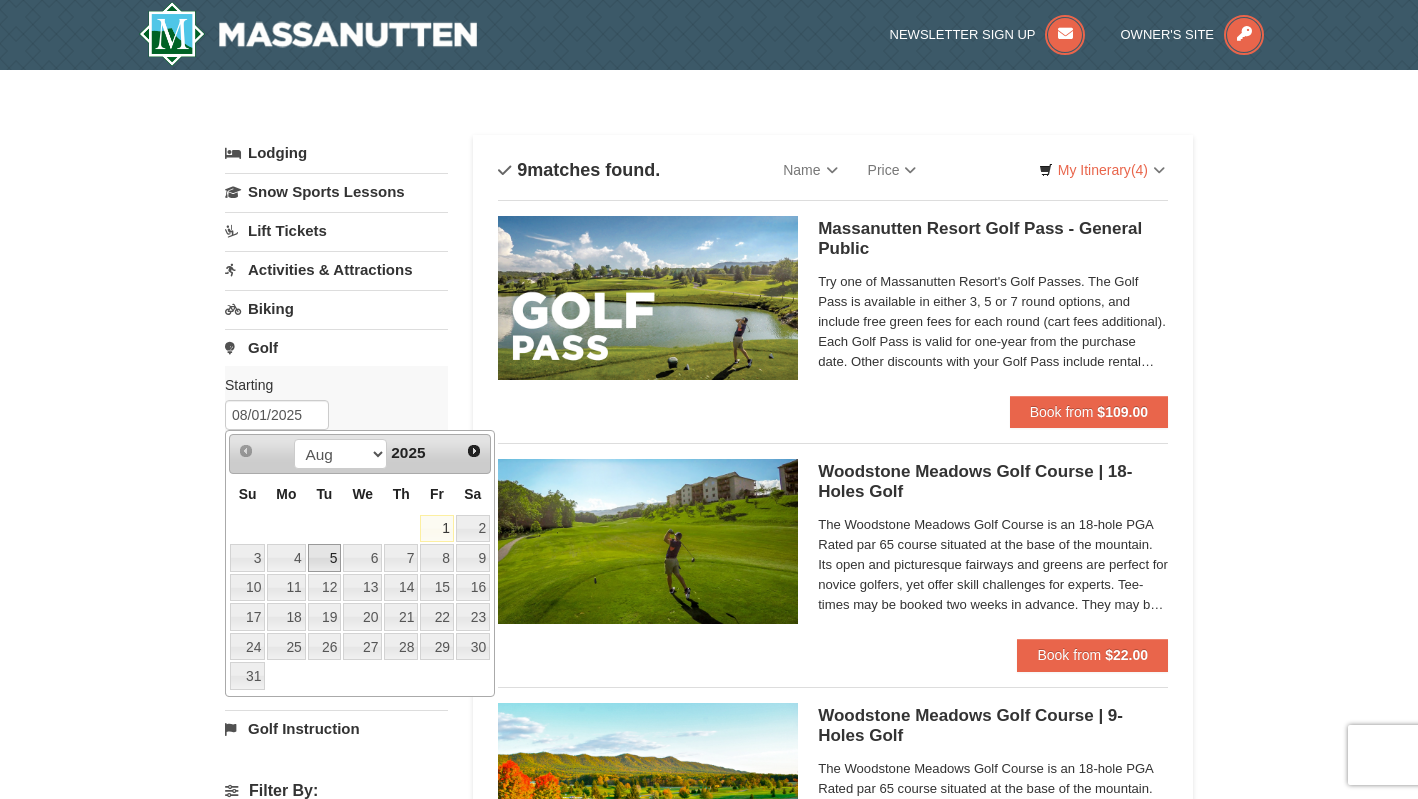 click on "5" at bounding box center (325, 558) 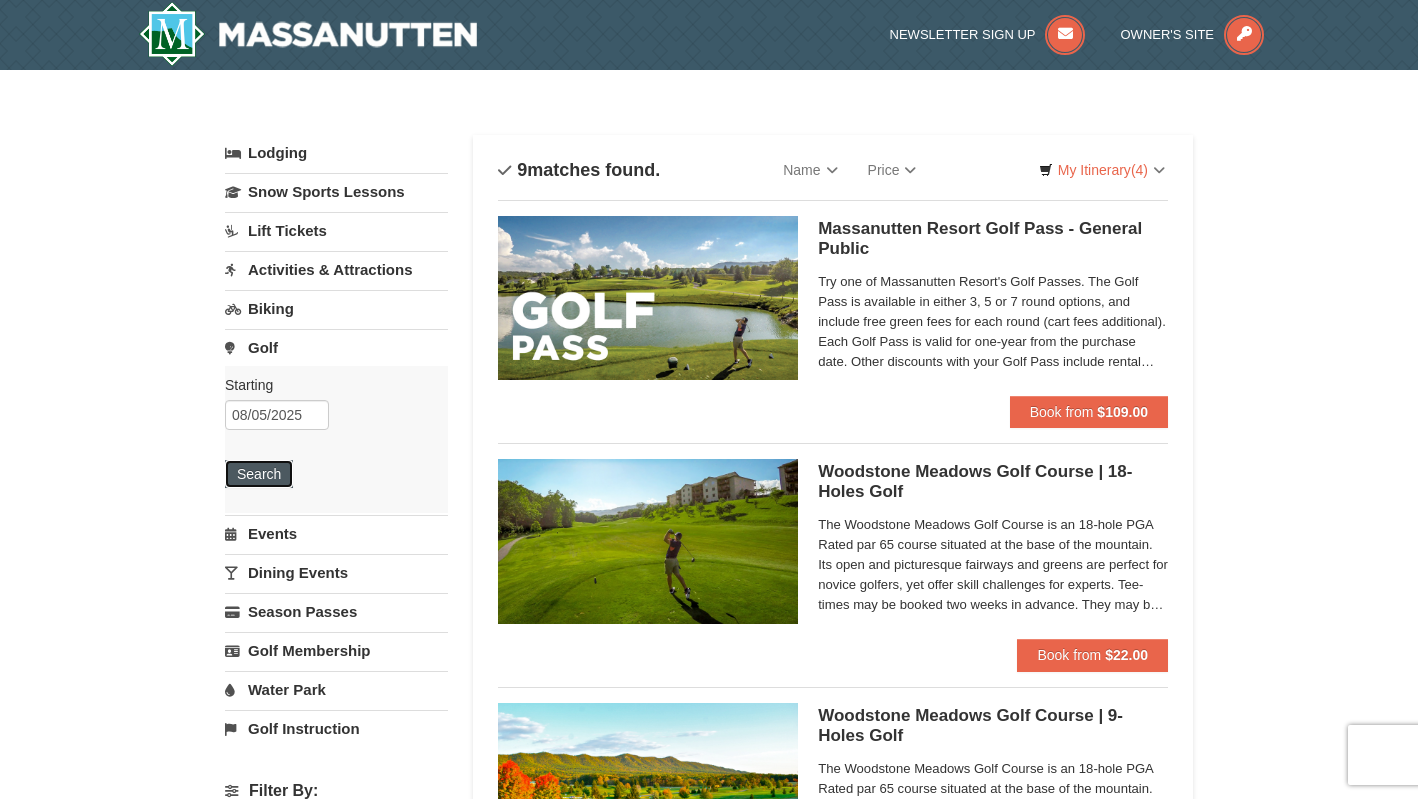click on "Search" at bounding box center (259, 474) 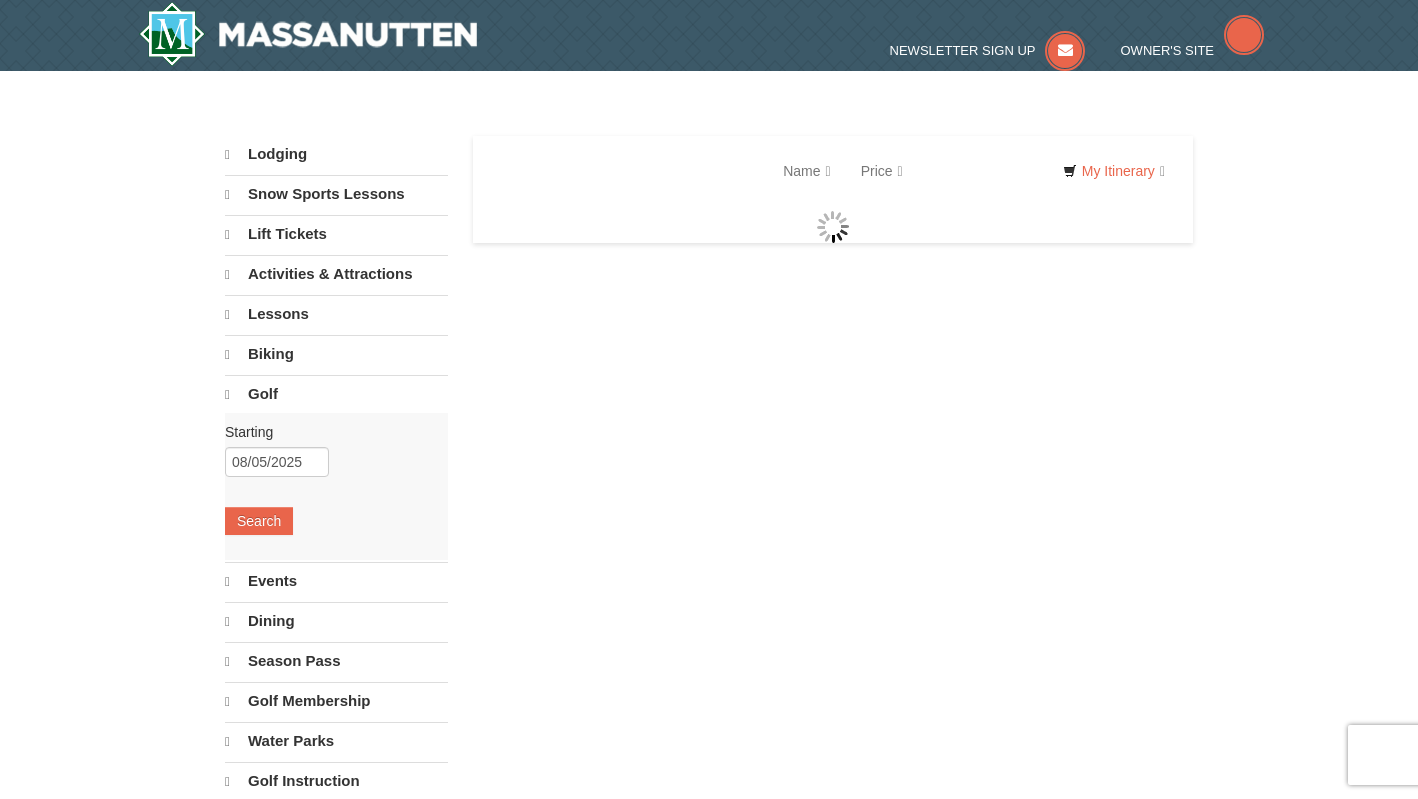 scroll, scrollTop: 0, scrollLeft: 0, axis: both 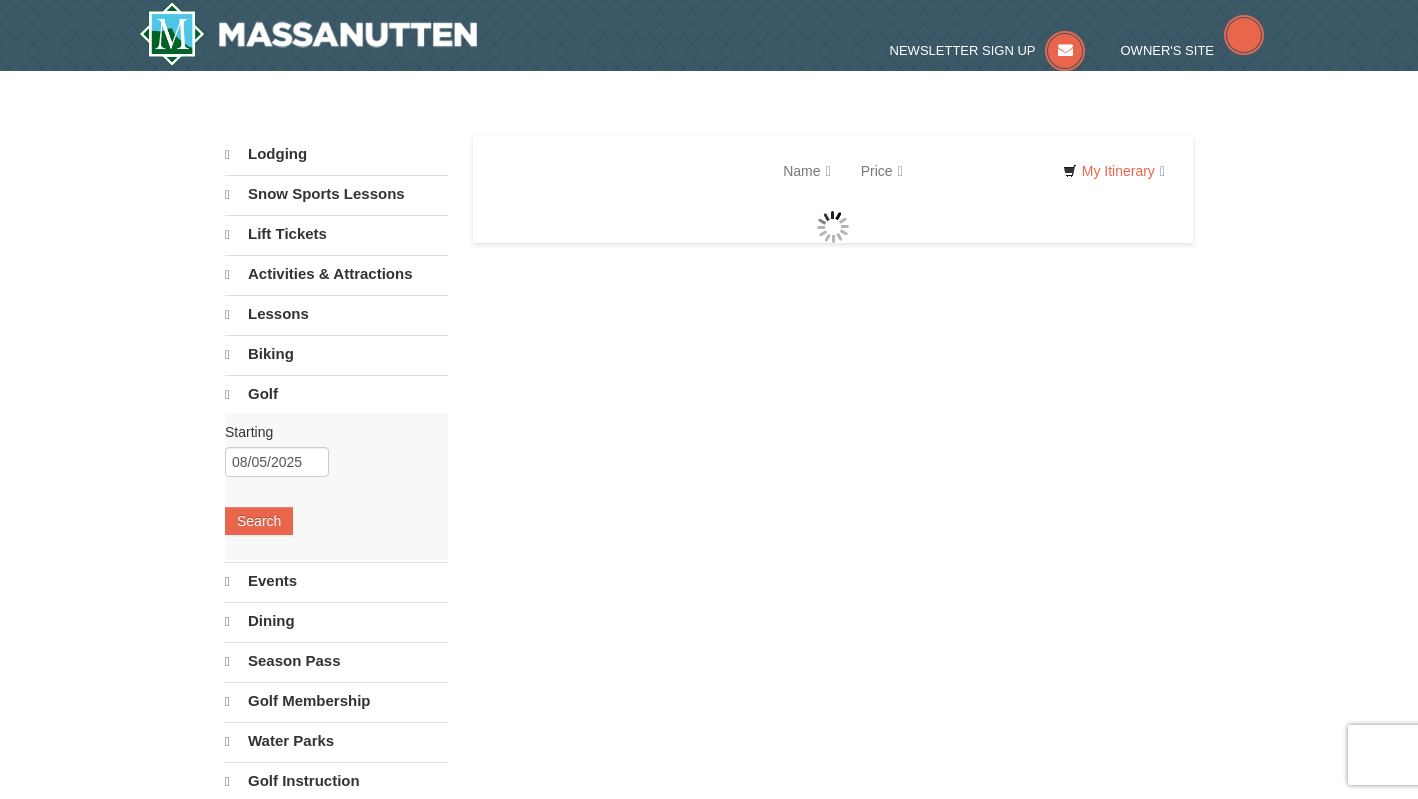 select on "8" 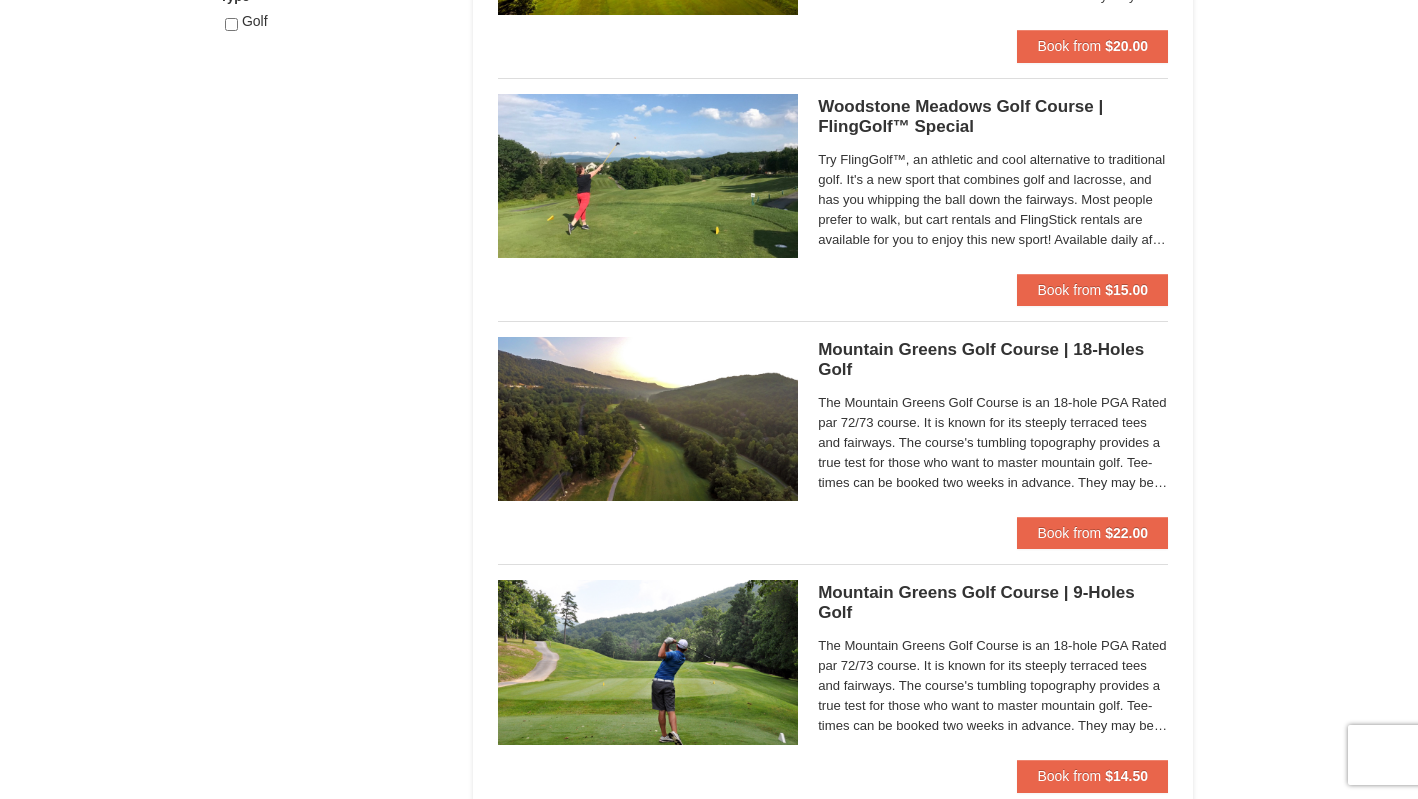 scroll, scrollTop: 1097, scrollLeft: 0, axis: vertical 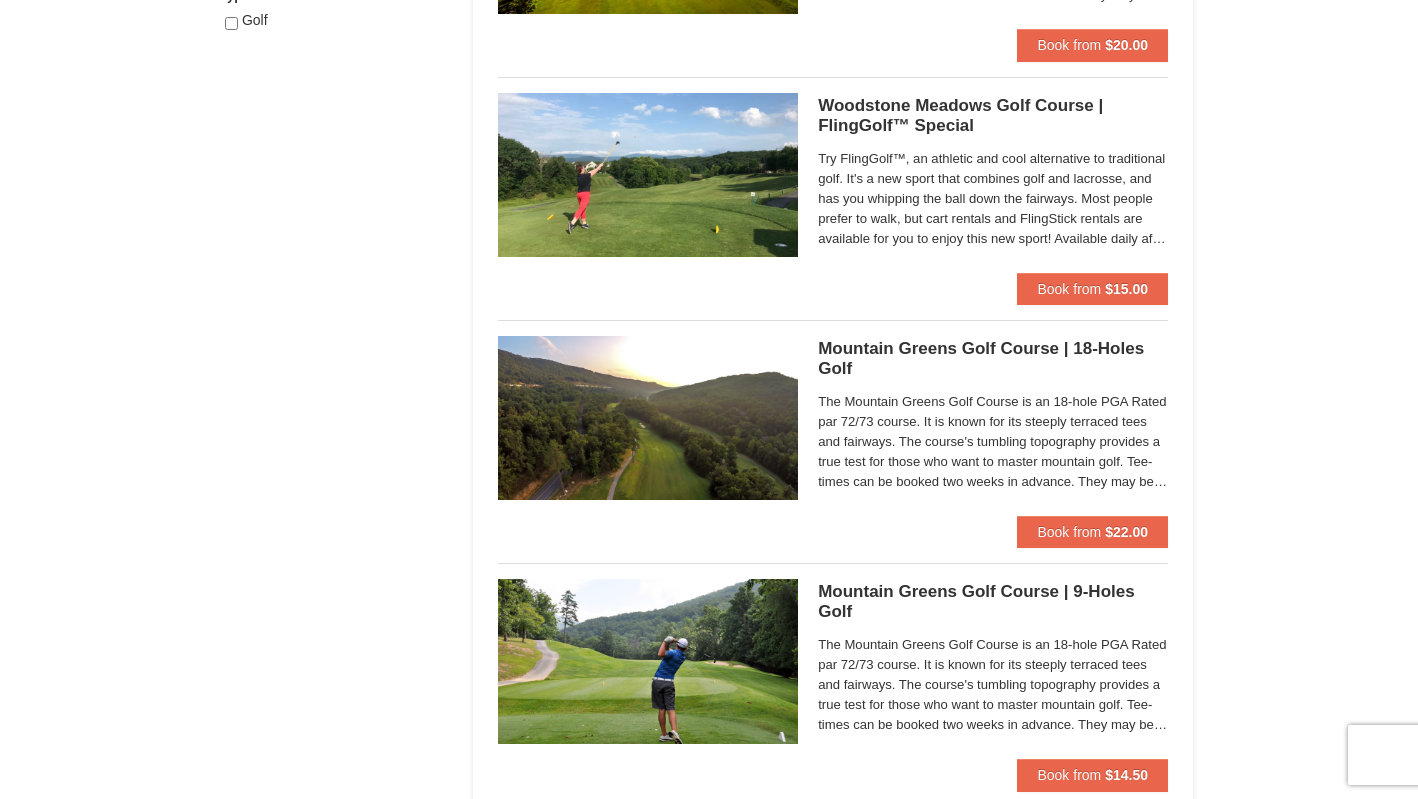 click on "The Mountain Greens Golf Course is an 18-hole PGA Rated par 72/73 course.  It is known for its steeply terraced tees and fairways.  The course's tumbling topography provides a true test for those who want to master mountain golf.
Tee-times can be booked two weeks in advance.  They may be booked online or by phone after purchase." at bounding box center (993, 442) 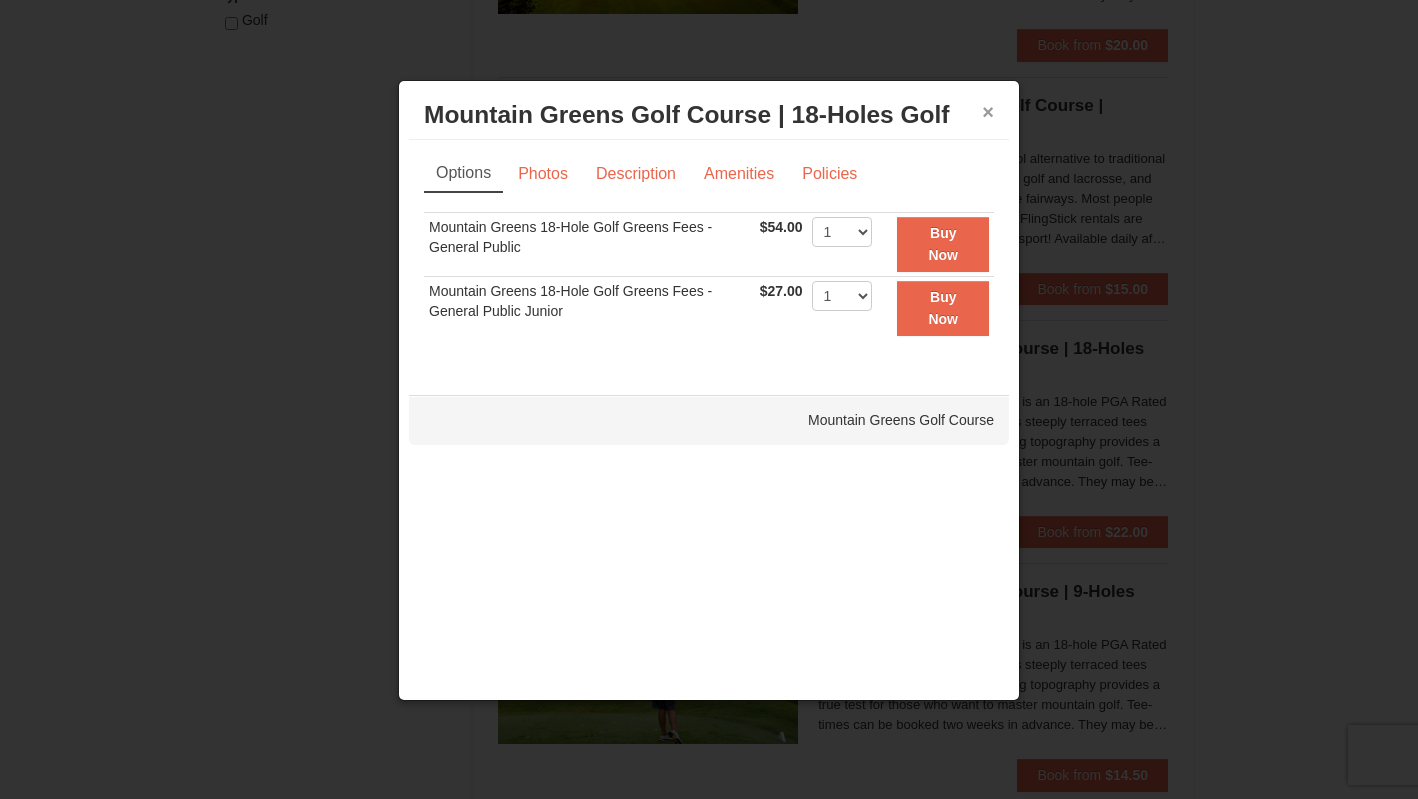 click on "×" at bounding box center (988, 112) 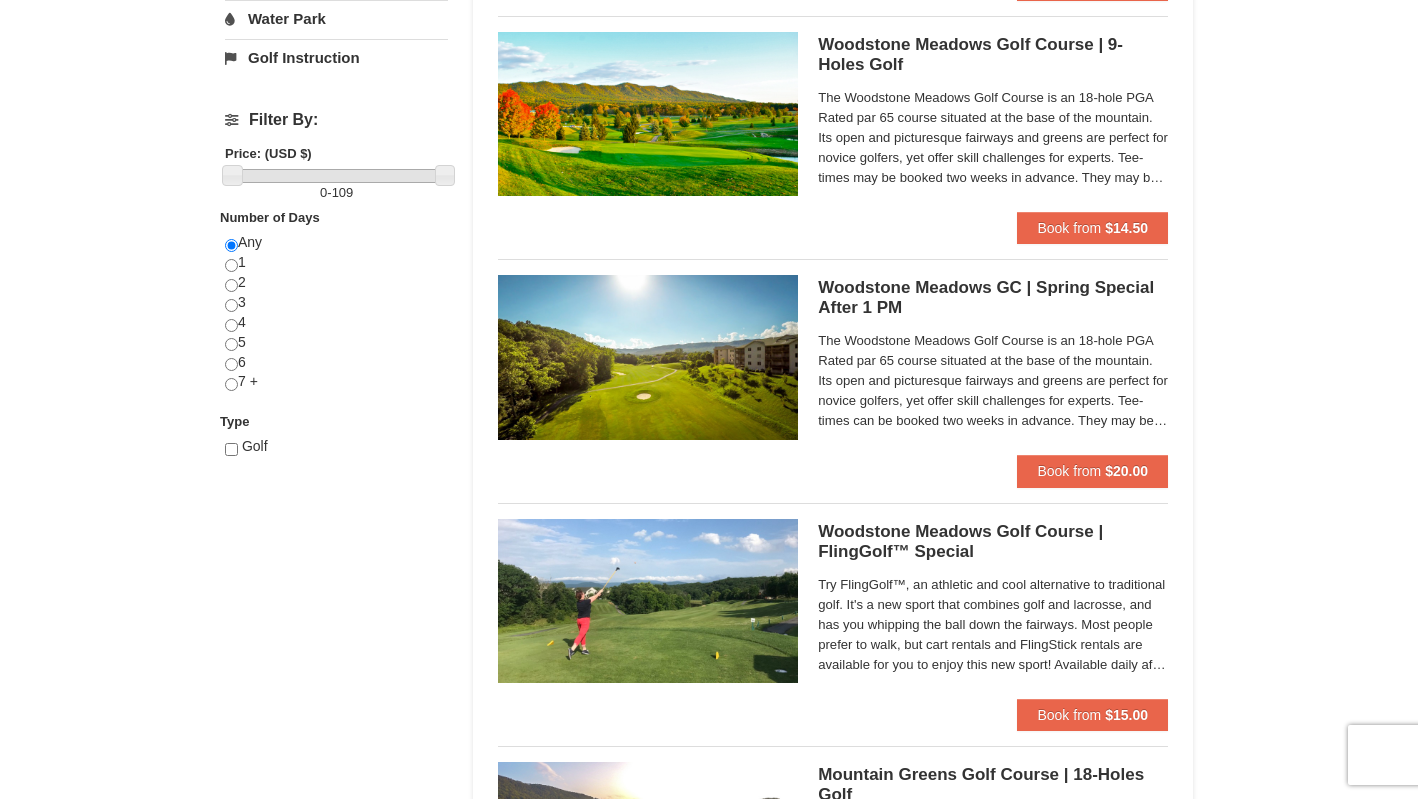 scroll, scrollTop: 0, scrollLeft: 0, axis: both 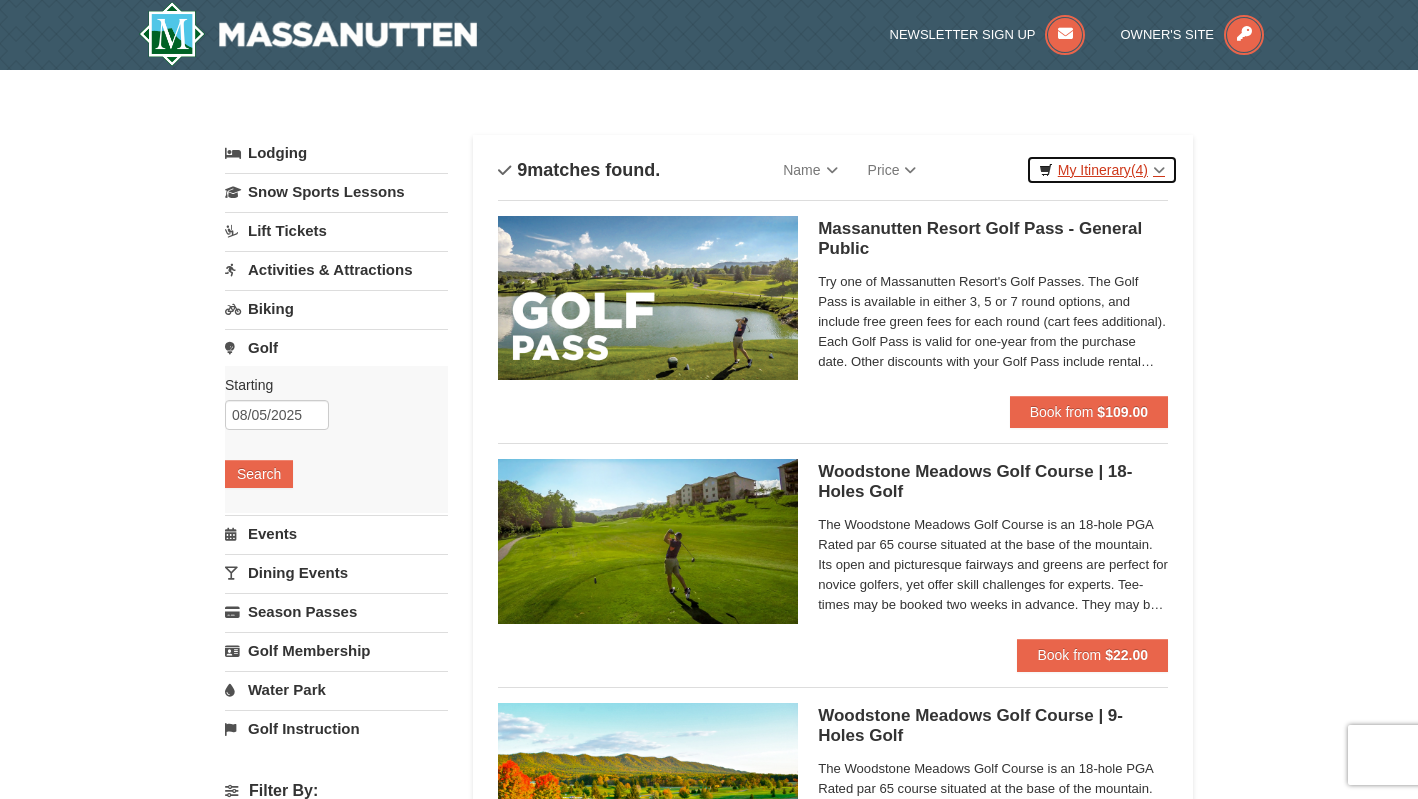click on "My Itinerary (4)" at bounding box center (1102, 170) 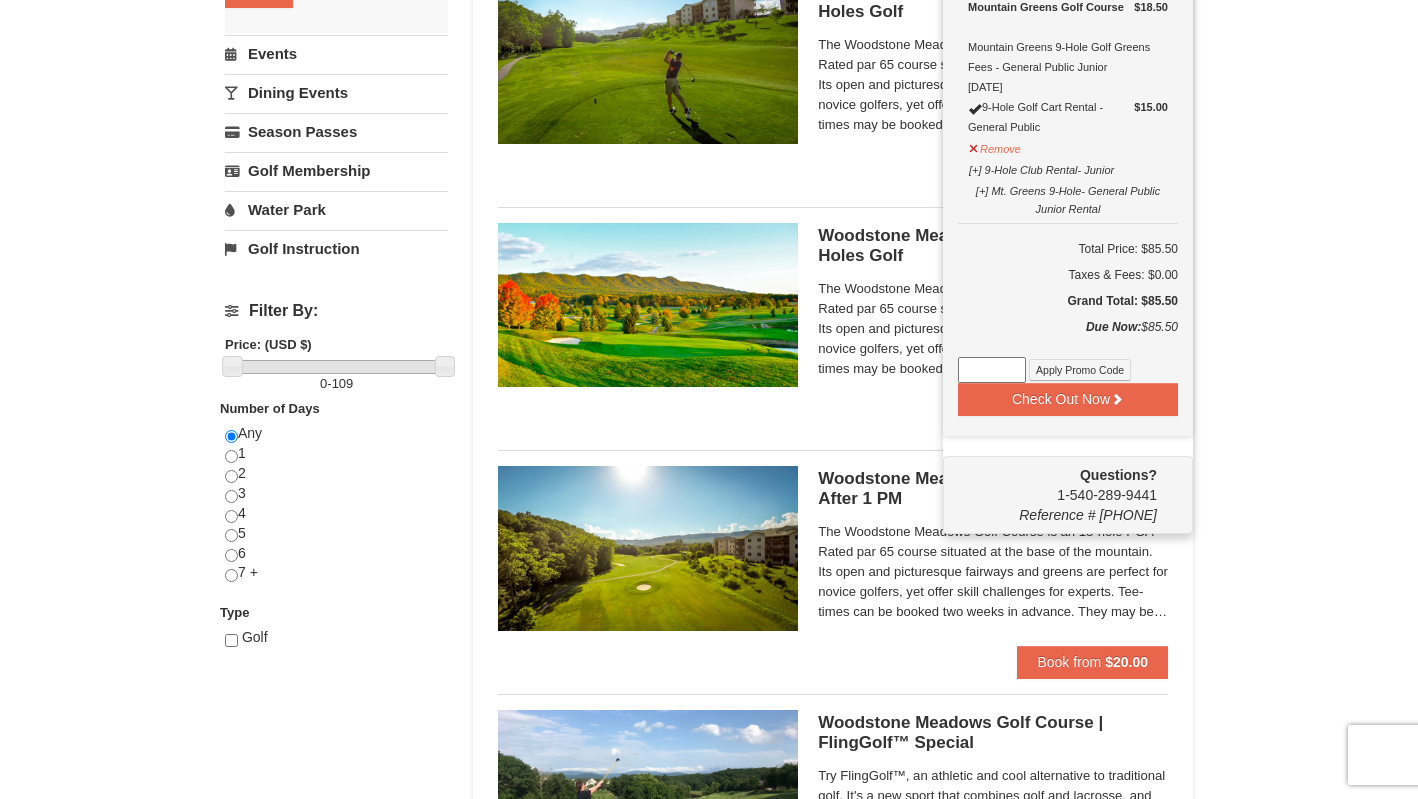 scroll, scrollTop: 566, scrollLeft: 0, axis: vertical 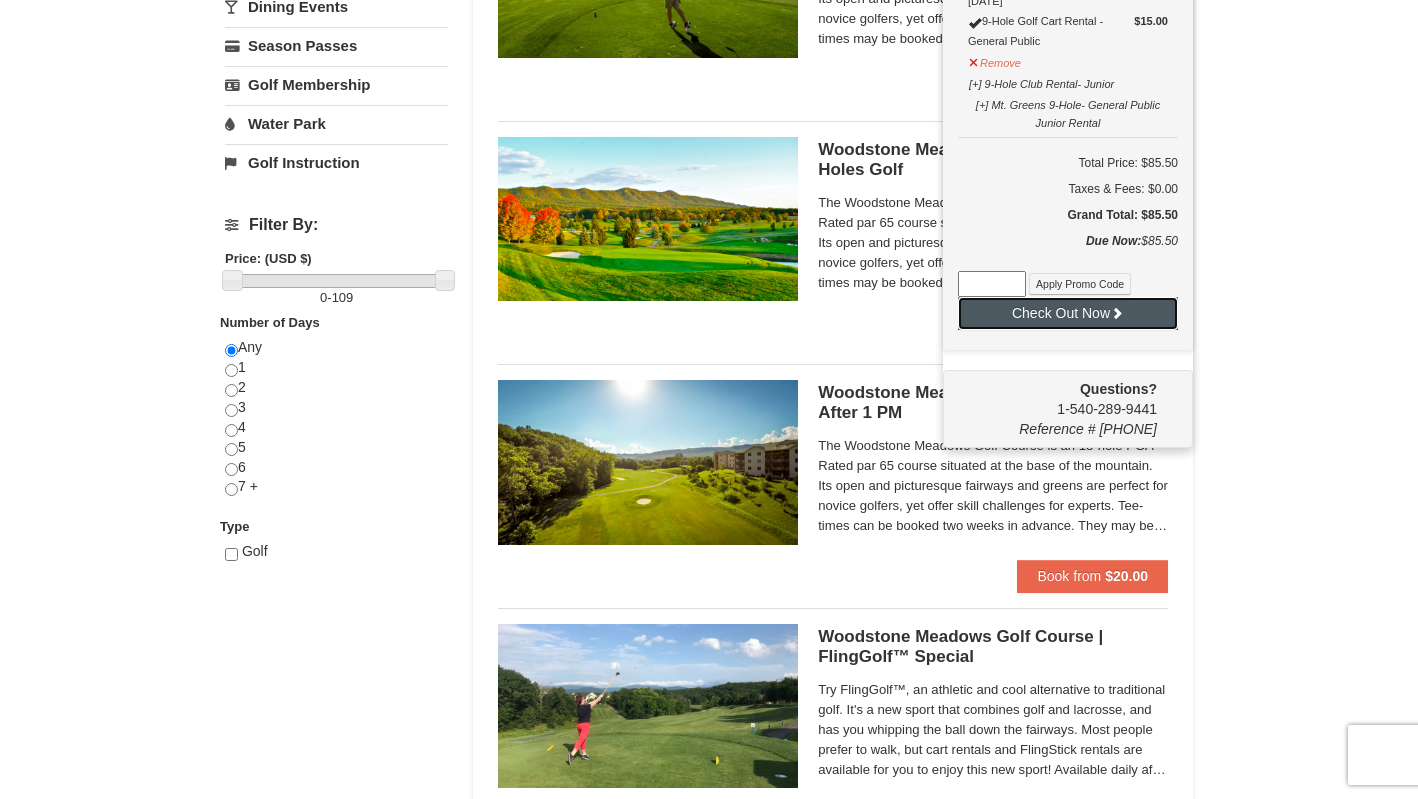 click on "Check Out Now" at bounding box center (1068, 313) 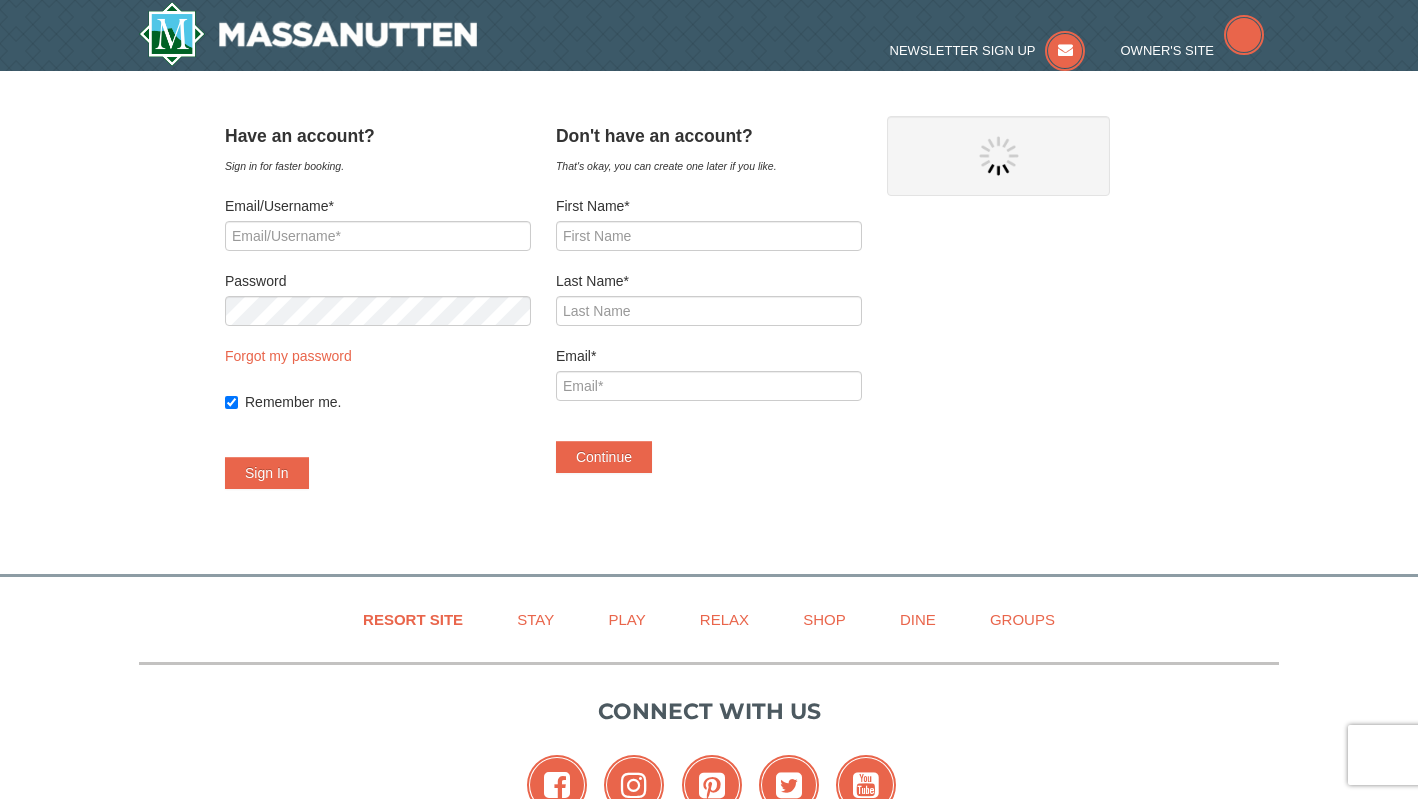 scroll, scrollTop: 0, scrollLeft: 0, axis: both 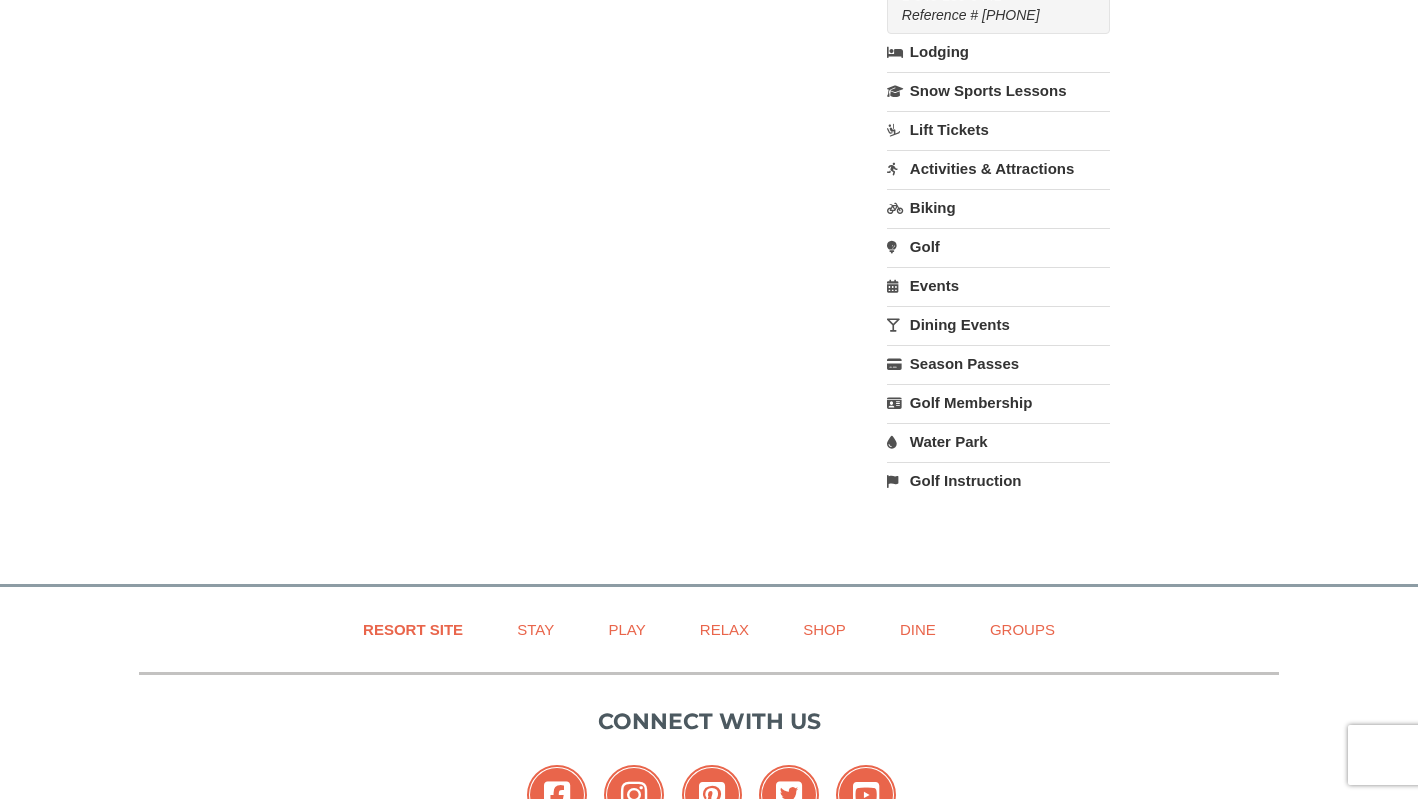 click on "Water Park" at bounding box center [998, 441] 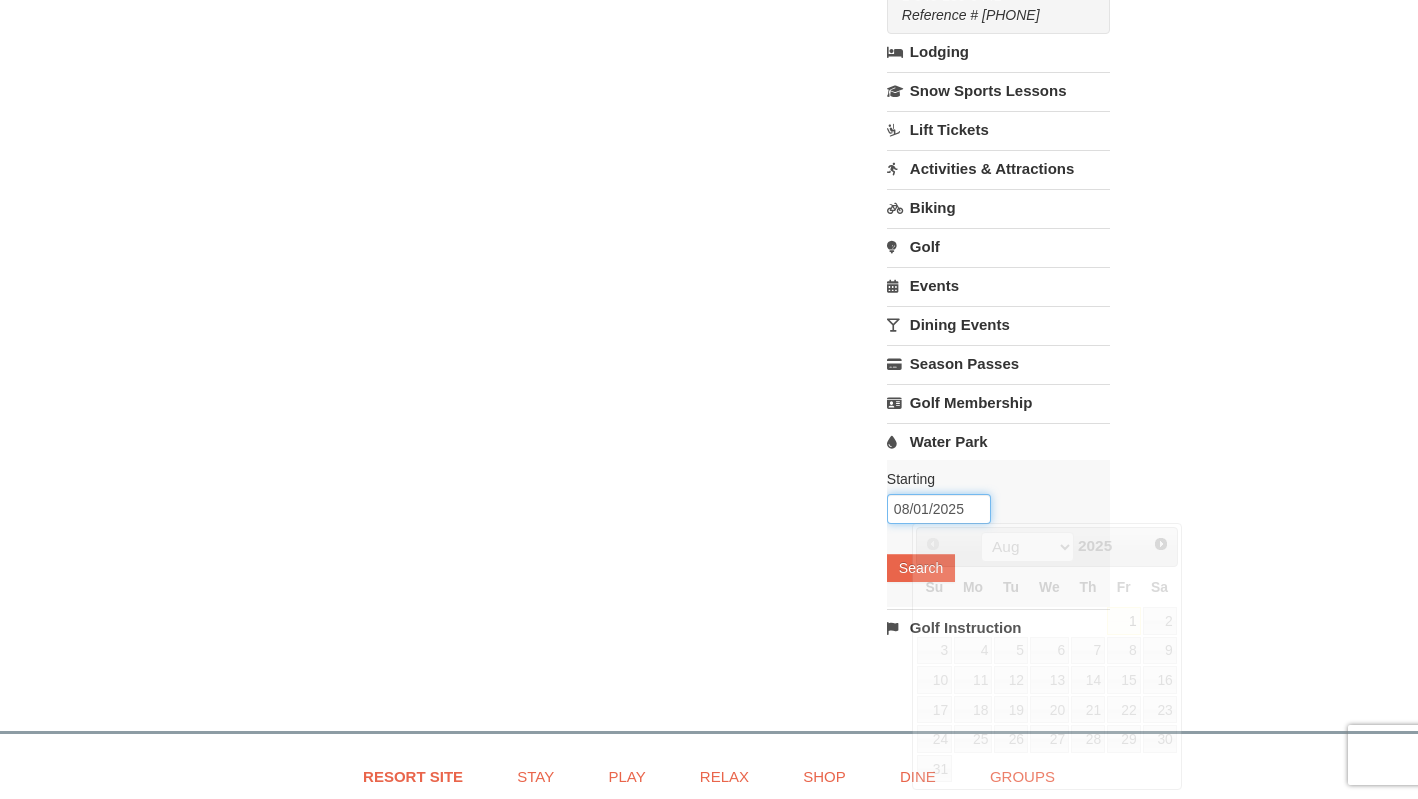 click on "08/01/2025" at bounding box center [939, 509] 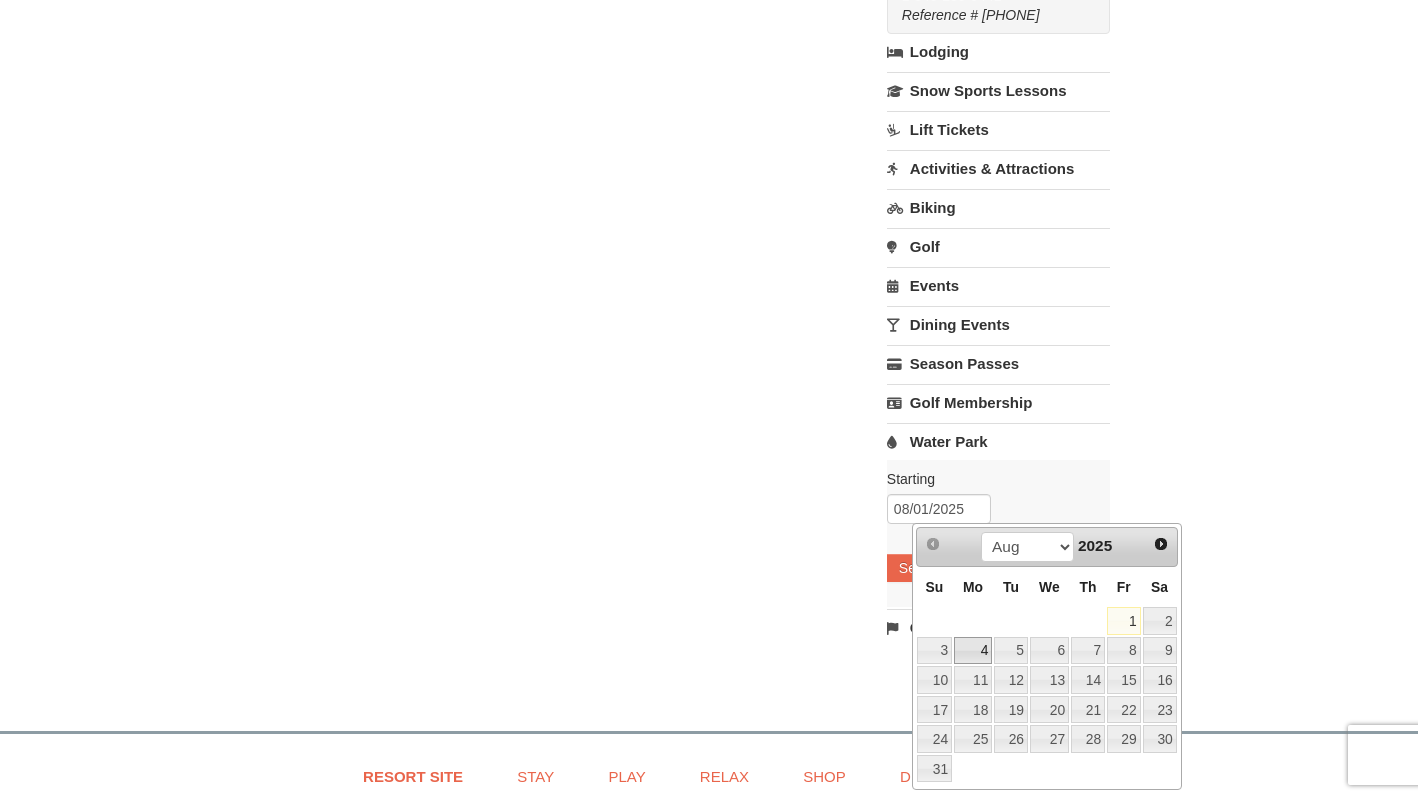 click on "4" at bounding box center (973, 651) 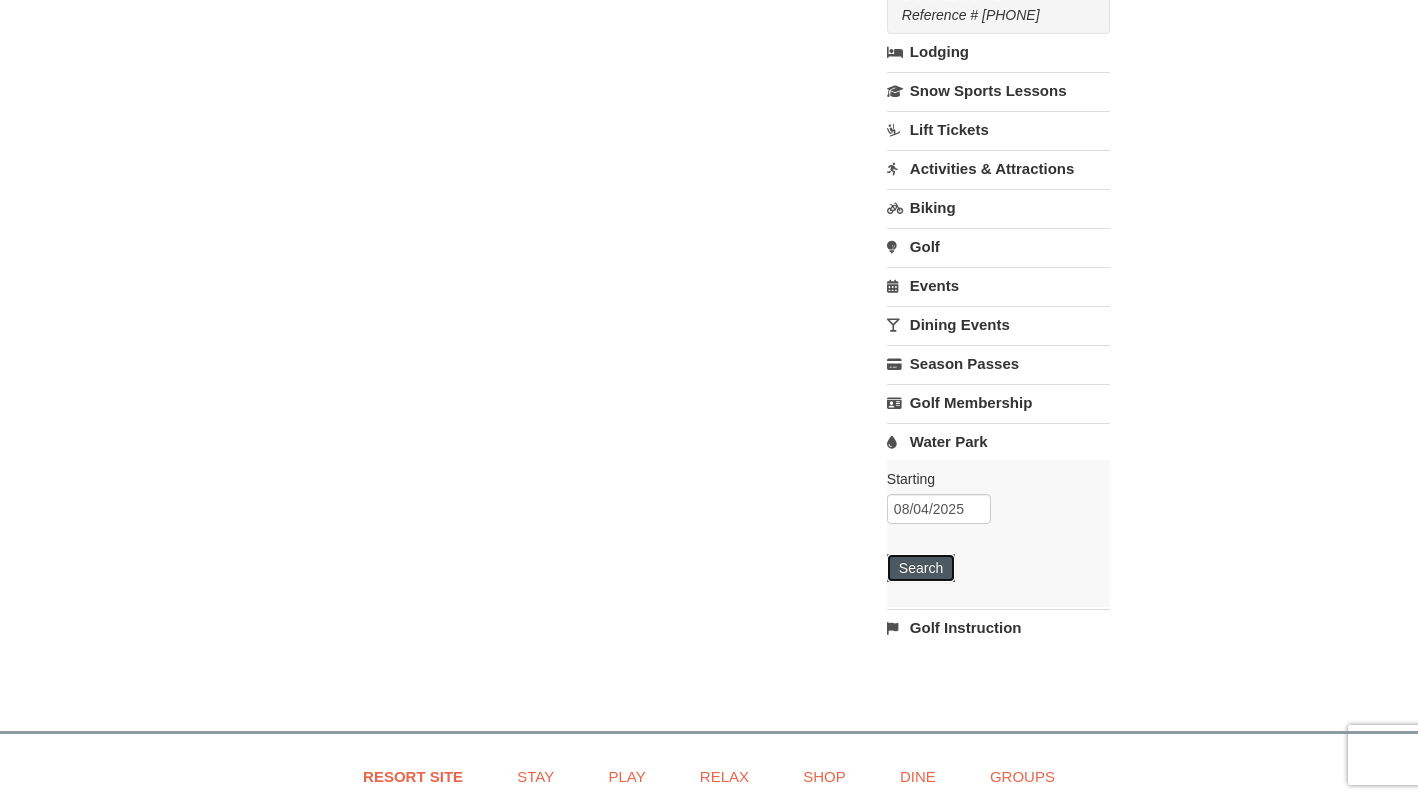 click on "Search" at bounding box center [921, 568] 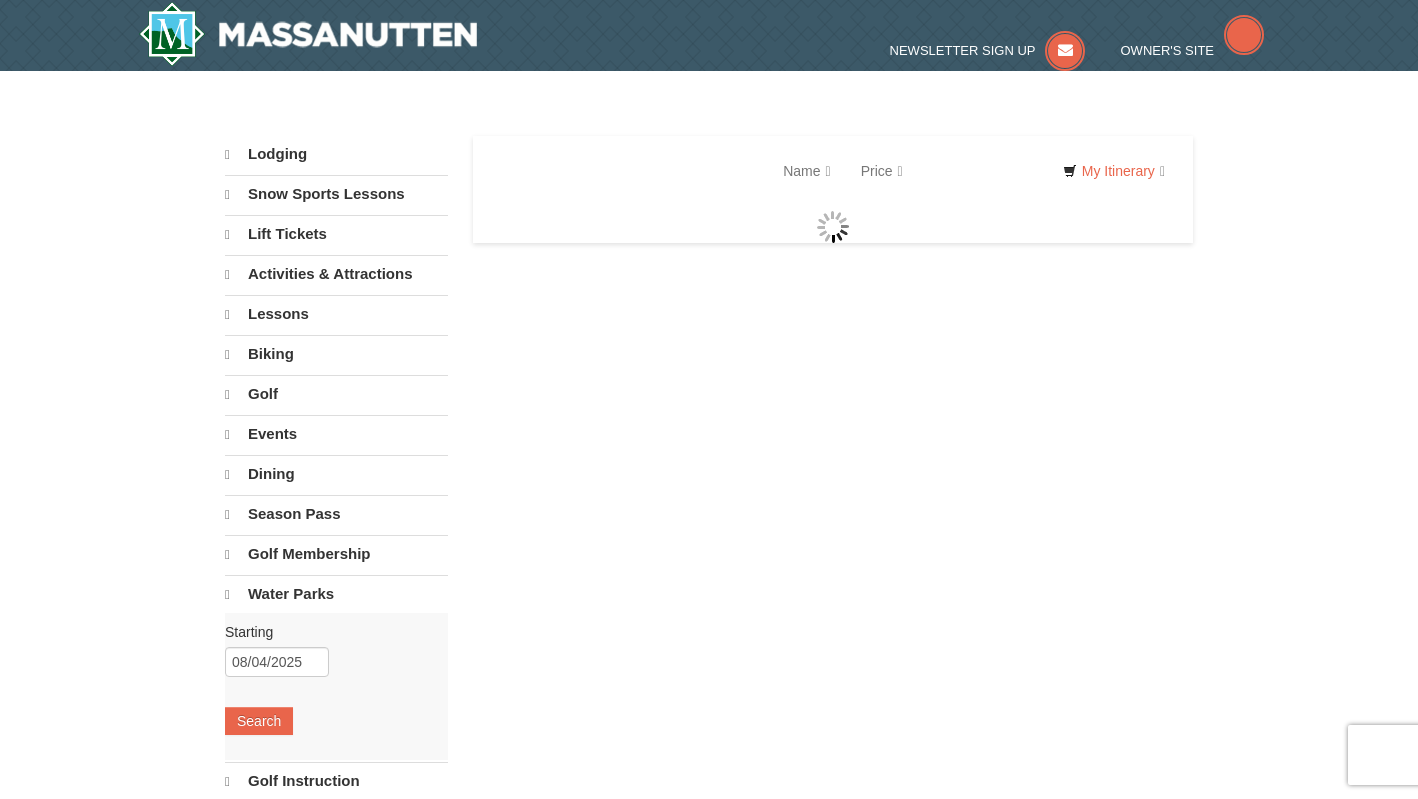 scroll, scrollTop: 0, scrollLeft: 0, axis: both 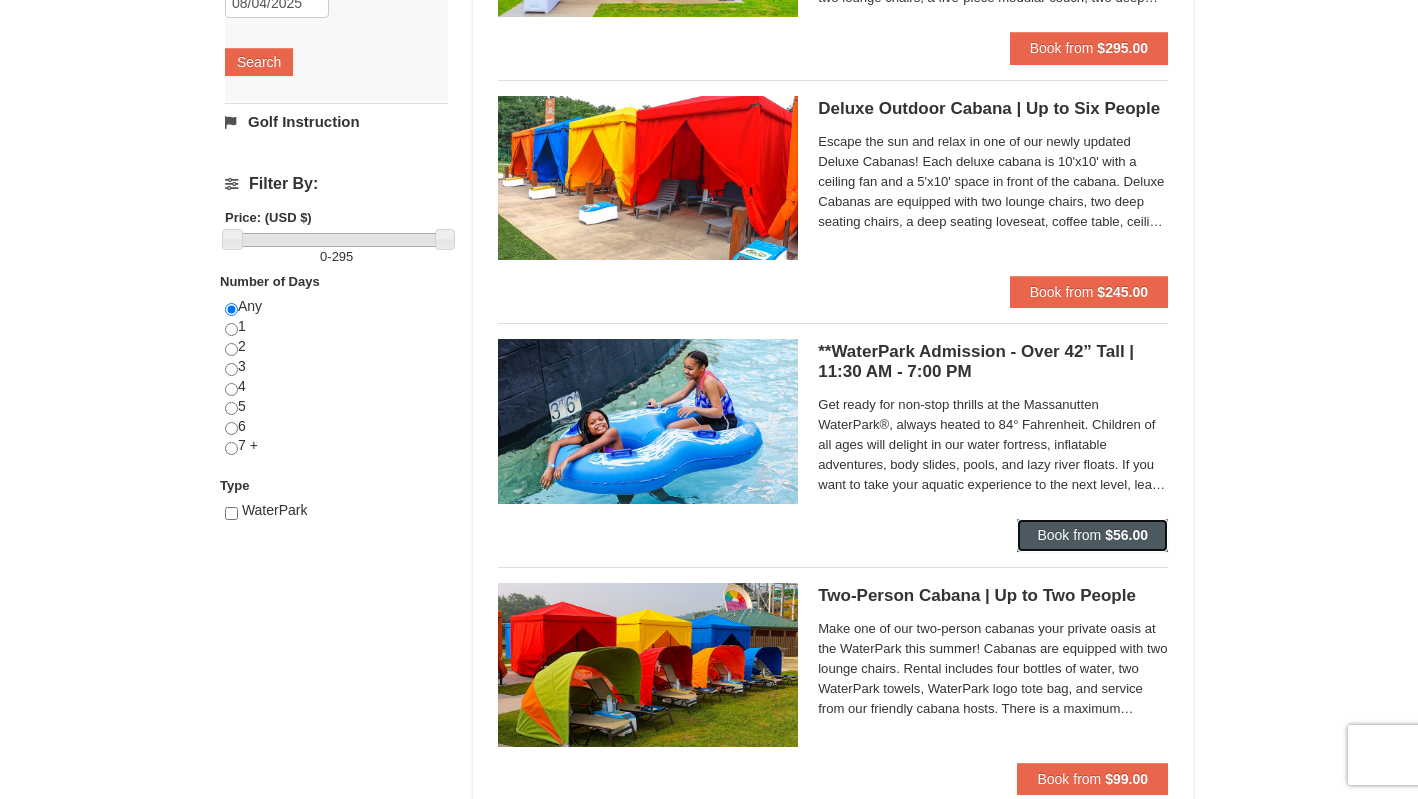 click on "Book from" at bounding box center [1069, 535] 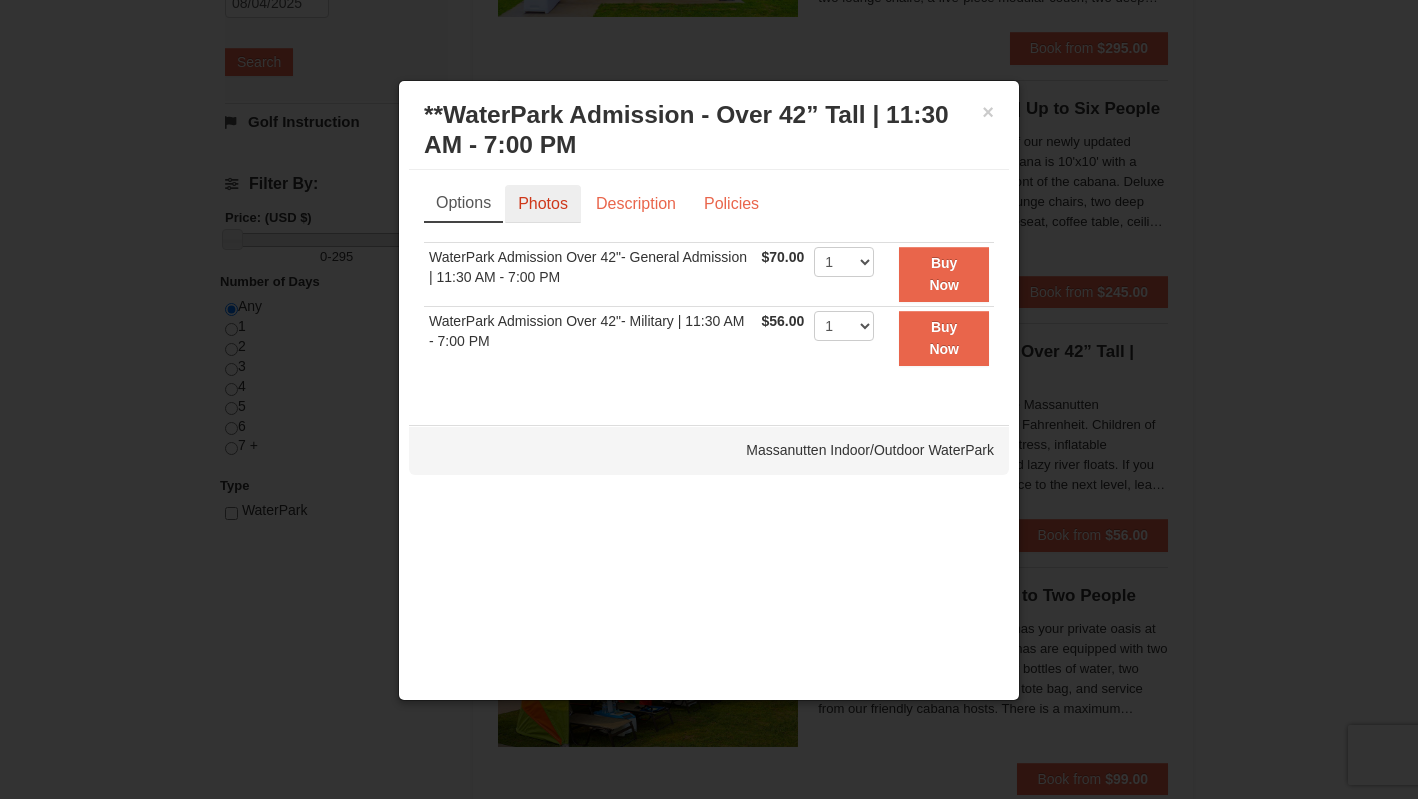 click on "Photos" at bounding box center (543, 204) 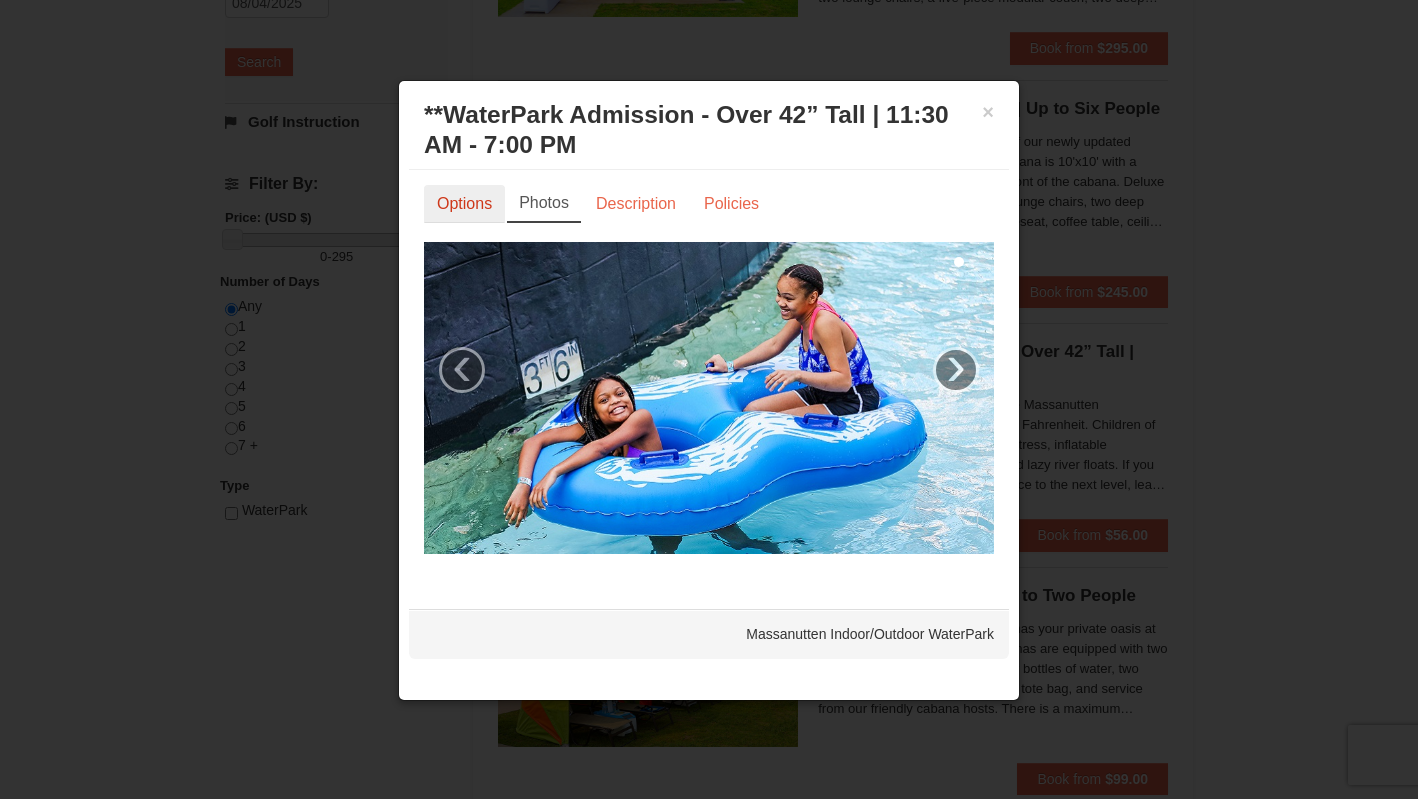 click on "Options" at bounding box center [464, 204] 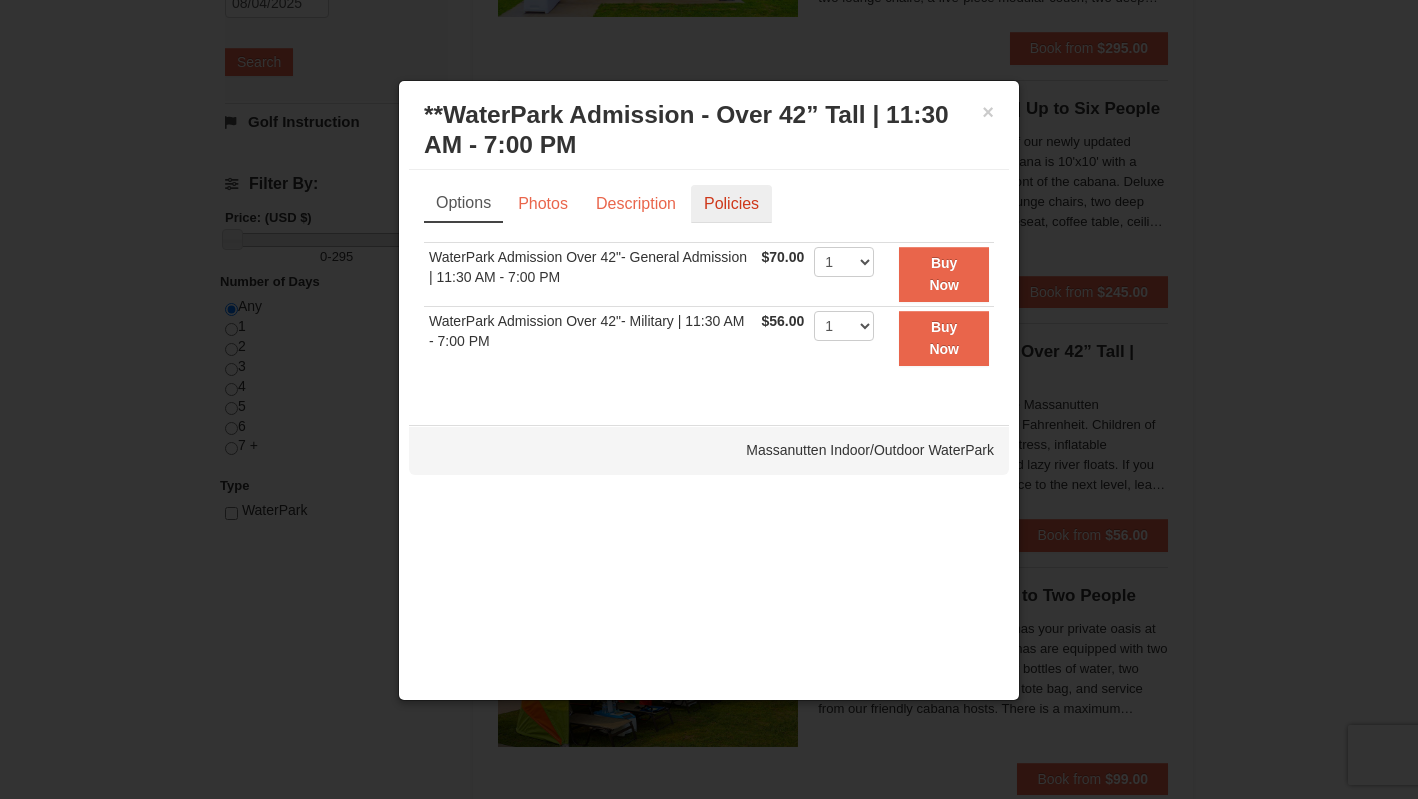 click on "Policies" at bounding box center (731, 204) 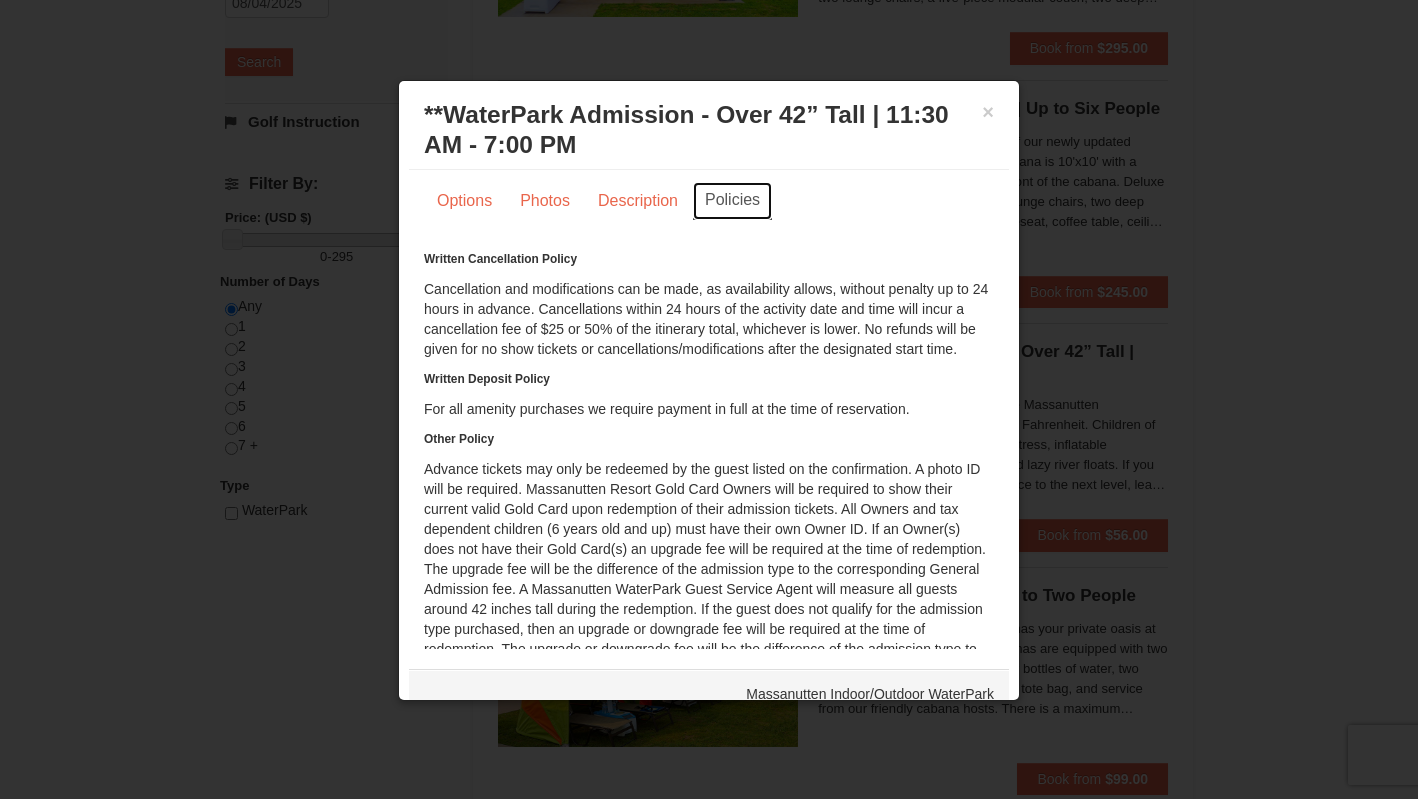 scroll, scrollTop: 0, scrollLeft: 0, axis: both 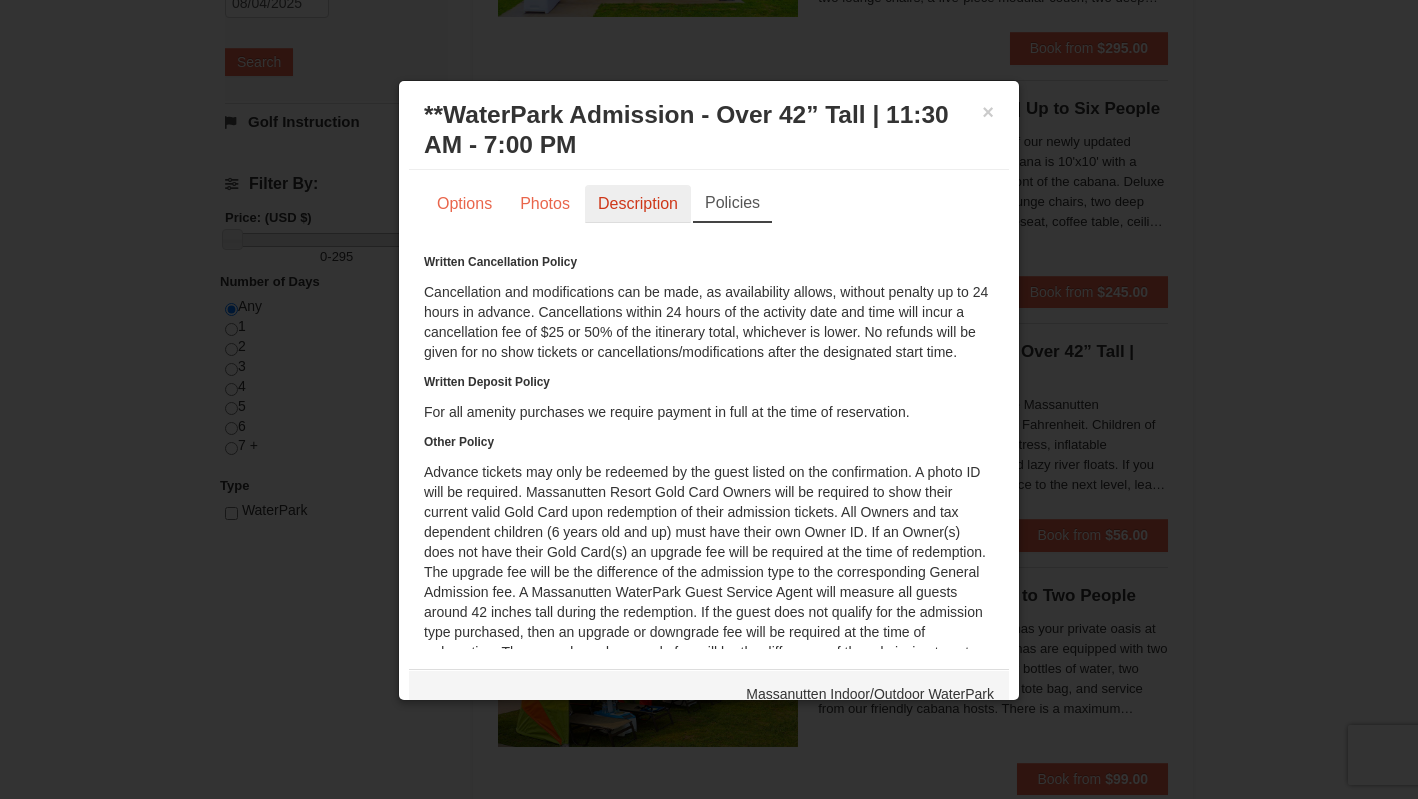 click on "Description" at bounding box center (638, 204) 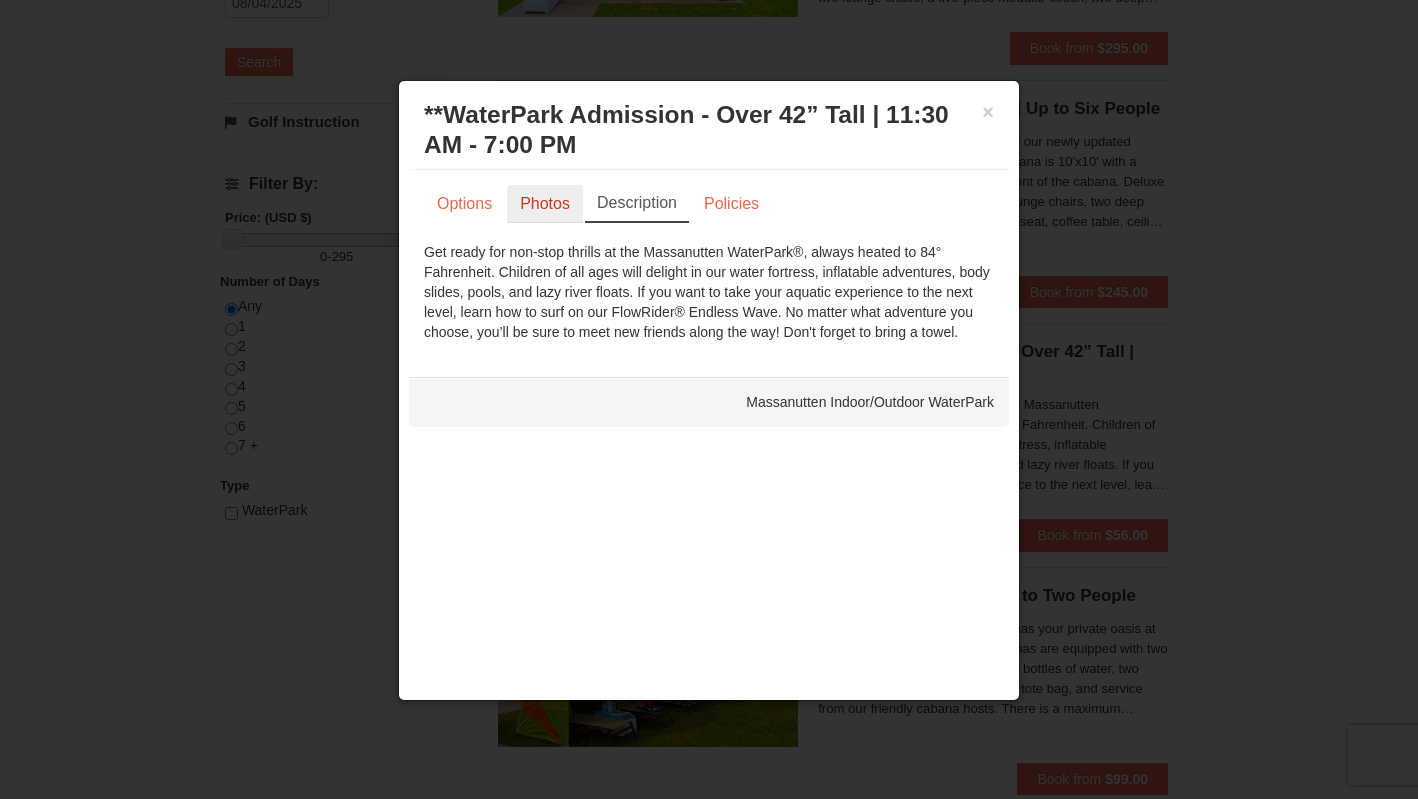 click on "Photos" at bounding box center (545, 204) 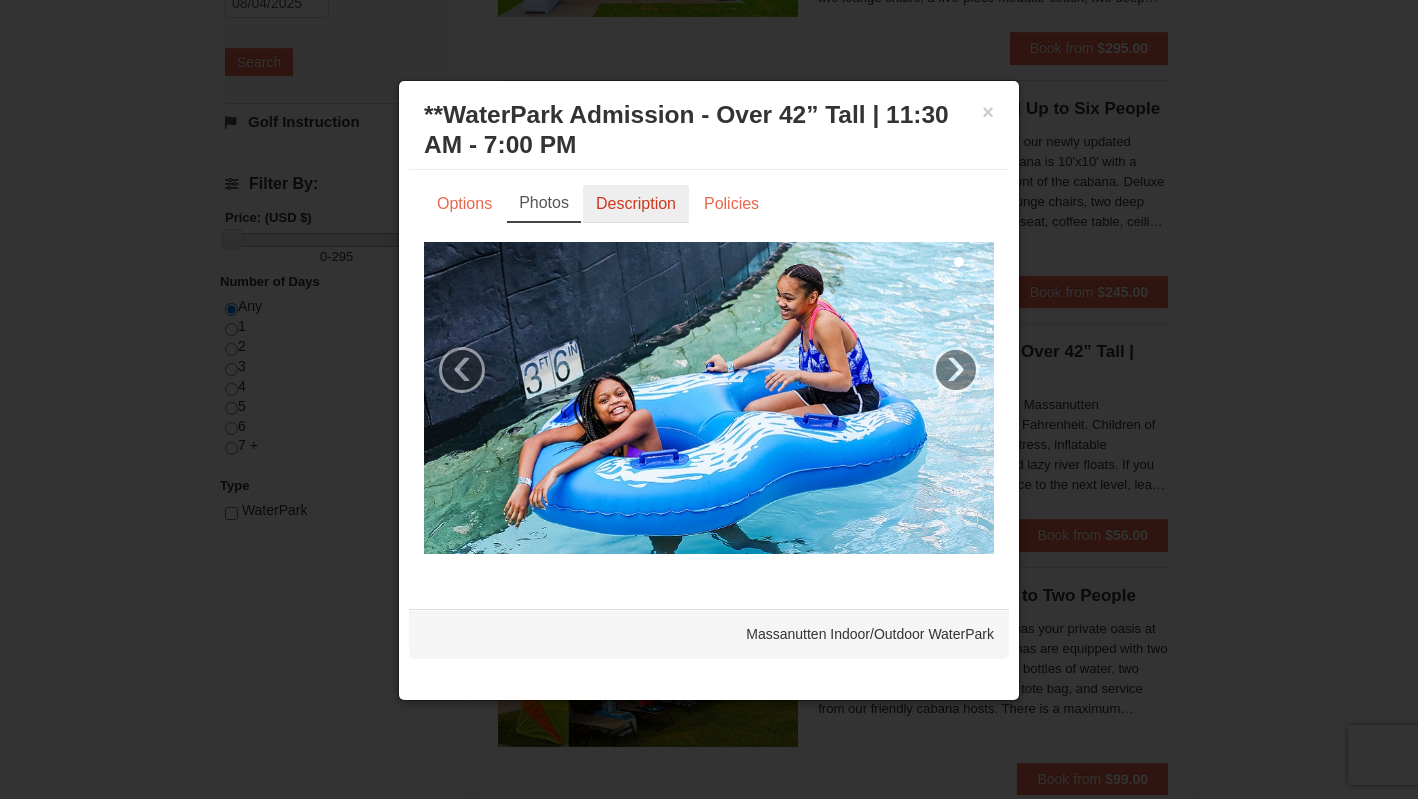 click on "Description" at bounding box center [636, 204] 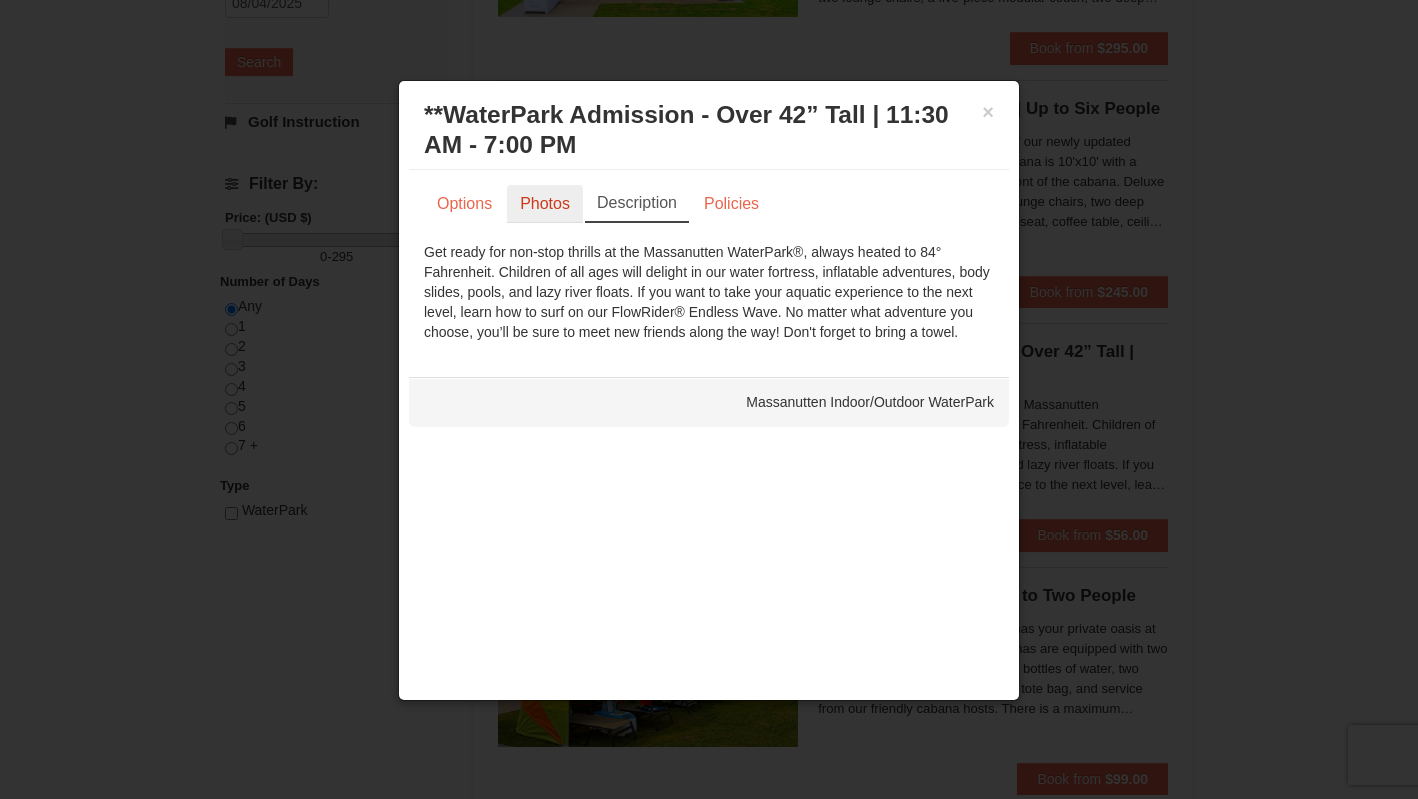 click on "Photos" at bounding box center (545, 204) 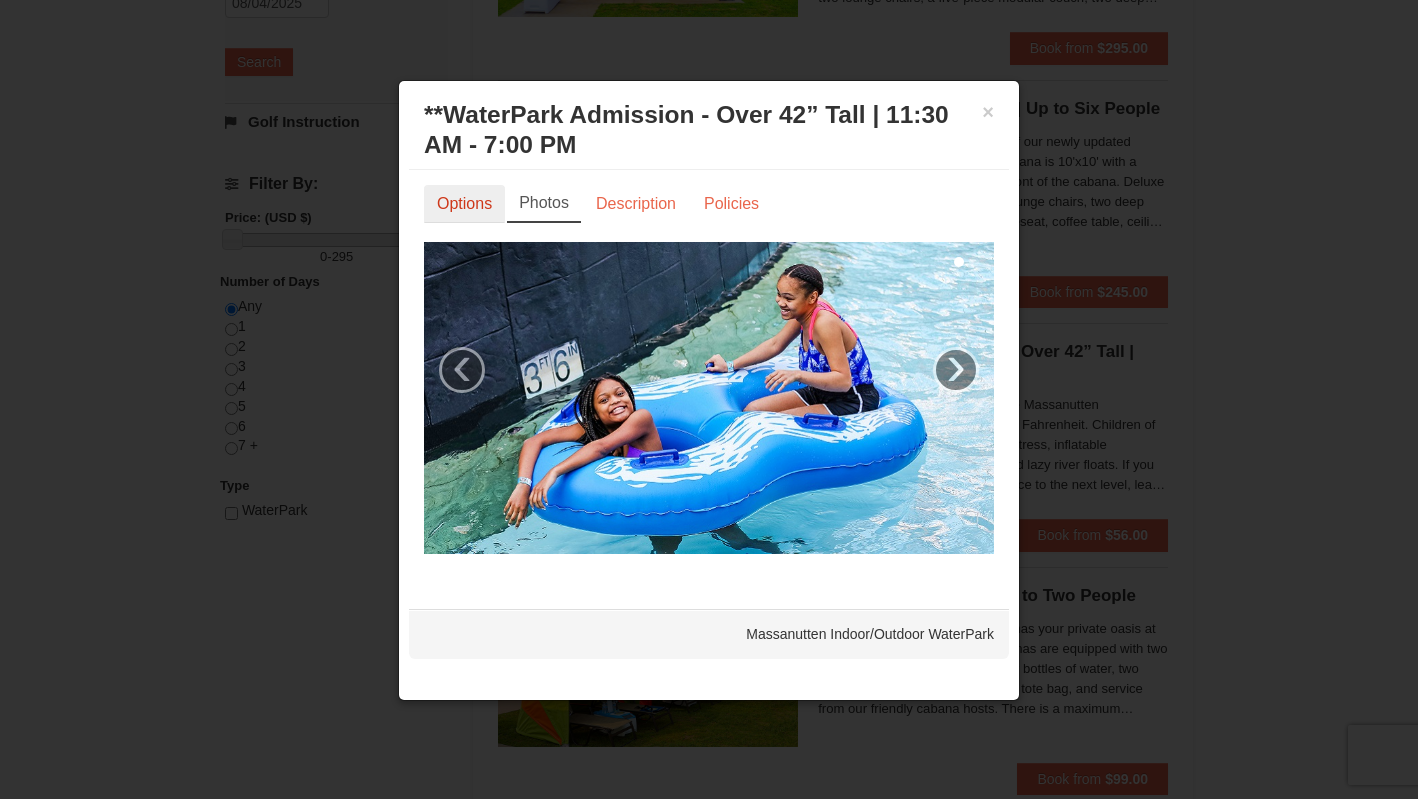 click on "Options" at bounding box center (464, 204) 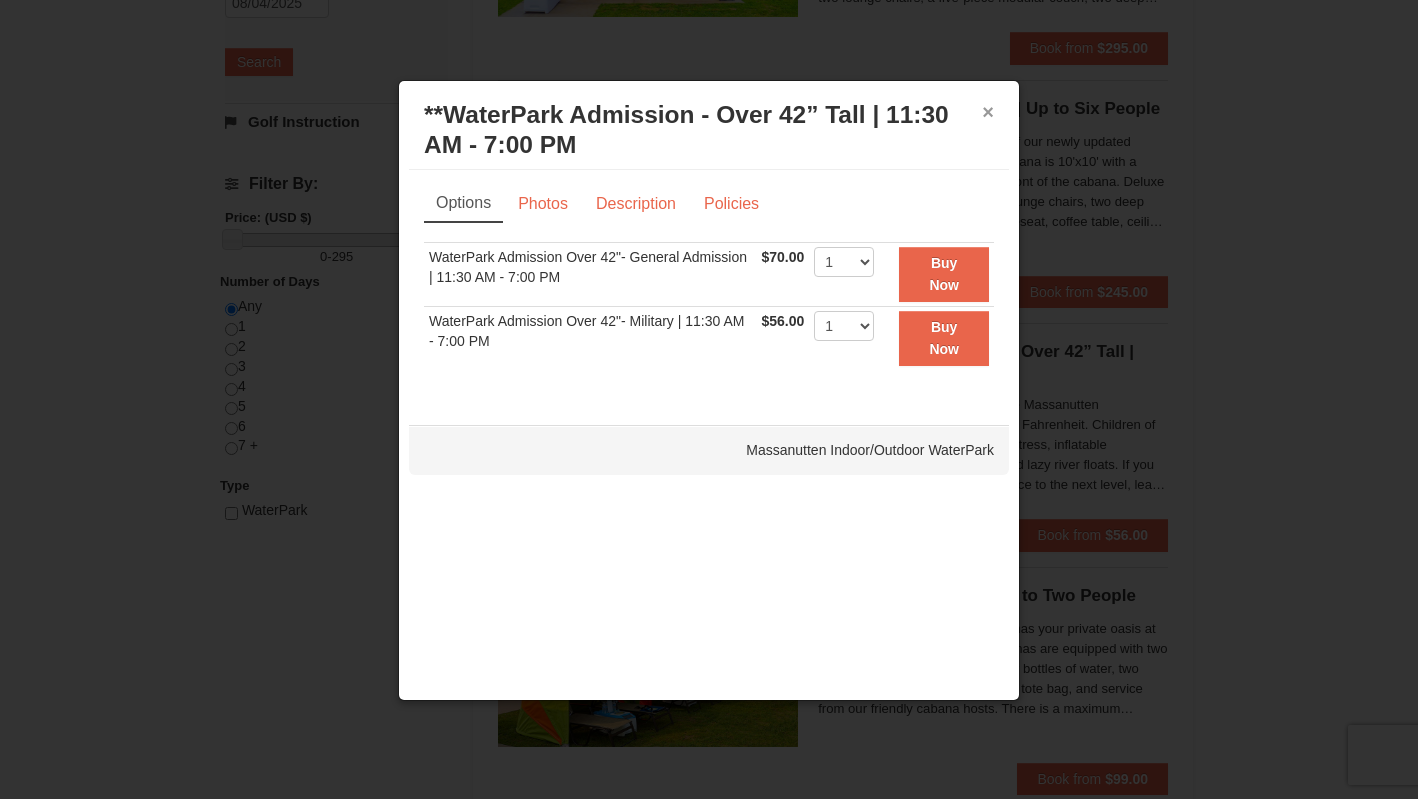 click on "×" at bounding box center (988, 112) 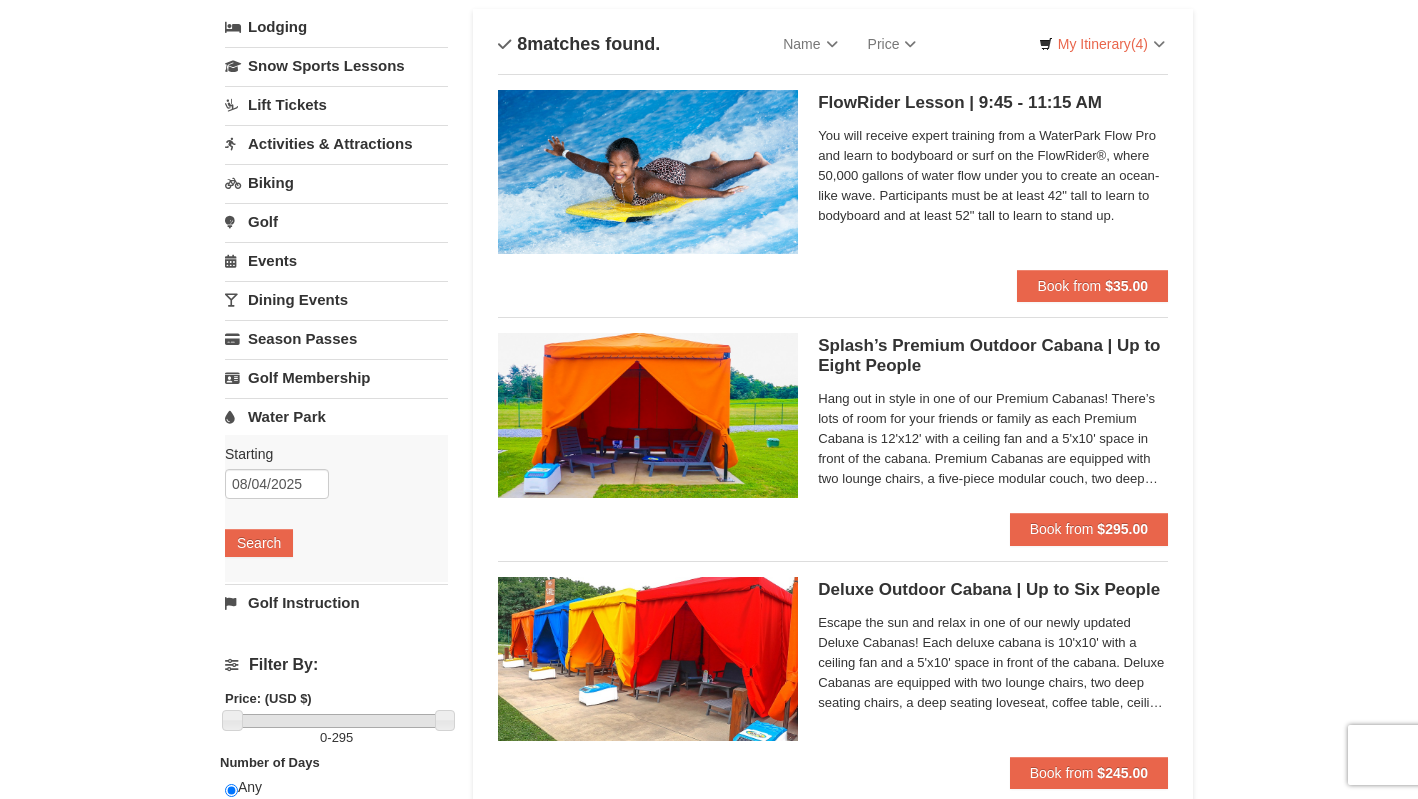 scroll, scrollTop: 0, scrollLeft: 0, axis: both 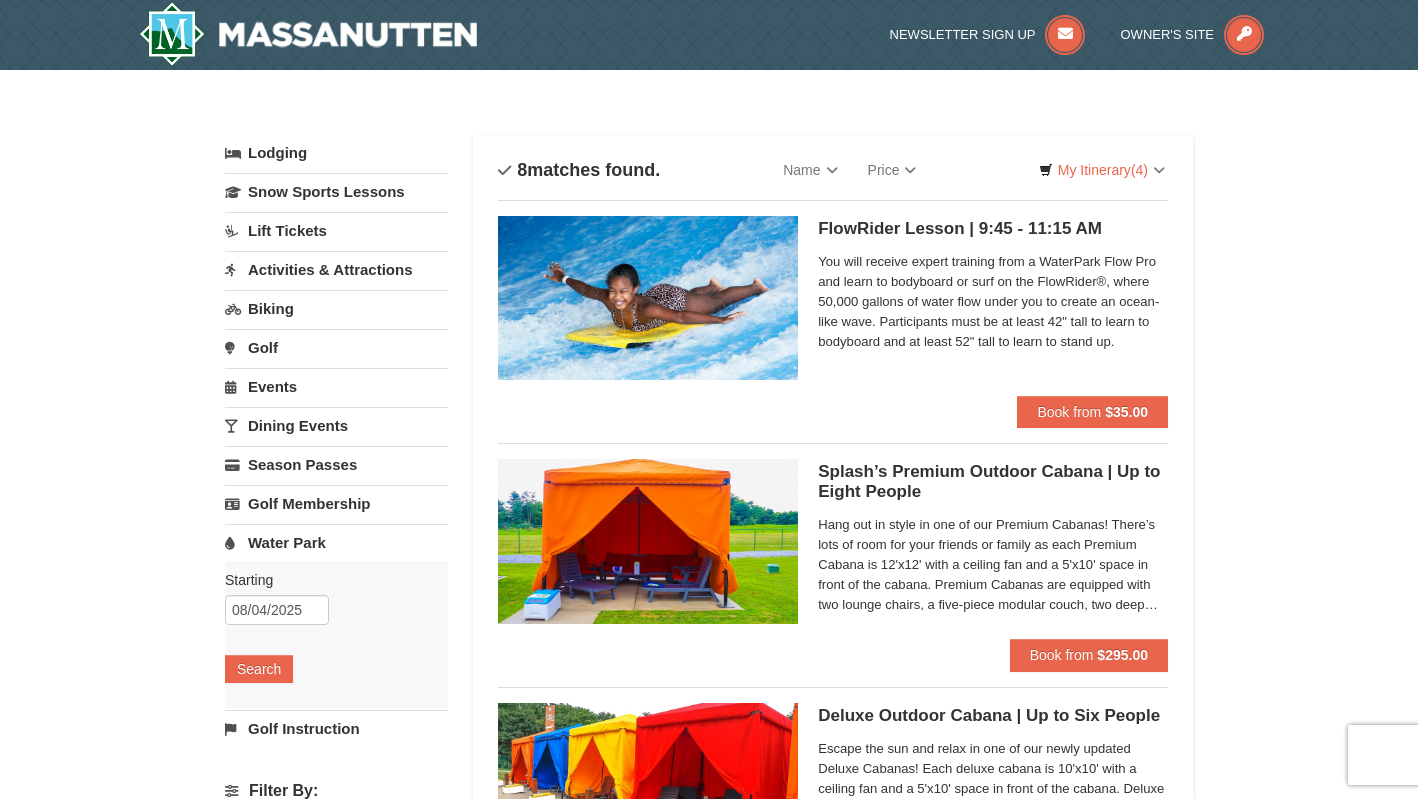 click on "Activities & Attractions" at bounding box center [336, 269] 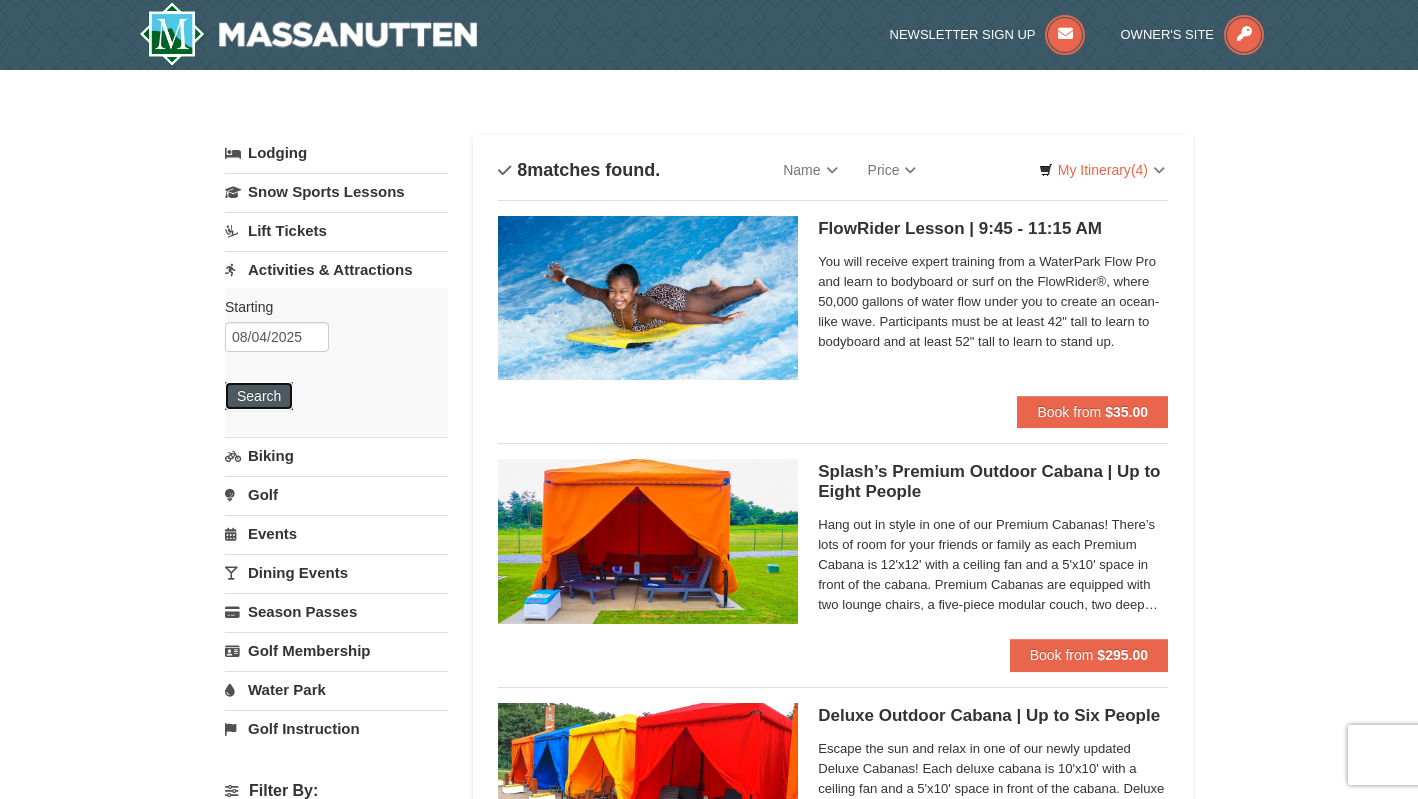 click on "Search" at bounding box center (259, 396) 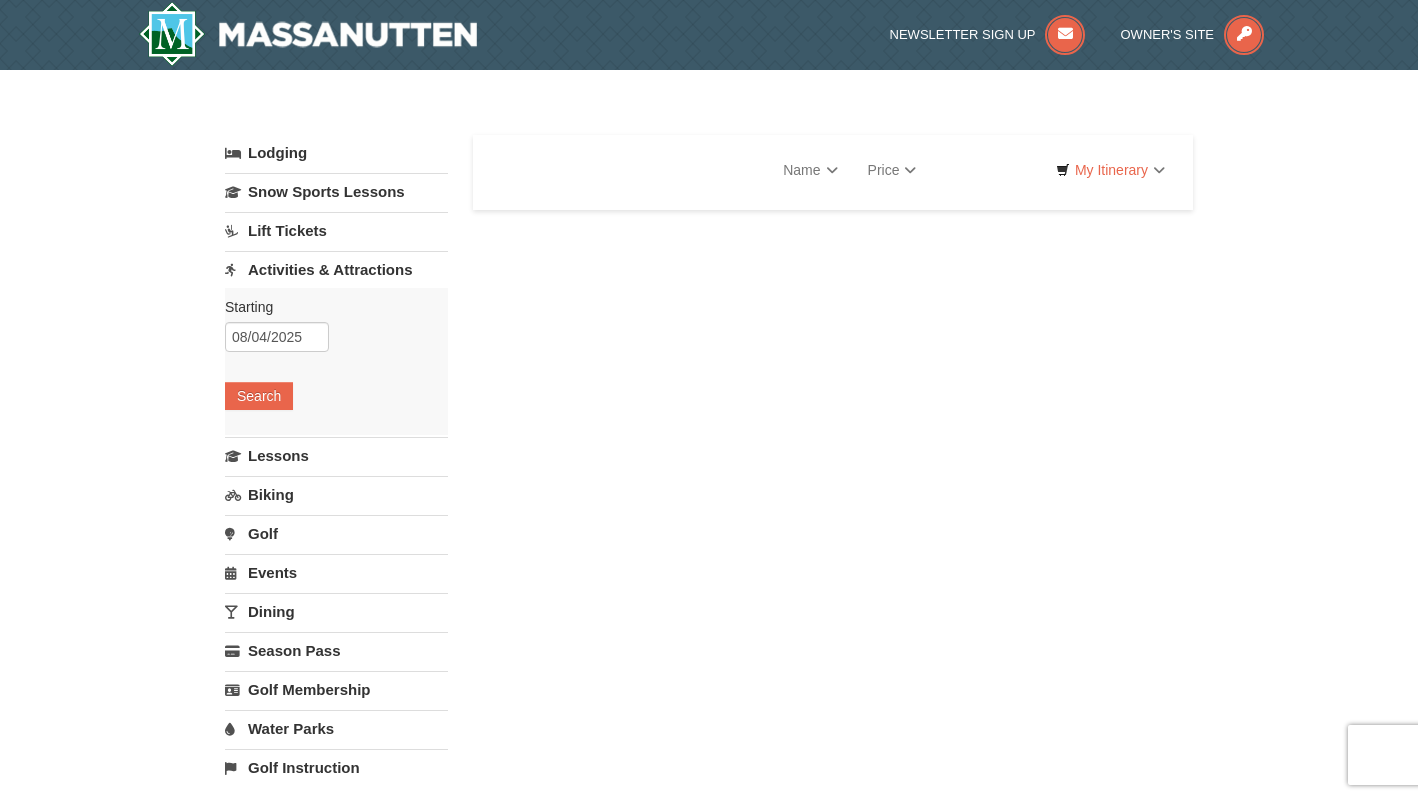 scroll, scrollTop: 0, scrollLeft: 0, axis: both 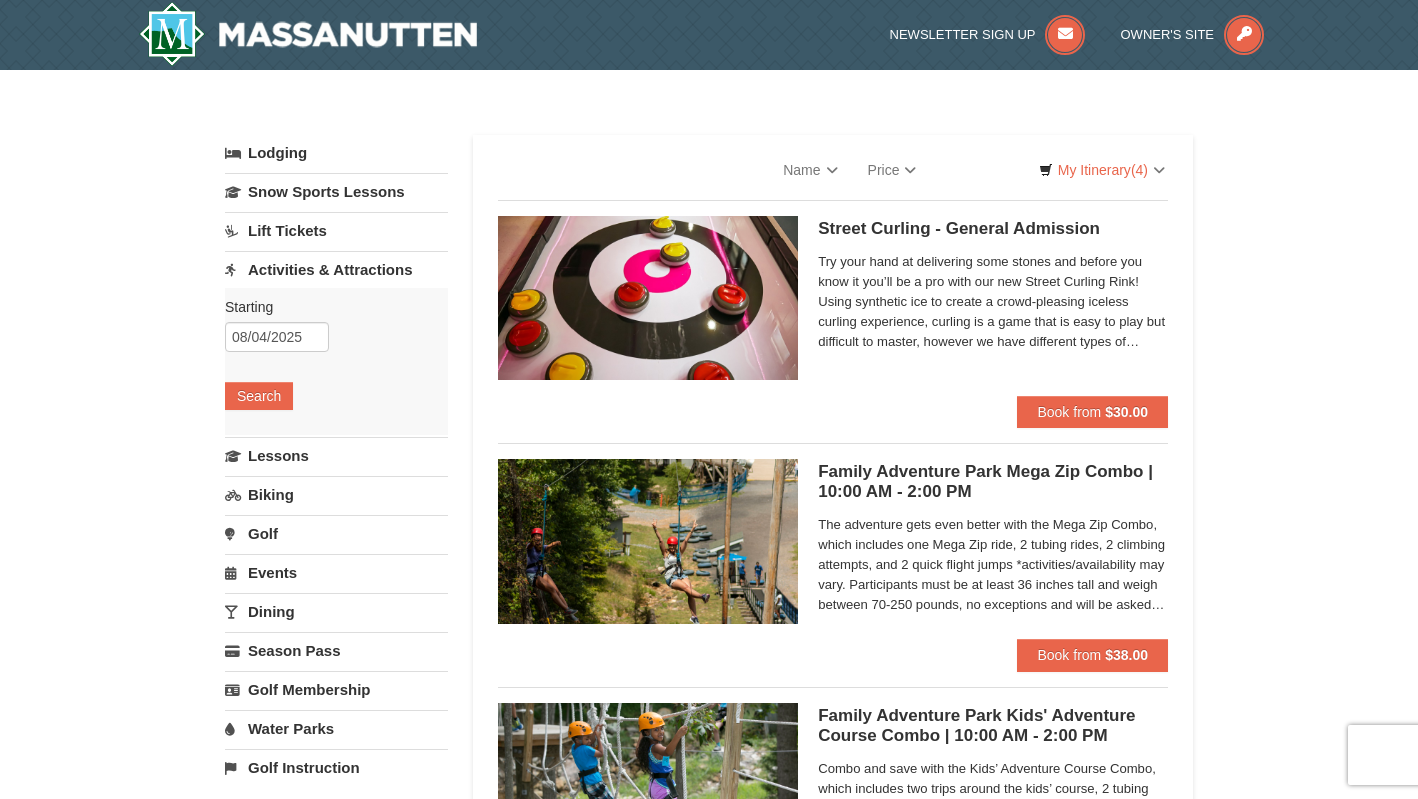 select on "8" 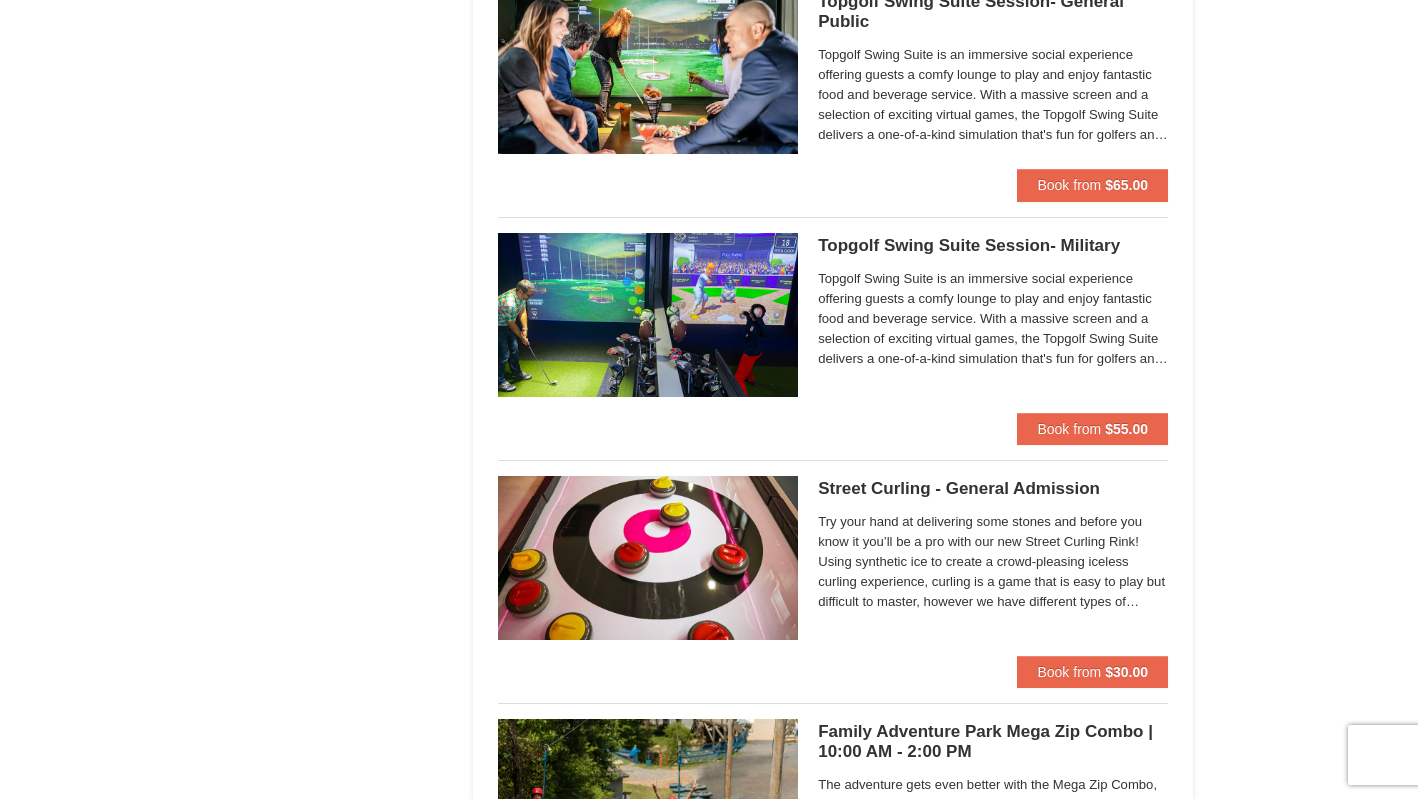 scroll, scrollTop: 2575, scrollLeft: 0, axis: vertical 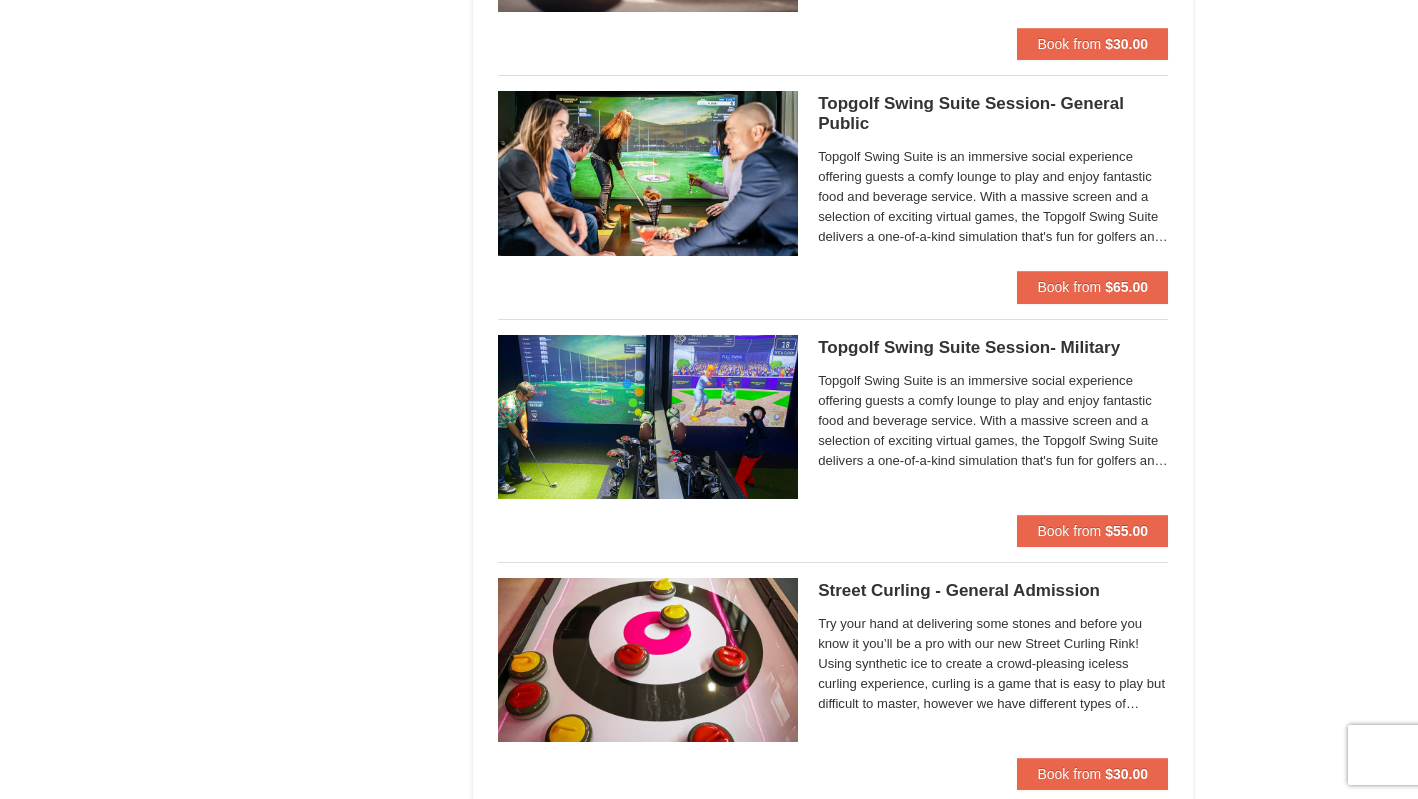 click on "Street Curling - General Admission  Massanutten Street Curling" at bounding box center (993, 591) 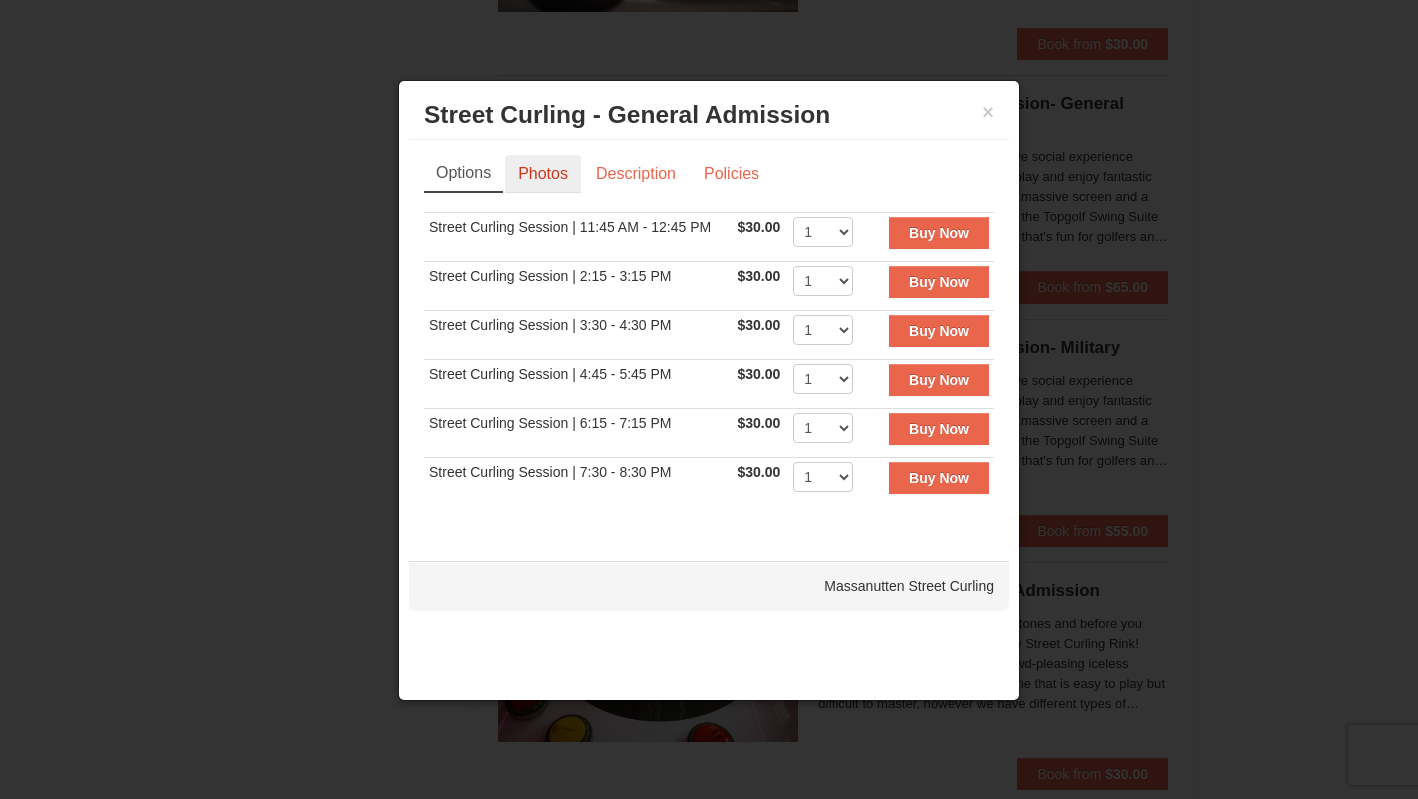 click on "Photos" at bounding box center (543, 174) 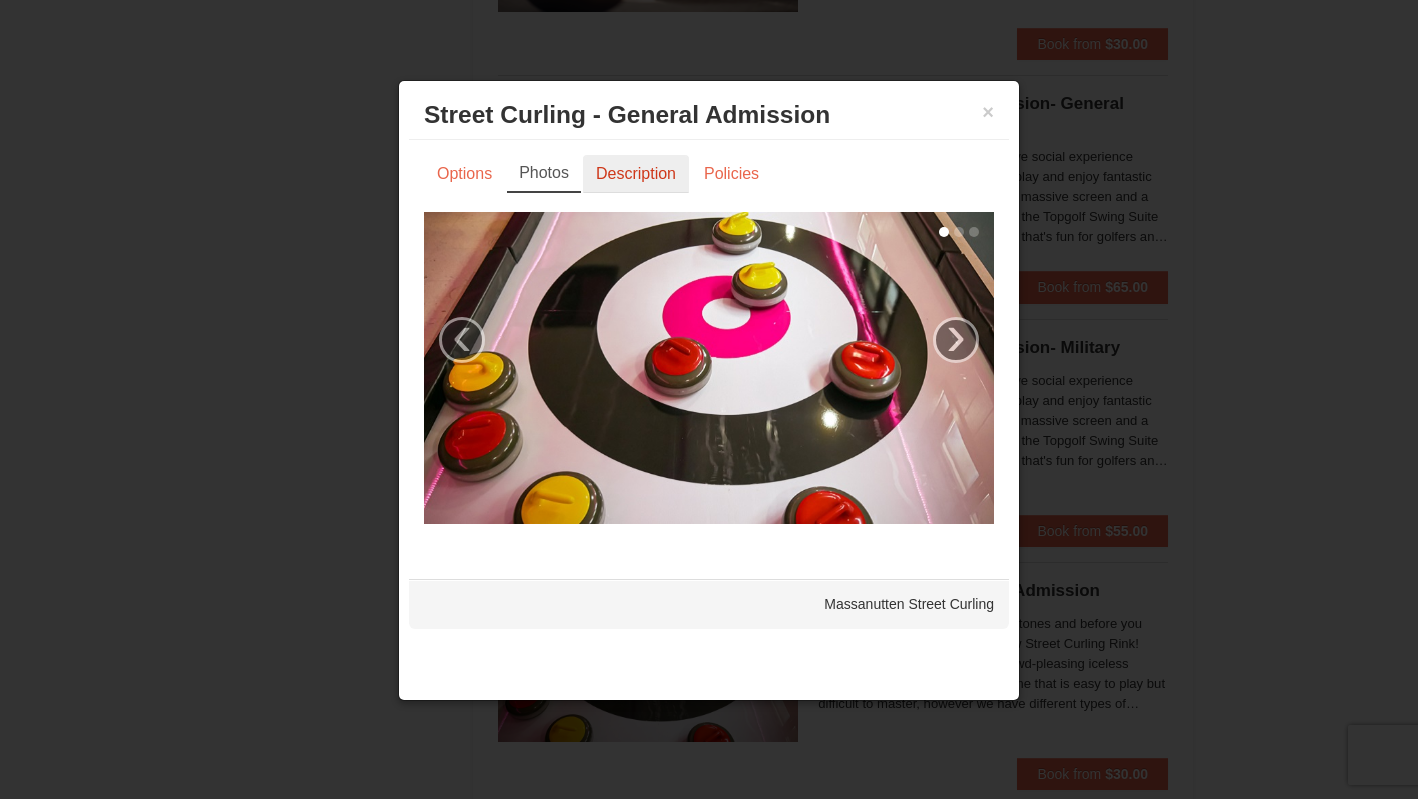 click on "Description" at bounding box center [636, 174] 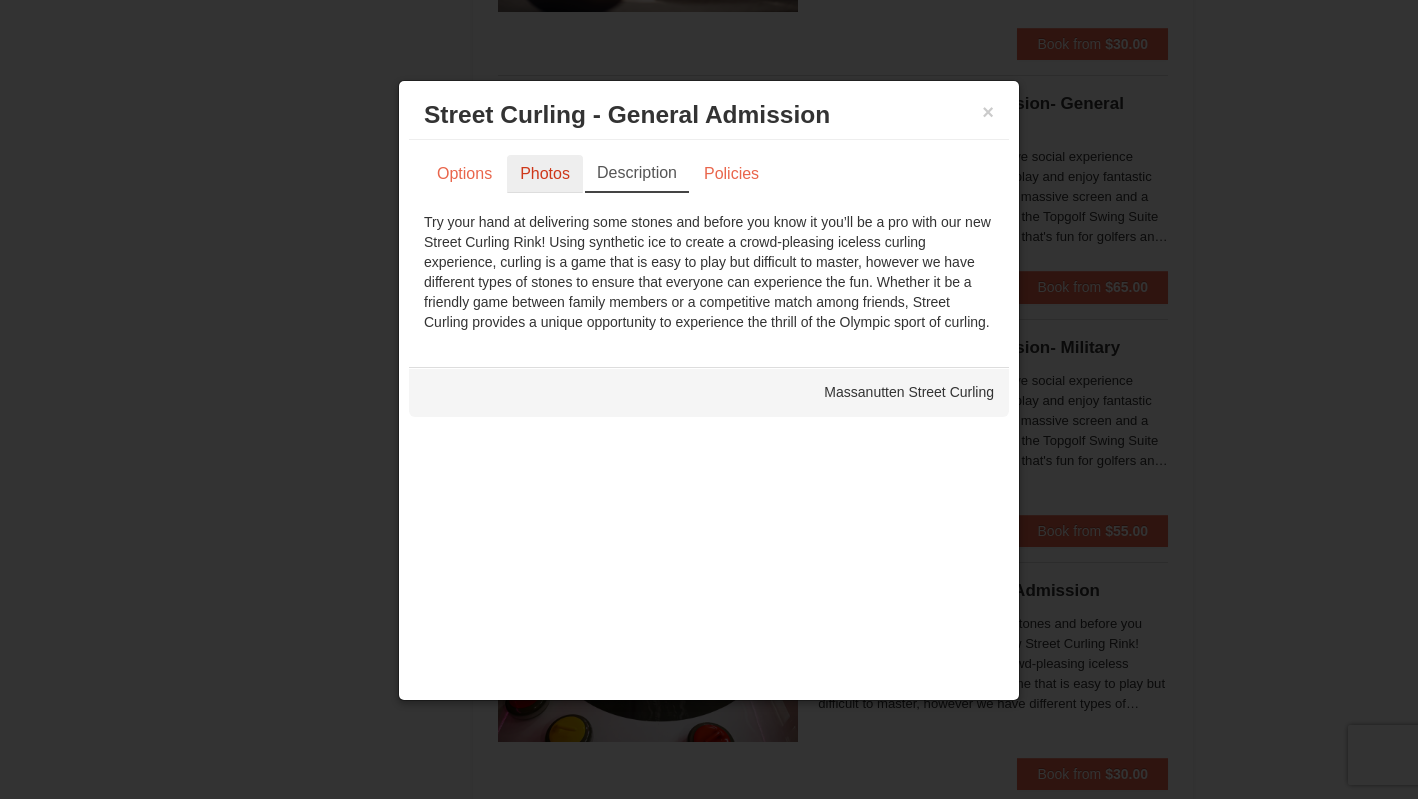 click on "Photos" at bounding box center [545, 174] 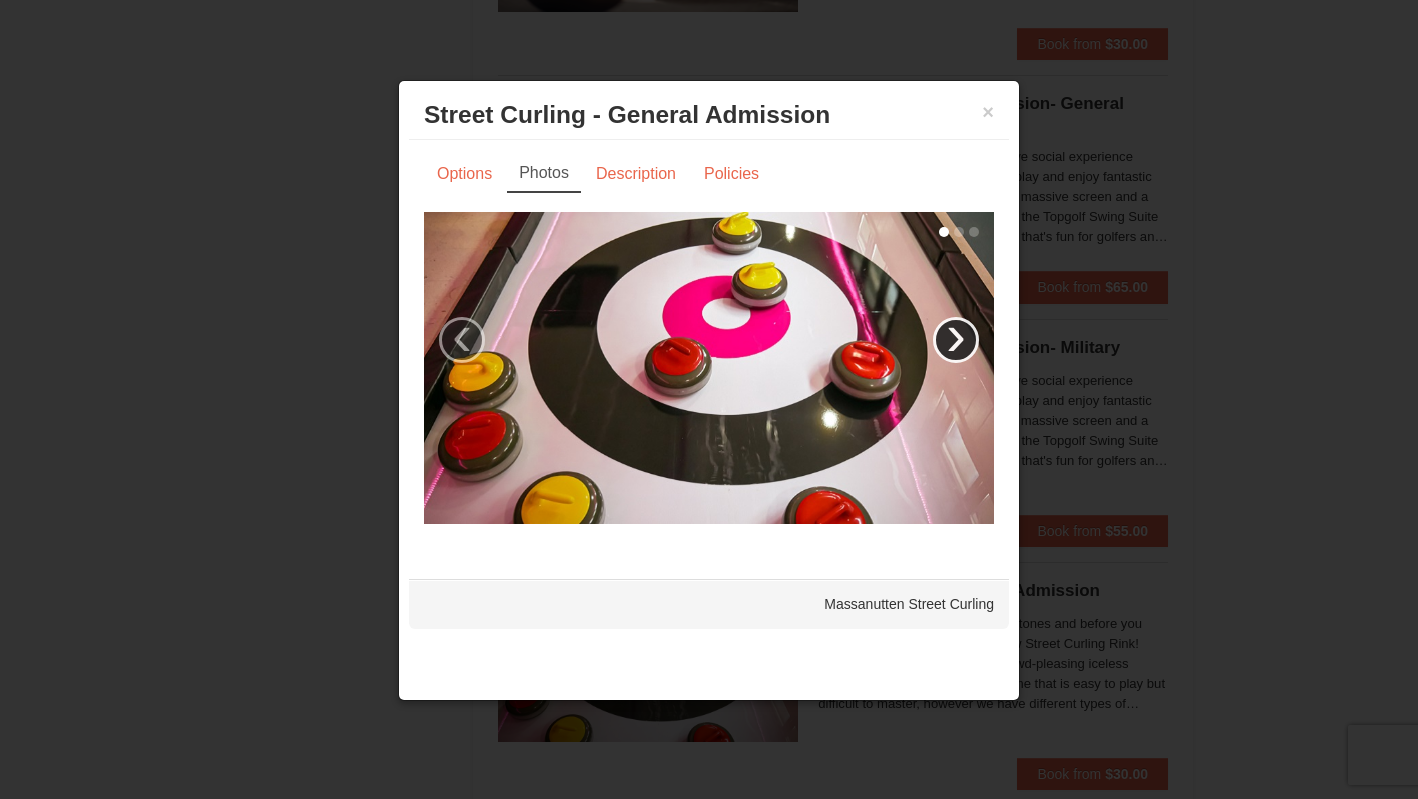 click on "›" at bounding box center (956, 340) 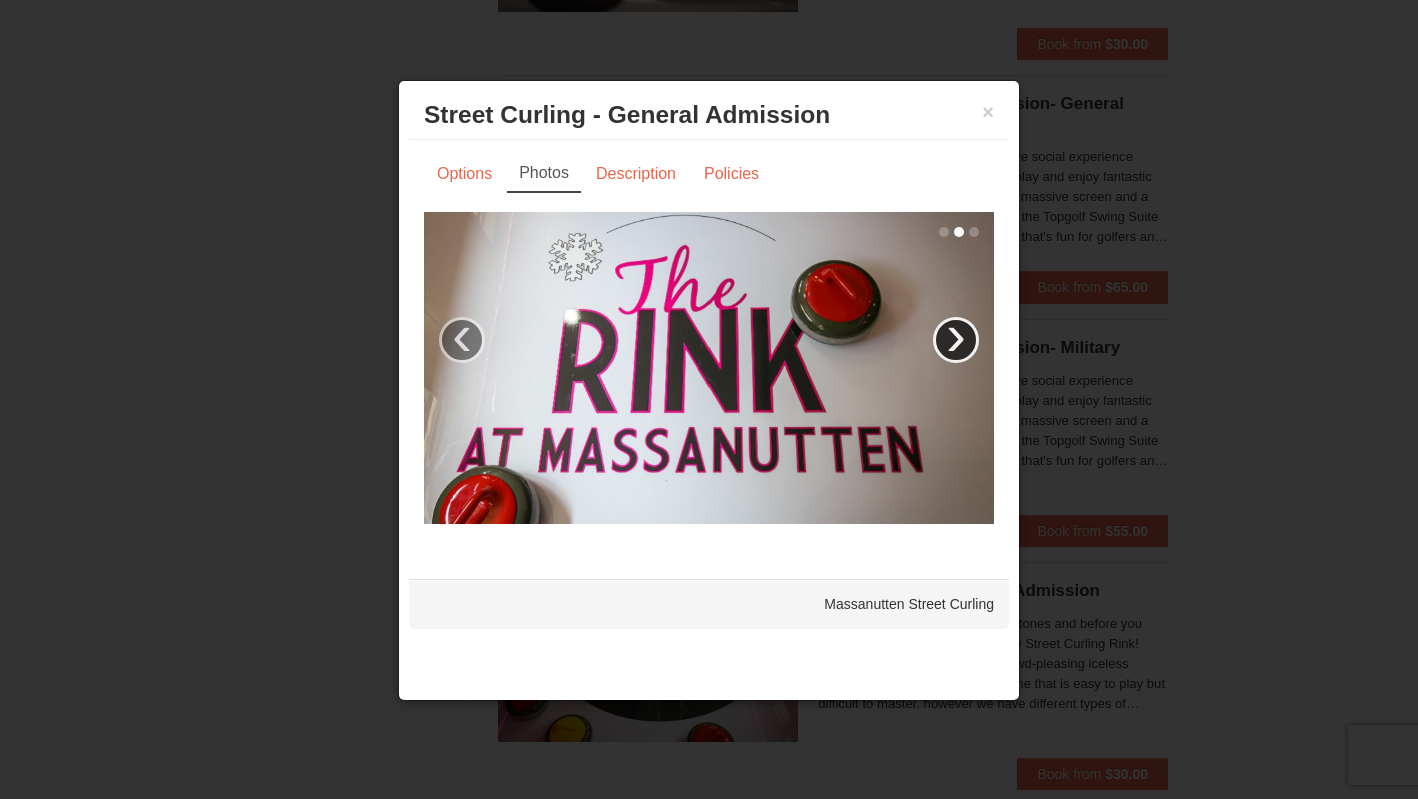 click on "›" at bounding box center (956, 340) 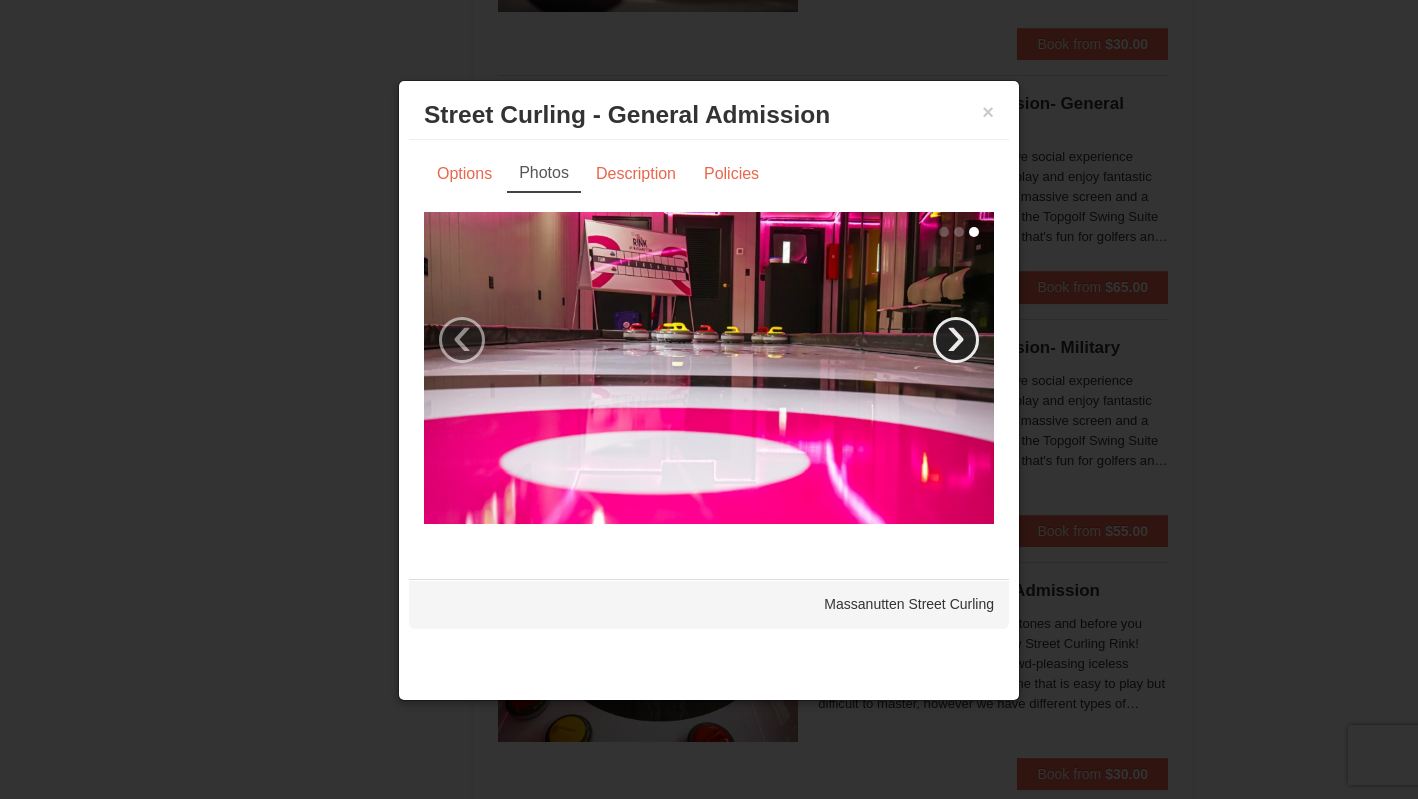 click on "›" at bounding box center [956, 340] 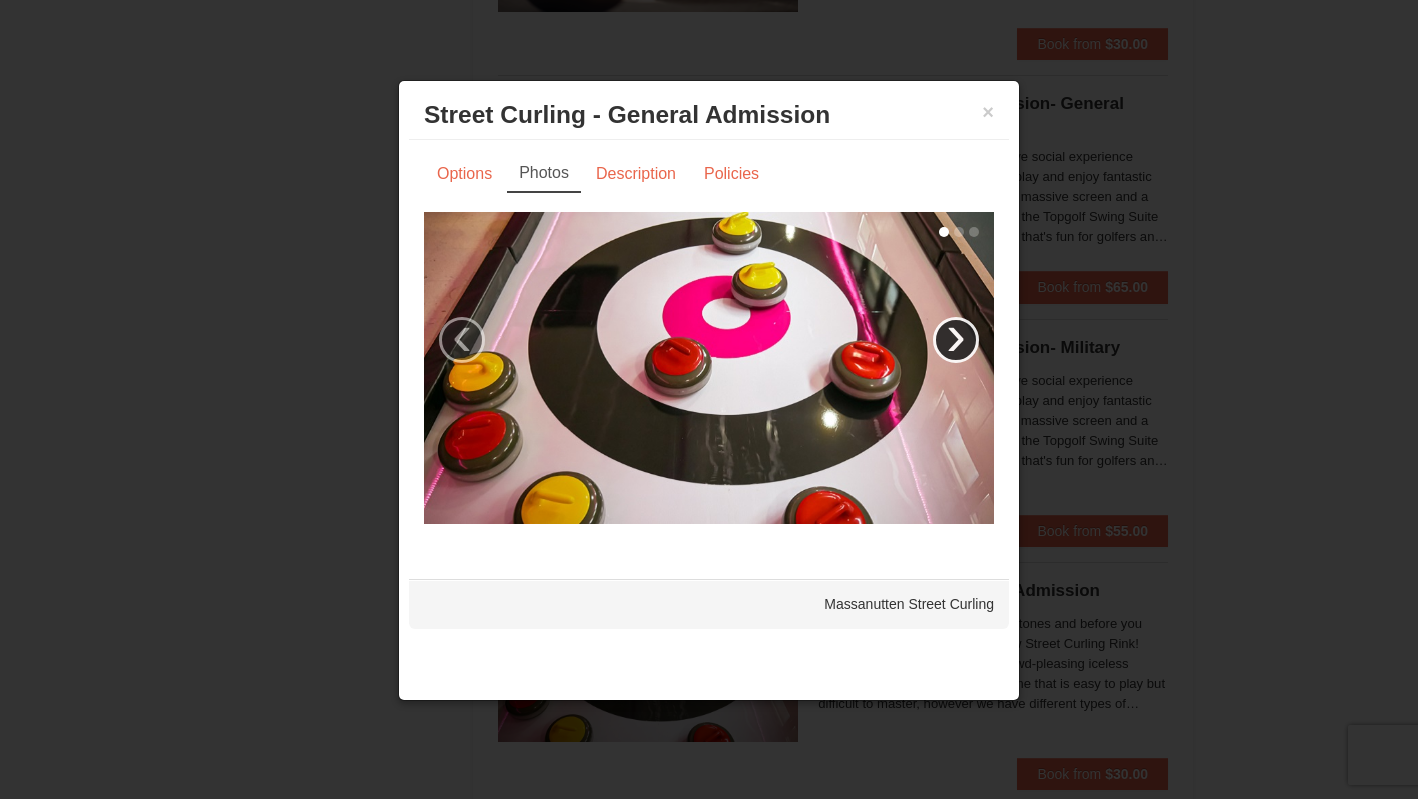 click on "›" at bounding box center (956, 340) 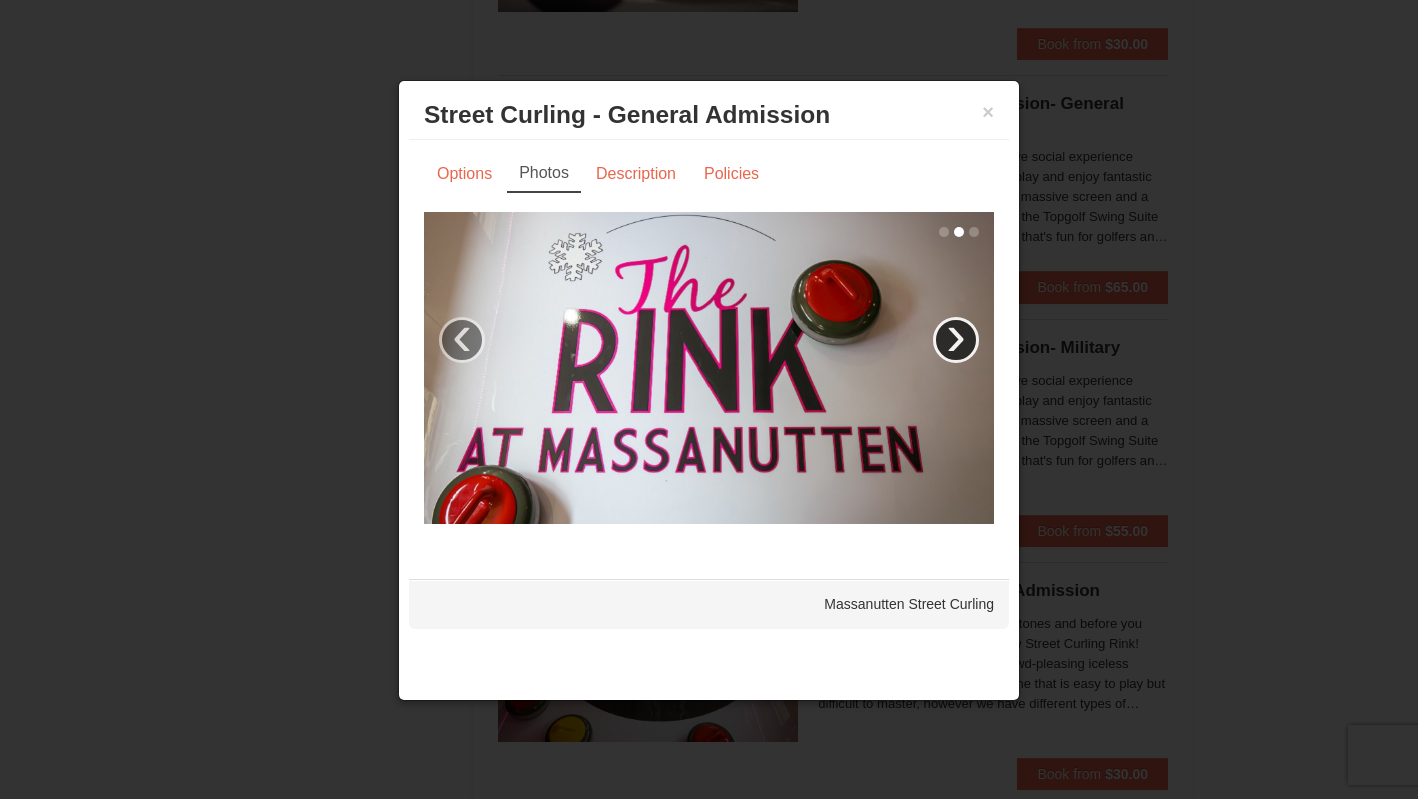 click on "›" at bounding box center (956, 340) 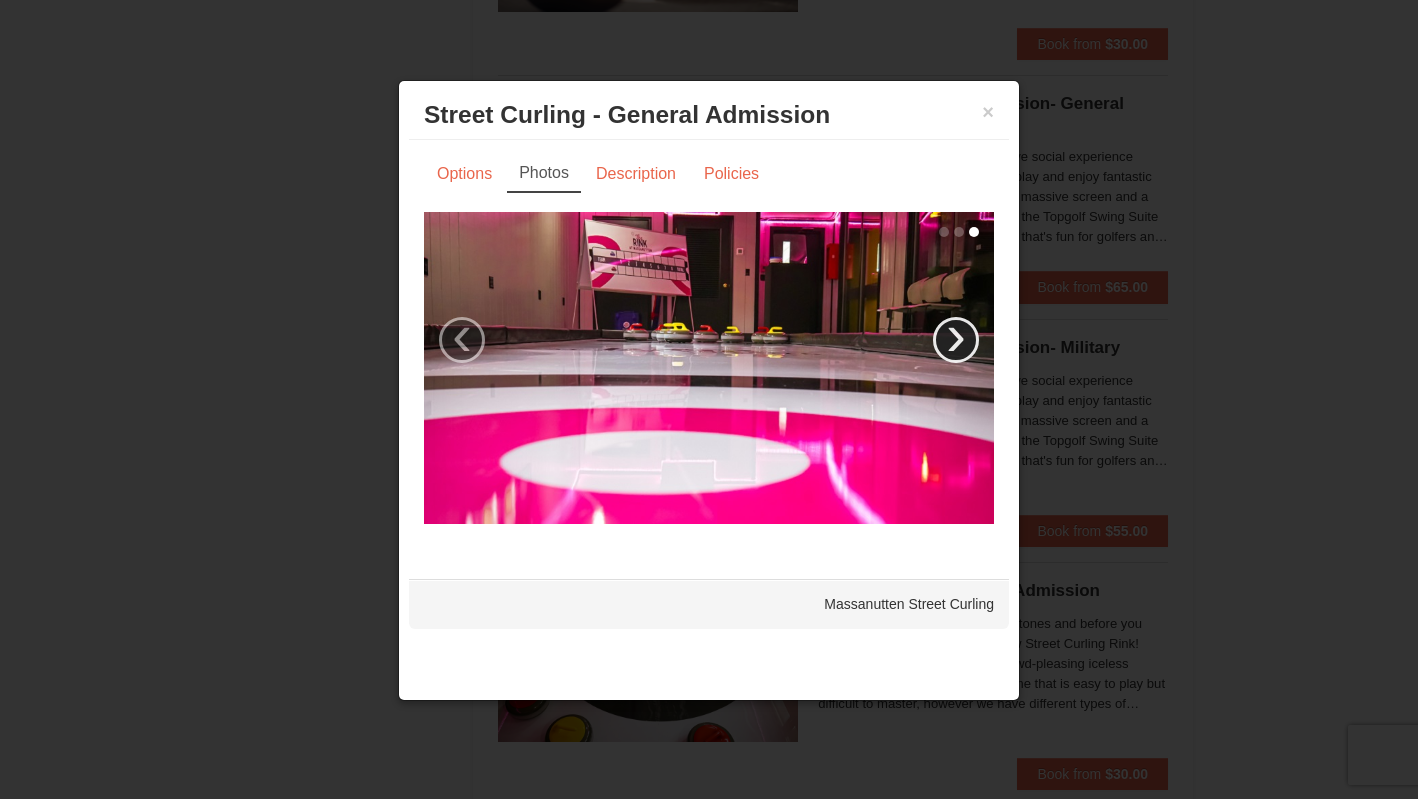 click on "›" at bounding box center [956, 340] 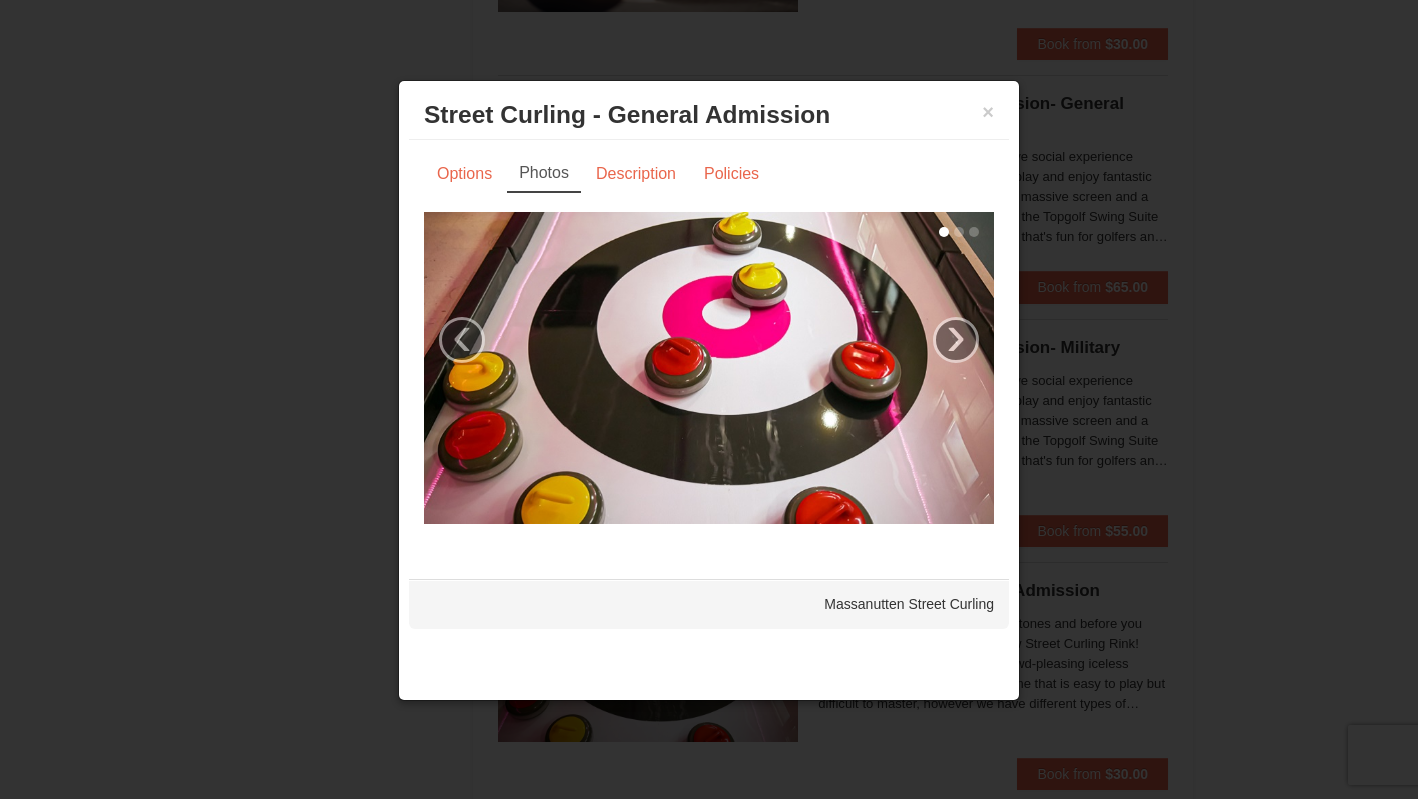 click on "×
Street Curling - General Admission  Massanutten Street Curling" at bounding box center (709, 115) 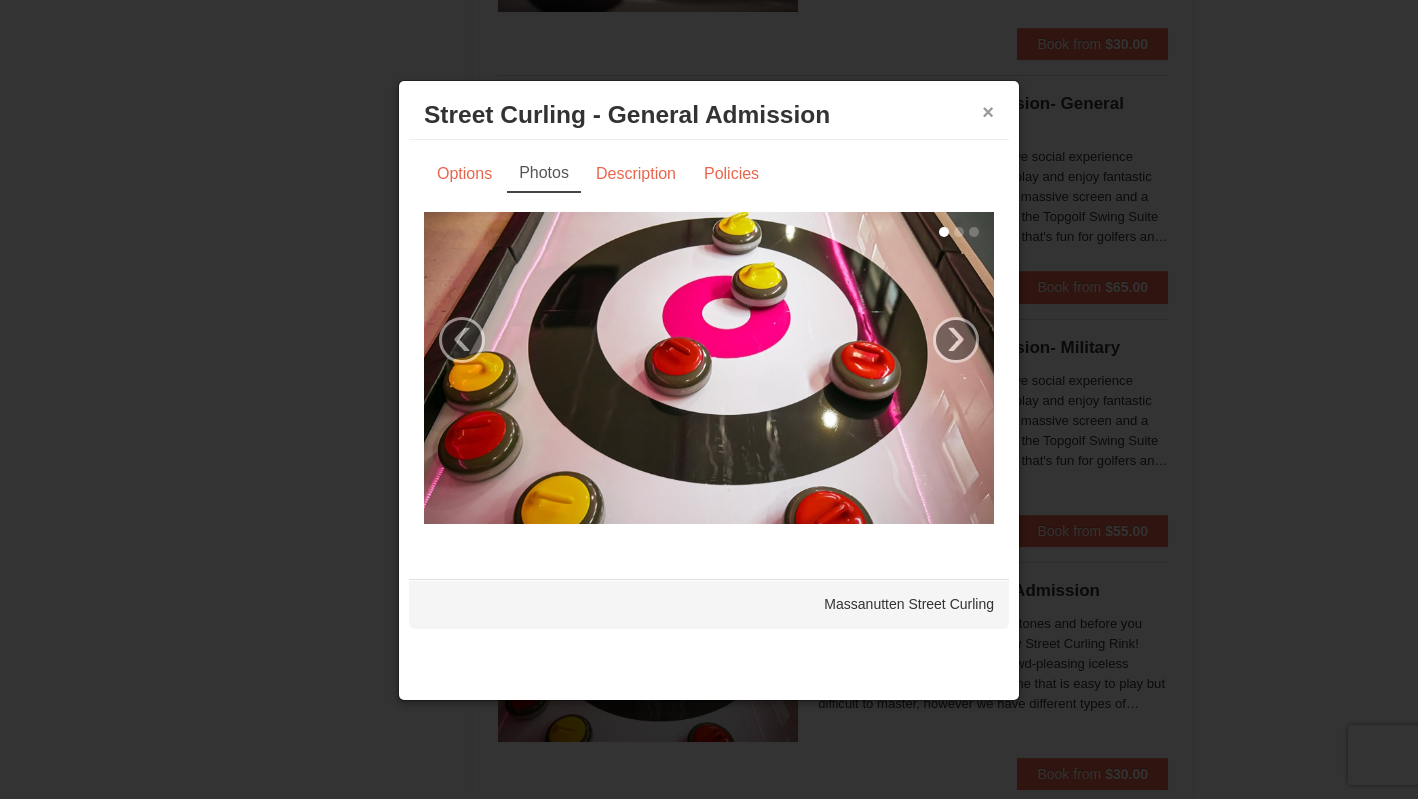 click on "×" at bounding box center (988, 112) 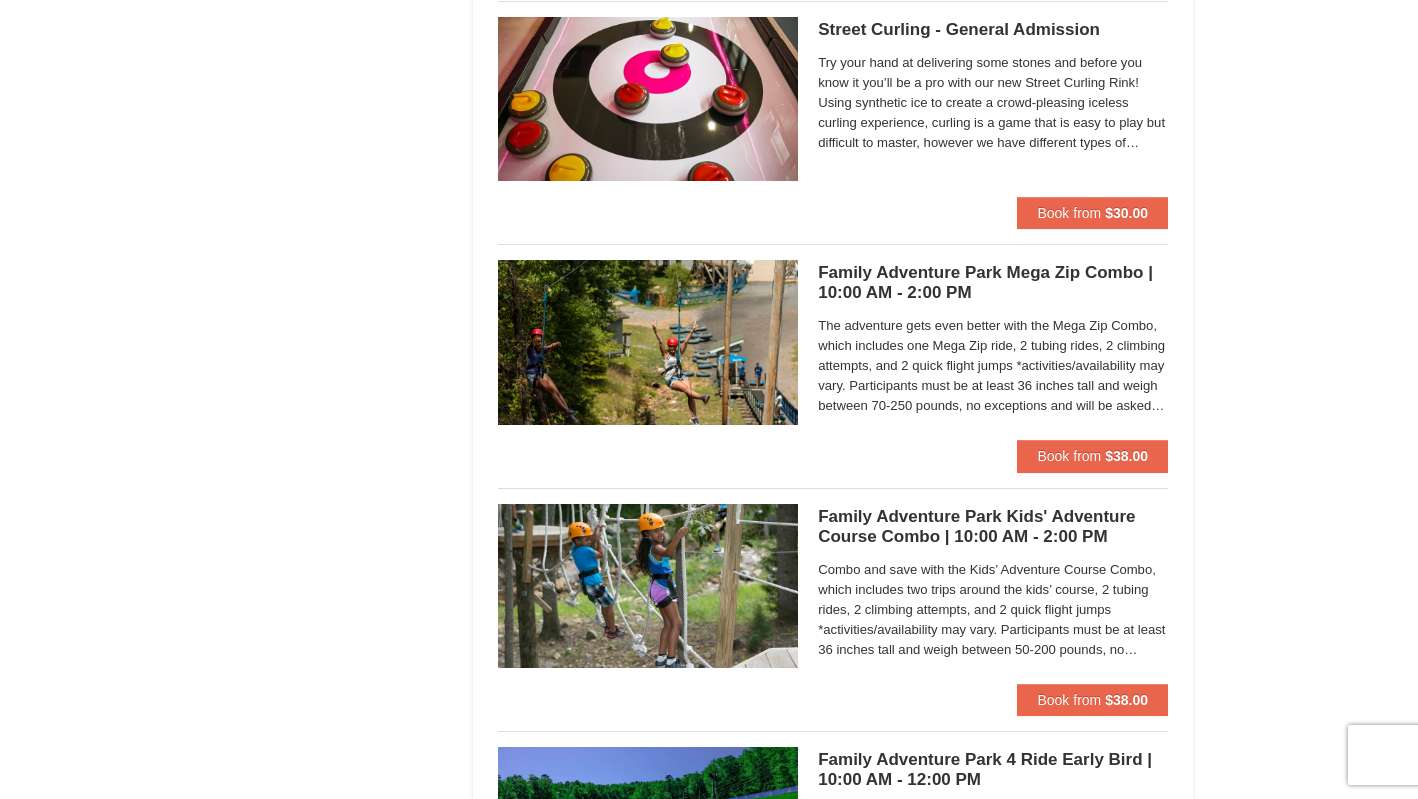 scroll, scrollTop: 3146, scrollLeft: 0, axis: vertical 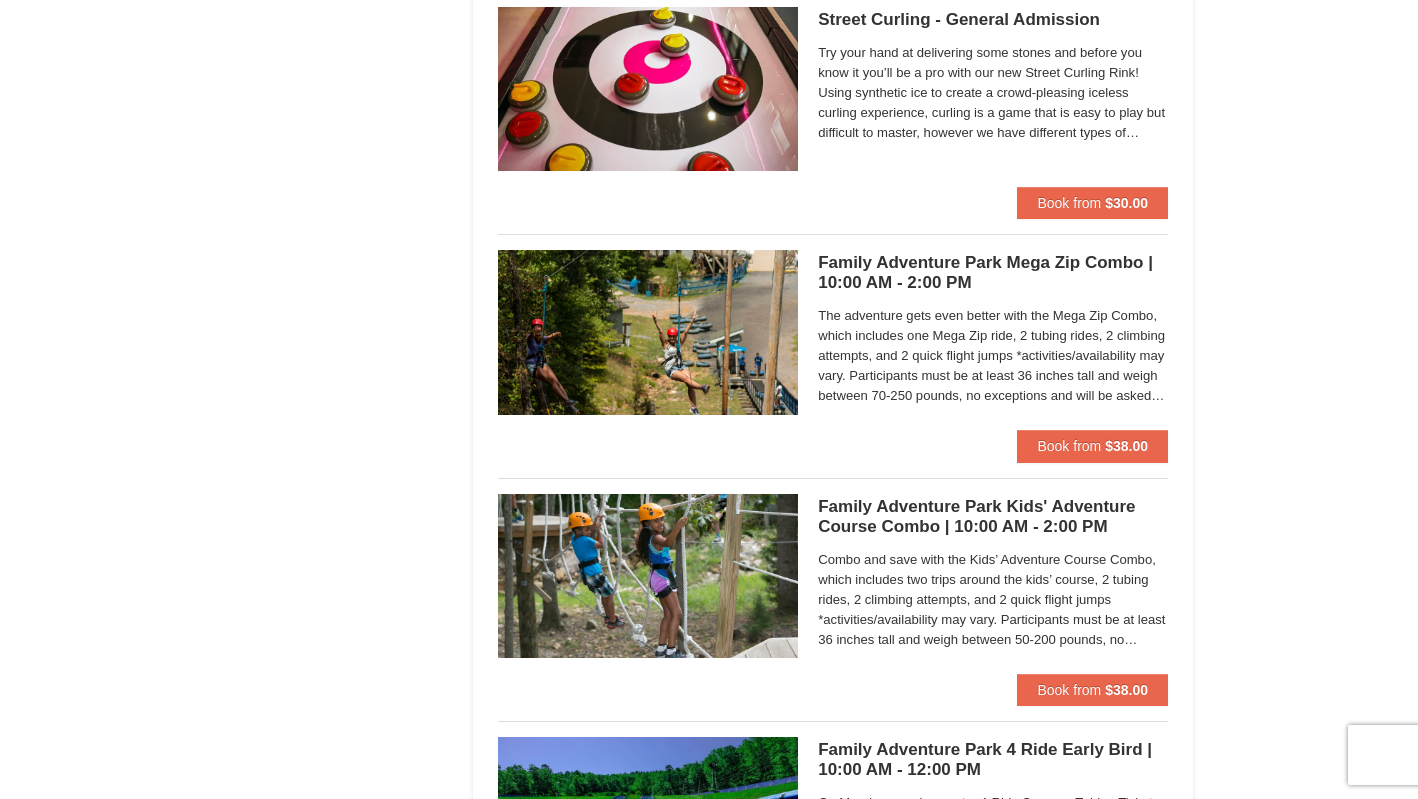 click on "Family Adventure Park Kids' Adventure Course Combo | 10:00 AM - 2:00 PM  Massanutten Family Adventure Park" at bounding box center (993, 517) 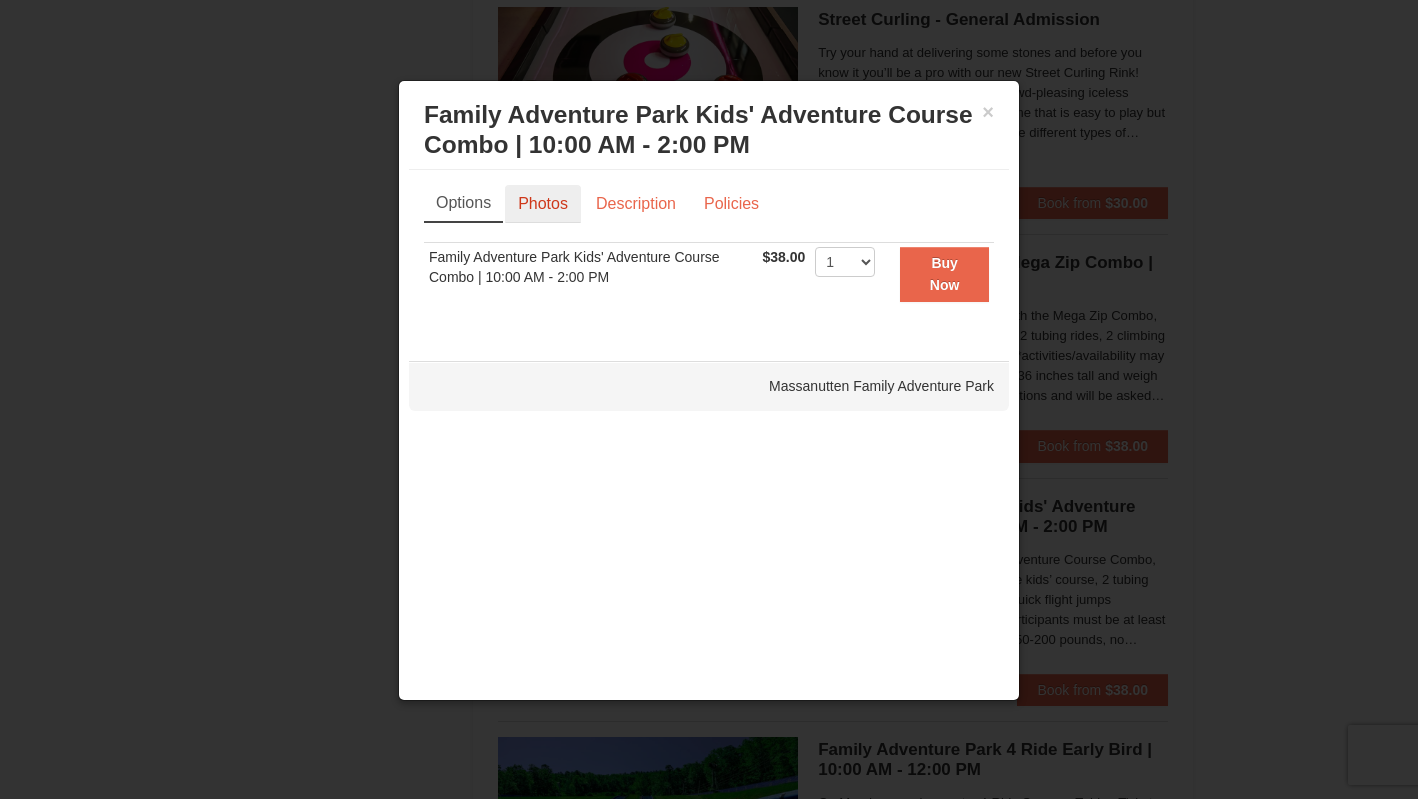 click on "Photos" at bounding box center (543, 204) 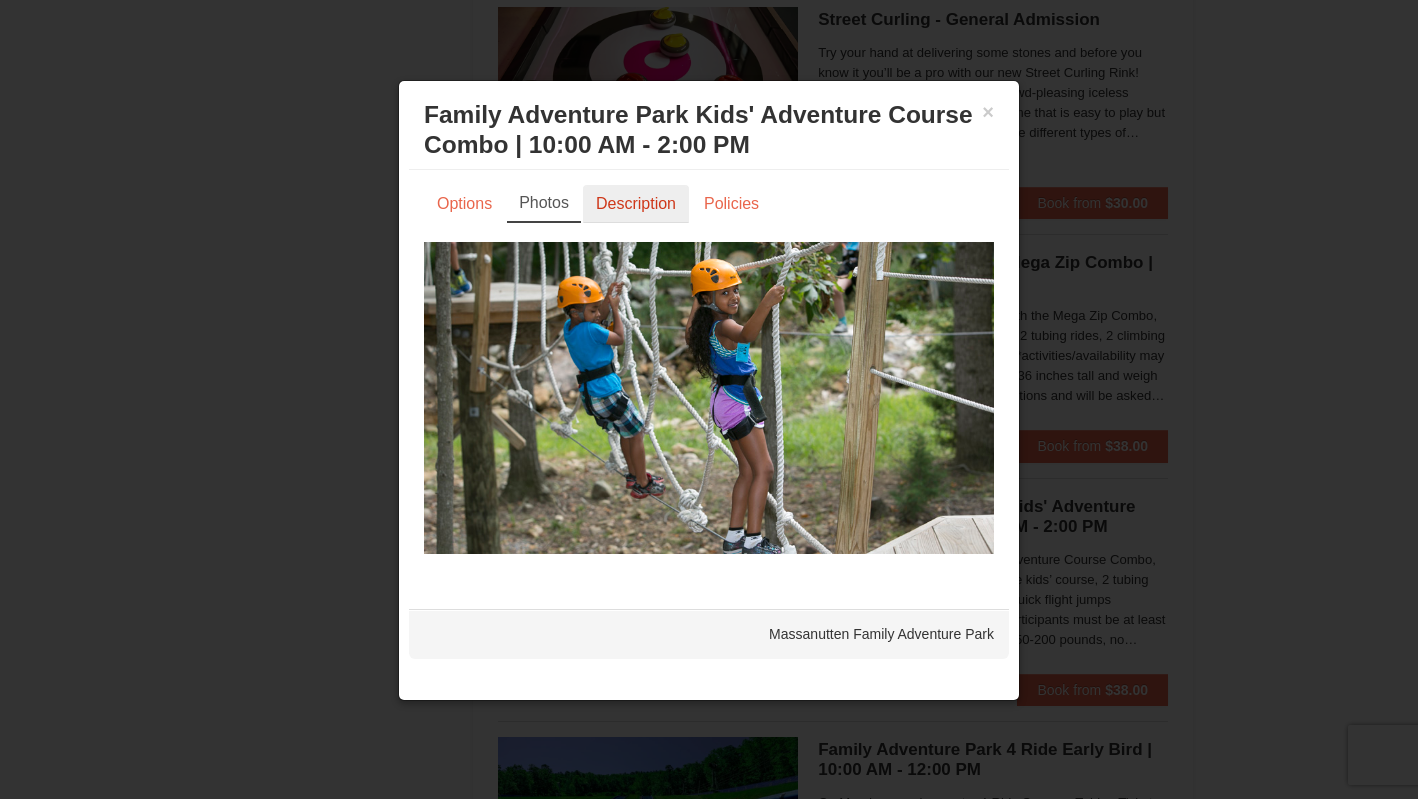 click on "Description" at bounding box center (636, 204) 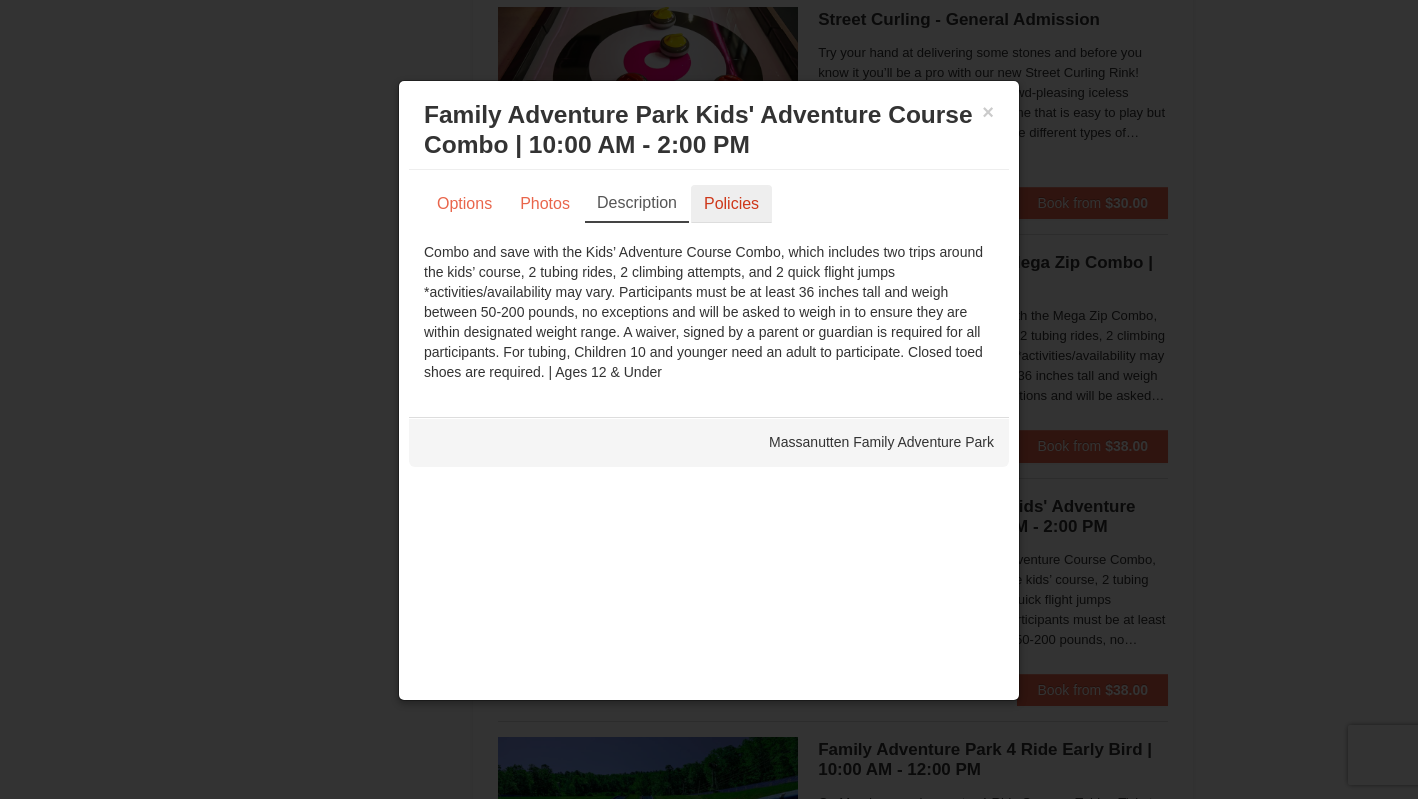 click on "Policies" at bounding box center (731, 204) 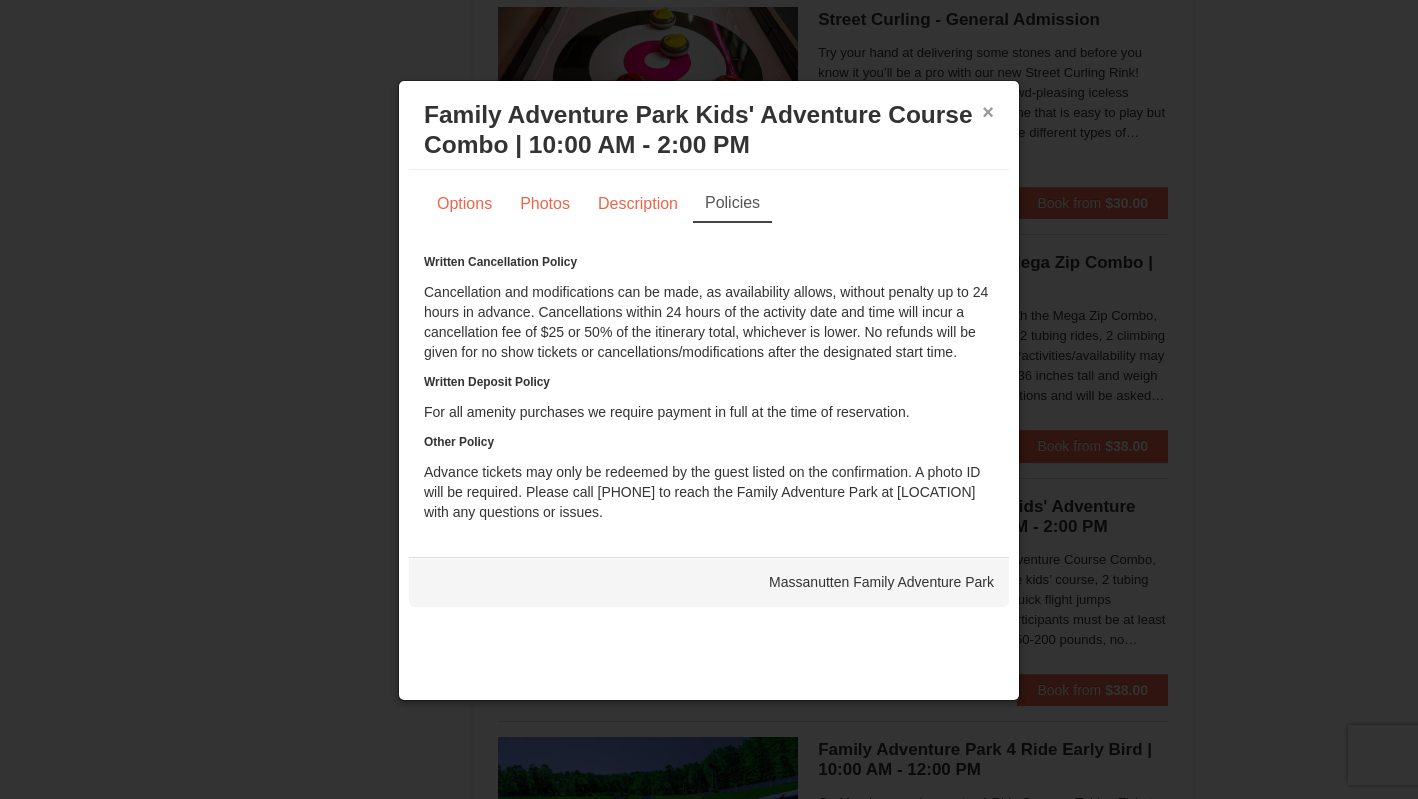 click on "×" at bounding box center (988, 112) 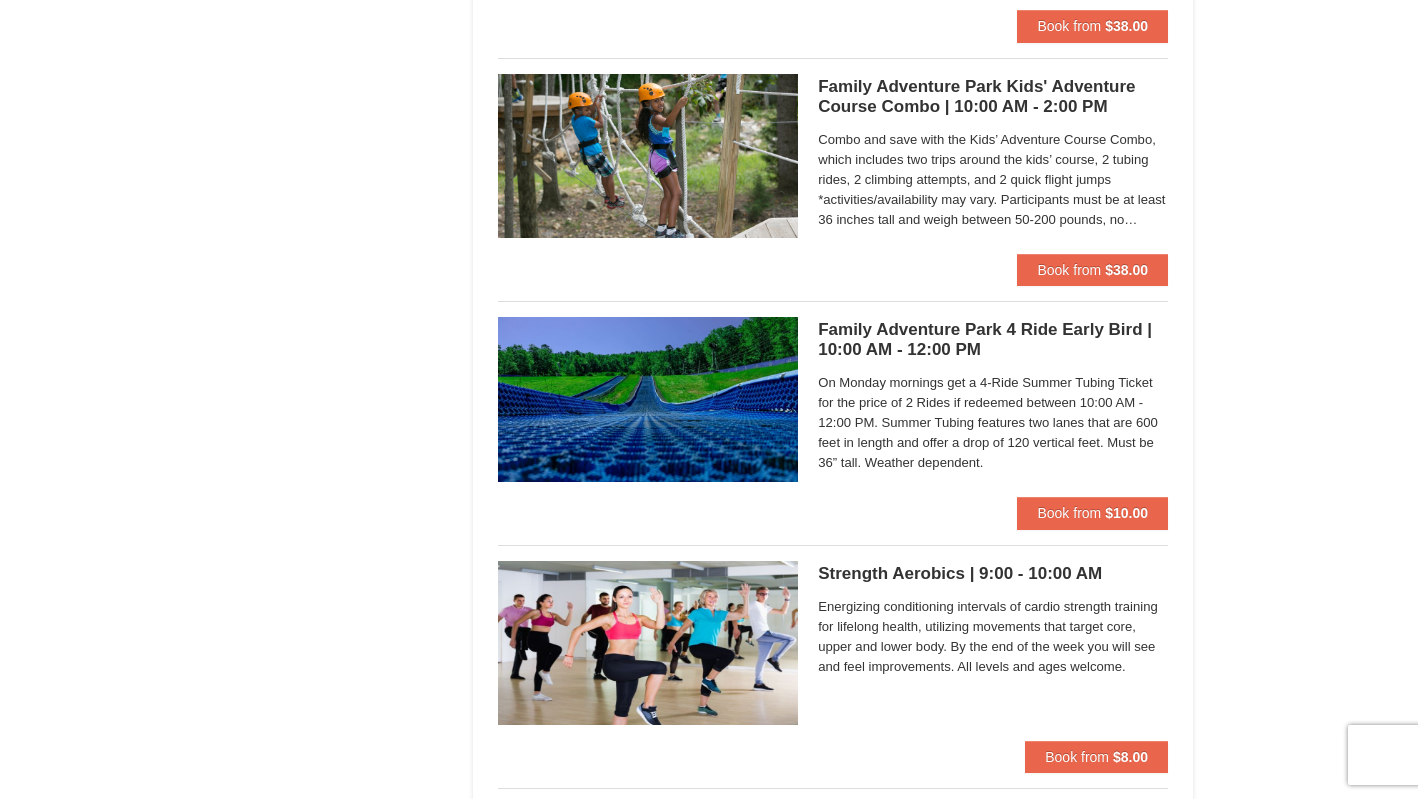 scroll, scrollTop: 3573, scrollLeft: 0, axis: vertical 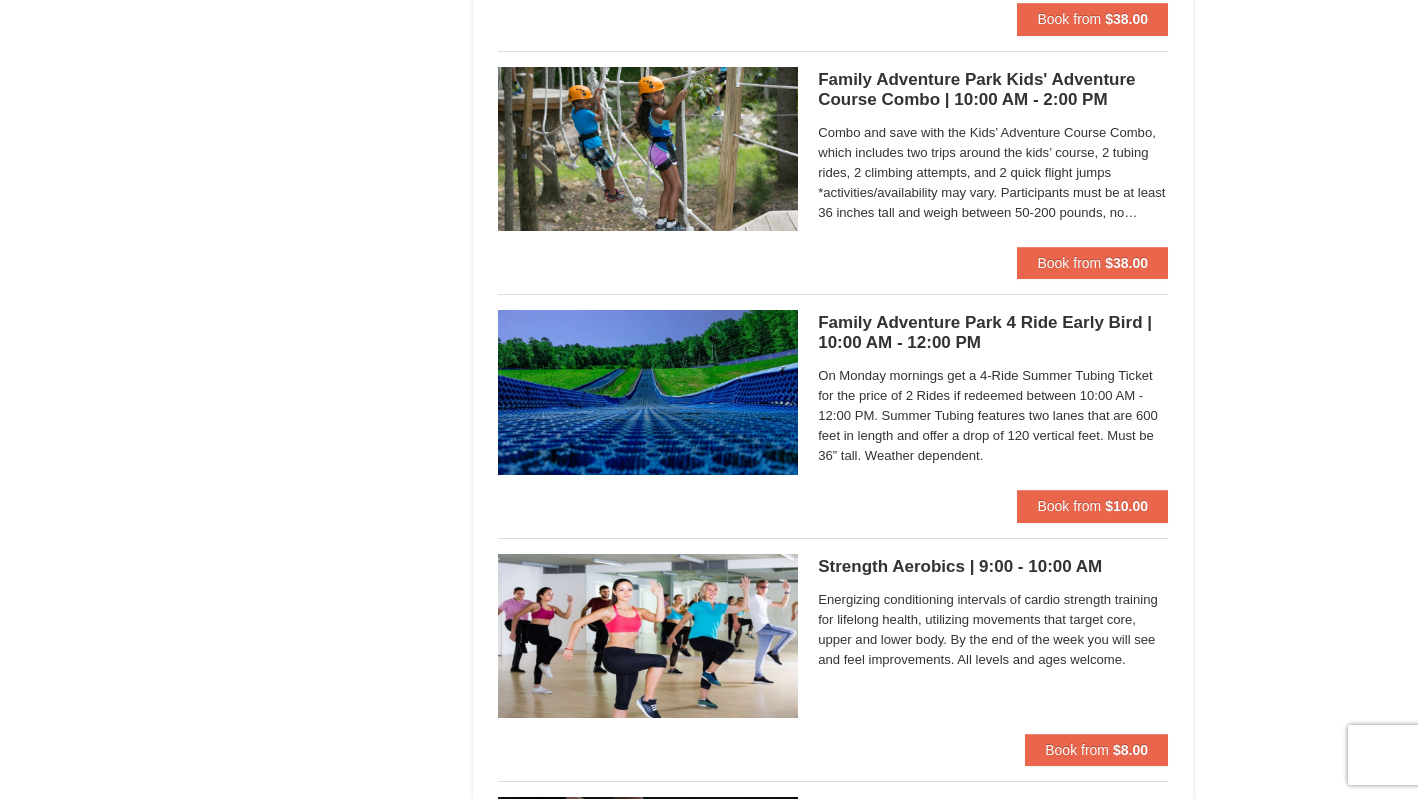 click on "Family Adventure Park 4 Ride Early Bird  | 10:00 AM - 12:00 PM  Massanutten Family Adventure Park" at bounding box center (993, 333) 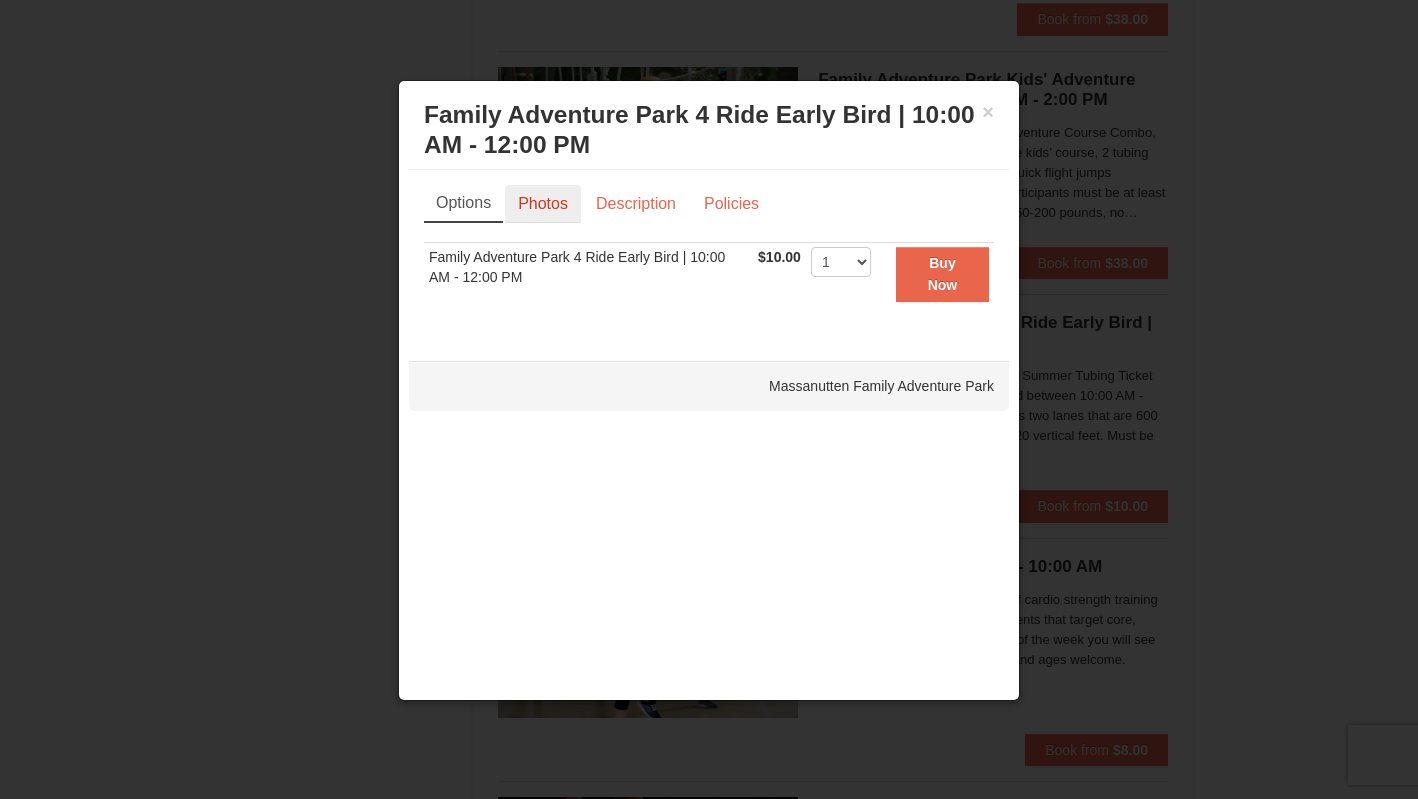 click on "Photos" at bounding box center (543, 204) 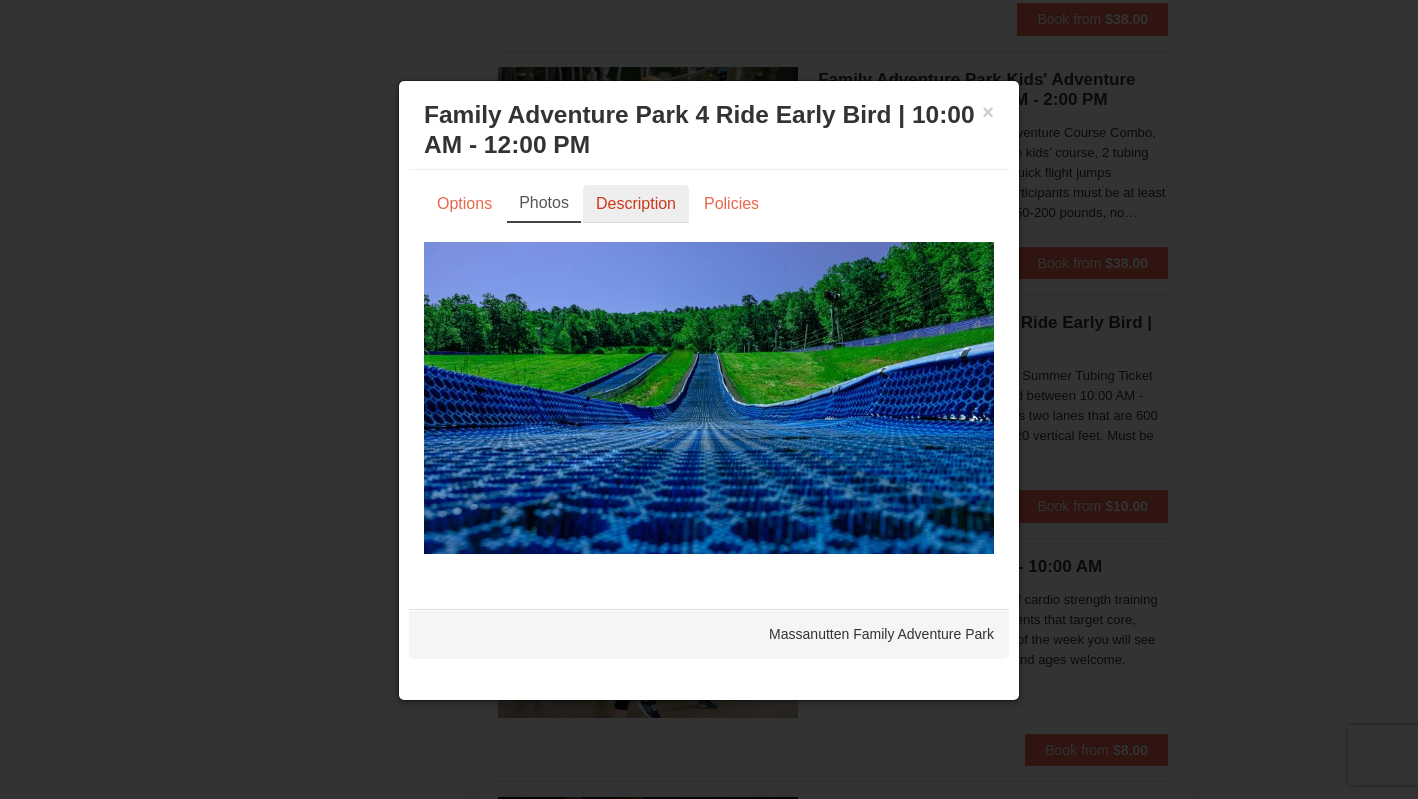 click on "Description" at bounding box center (636, 204) 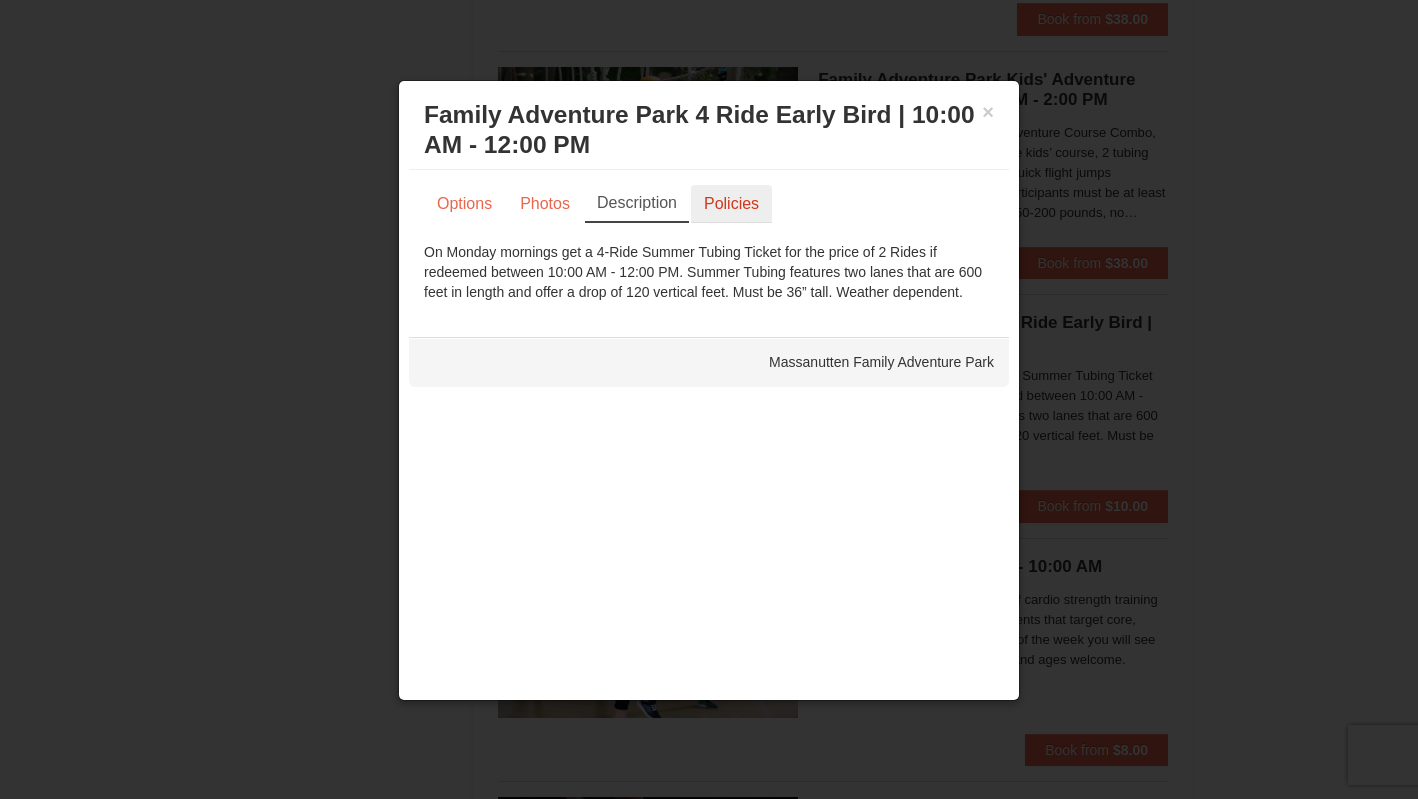 click on "Policies" at bounding box center [731, 204] 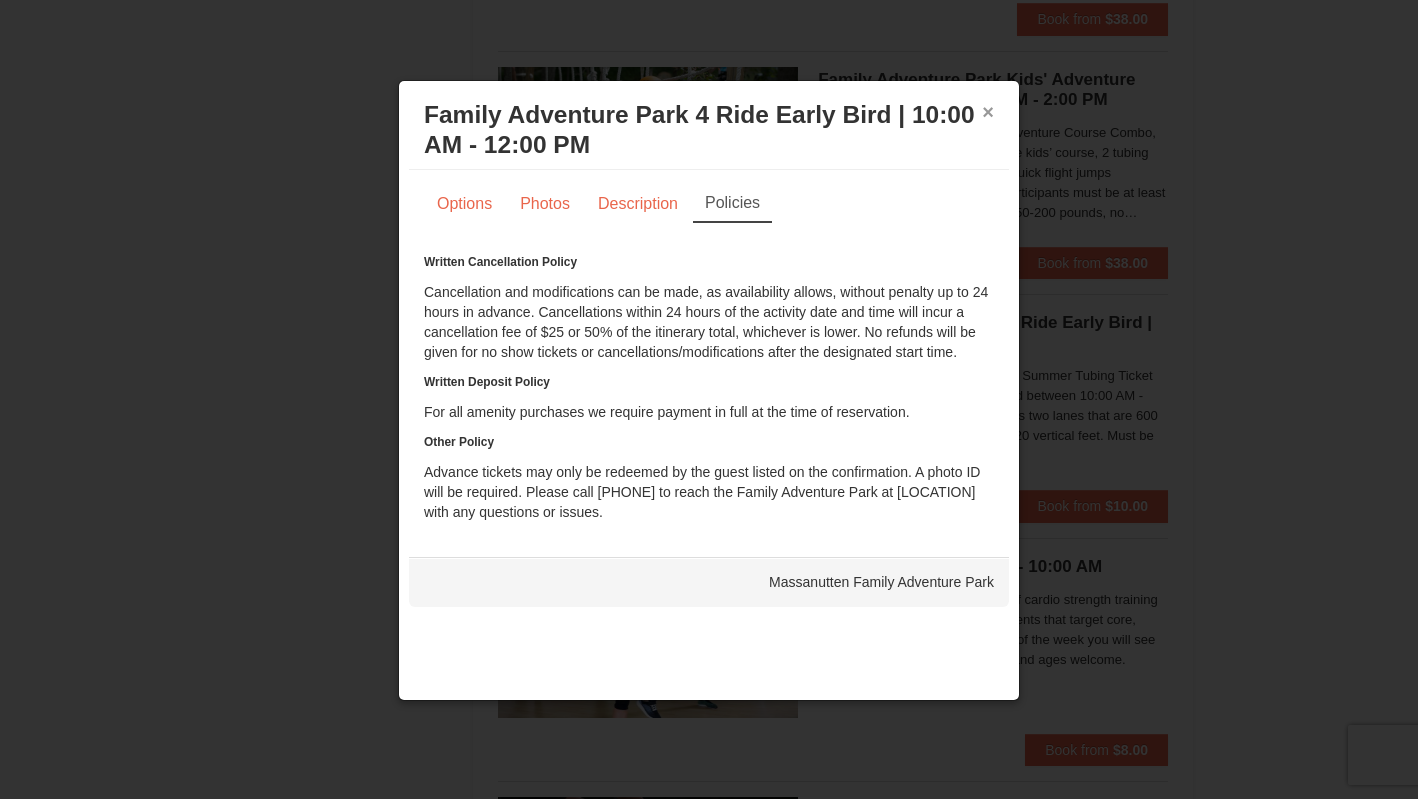 click on "×" at bounding box center [988, 112] 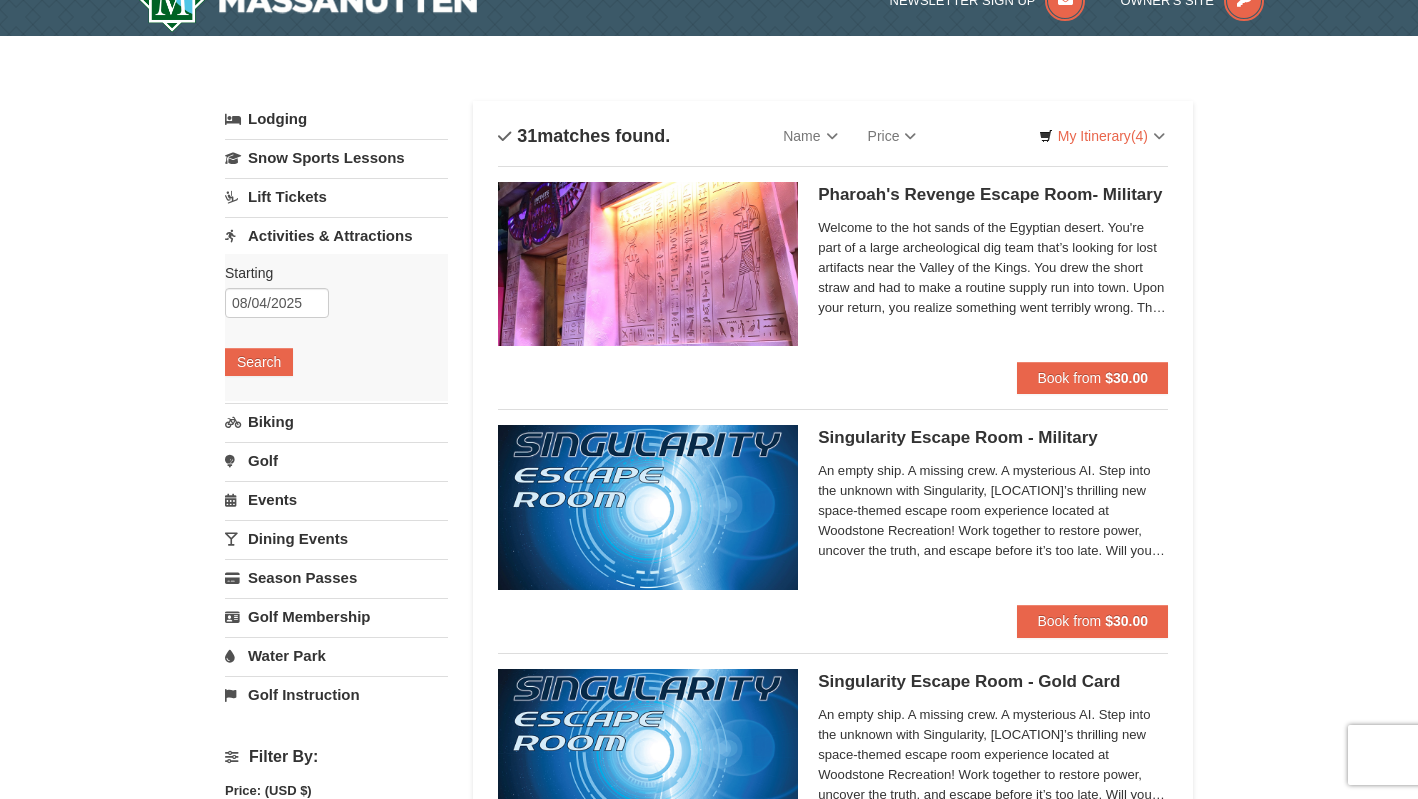 scroll, scrollTop: 0, scrollLeft: 0, axis: both 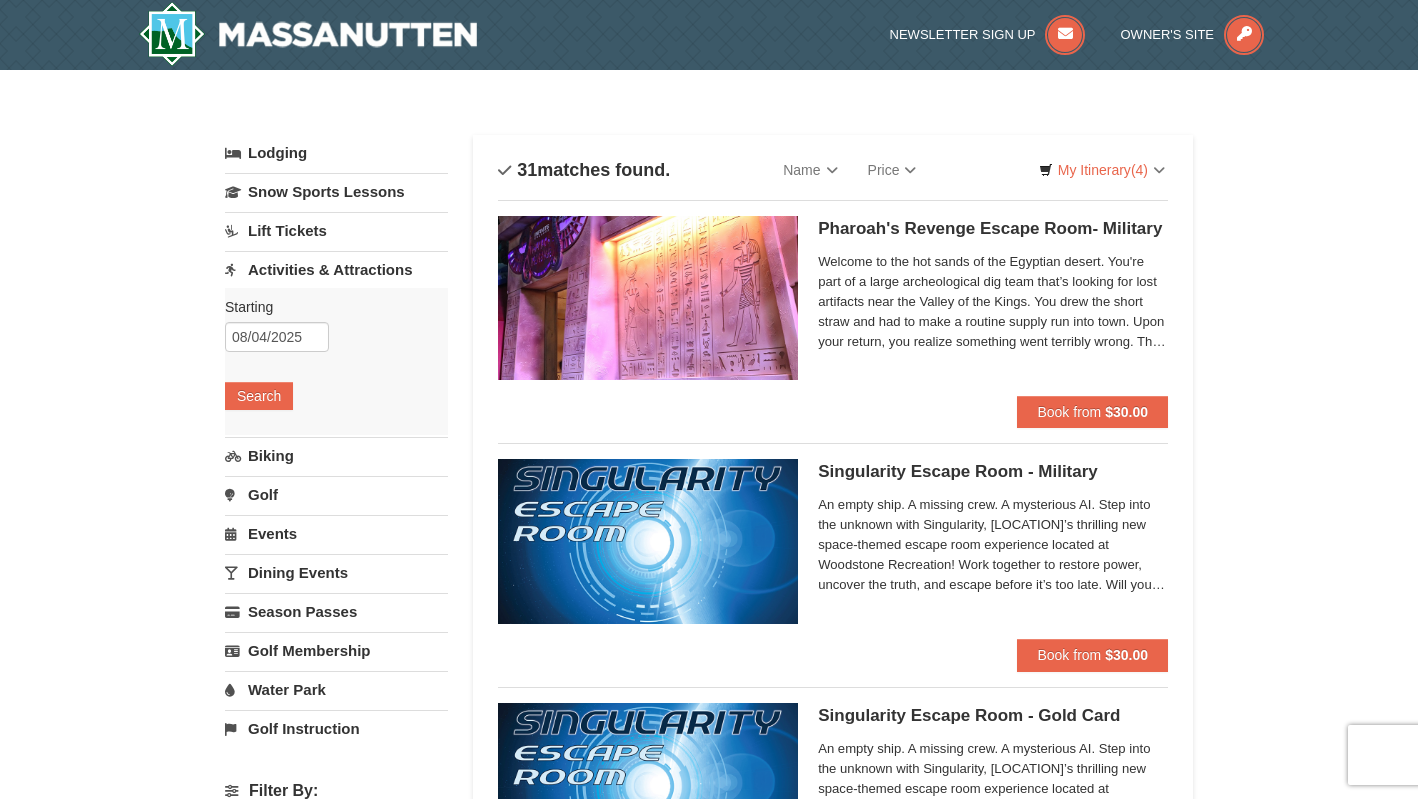 click on "Biking" at bounding box center (336, 455) 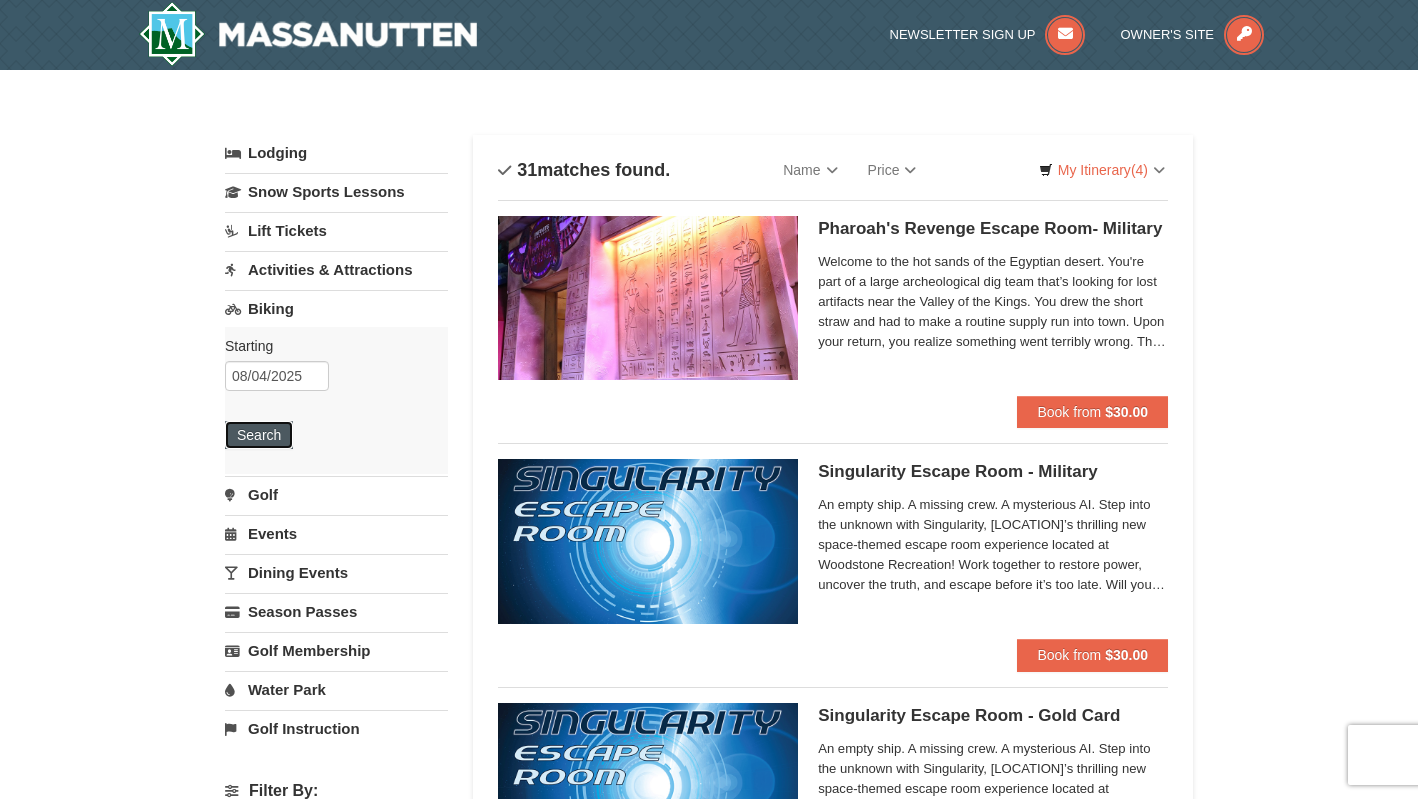 click on "Search" at bounding box center (259, 435) 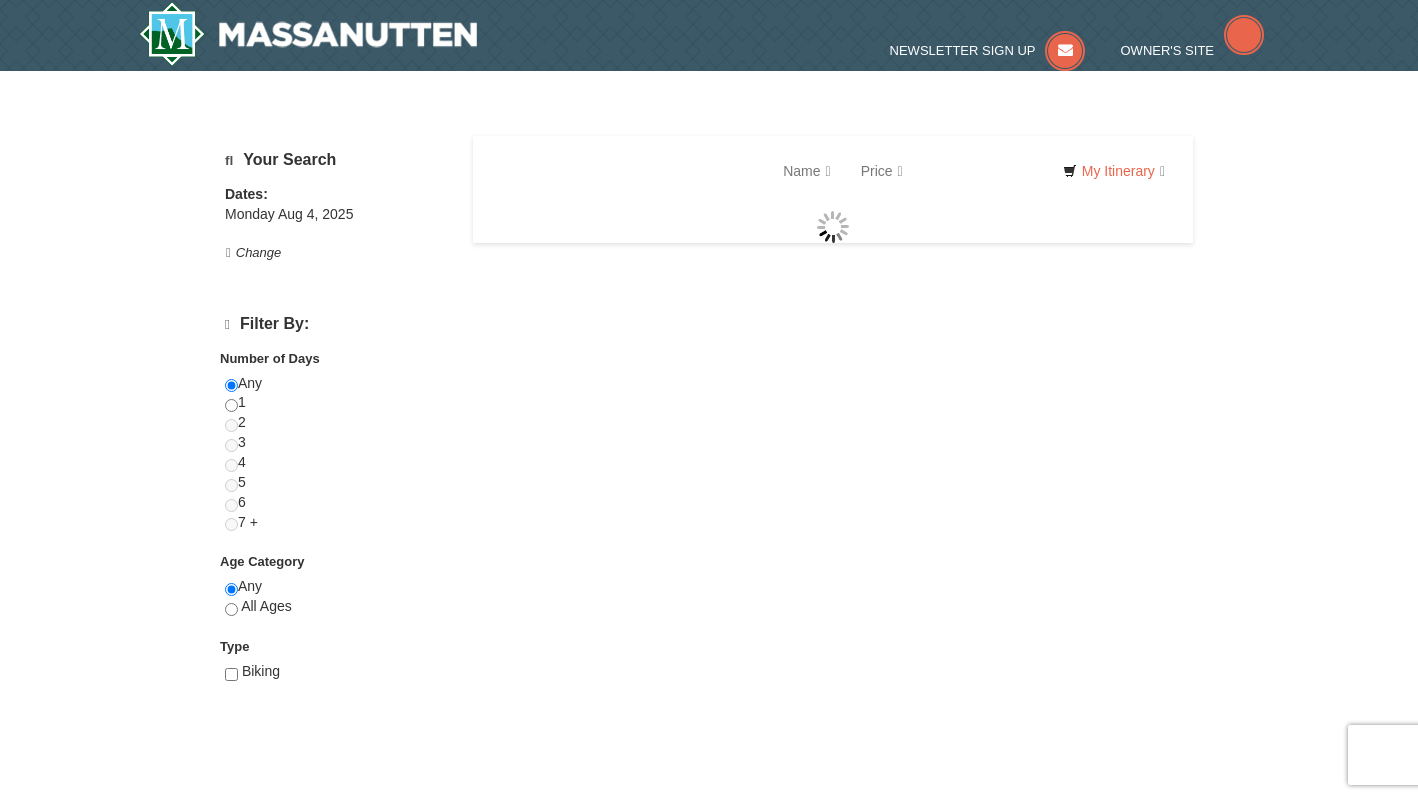 scroll, scrollTop: 0, scrollLeft: 0, axis: both 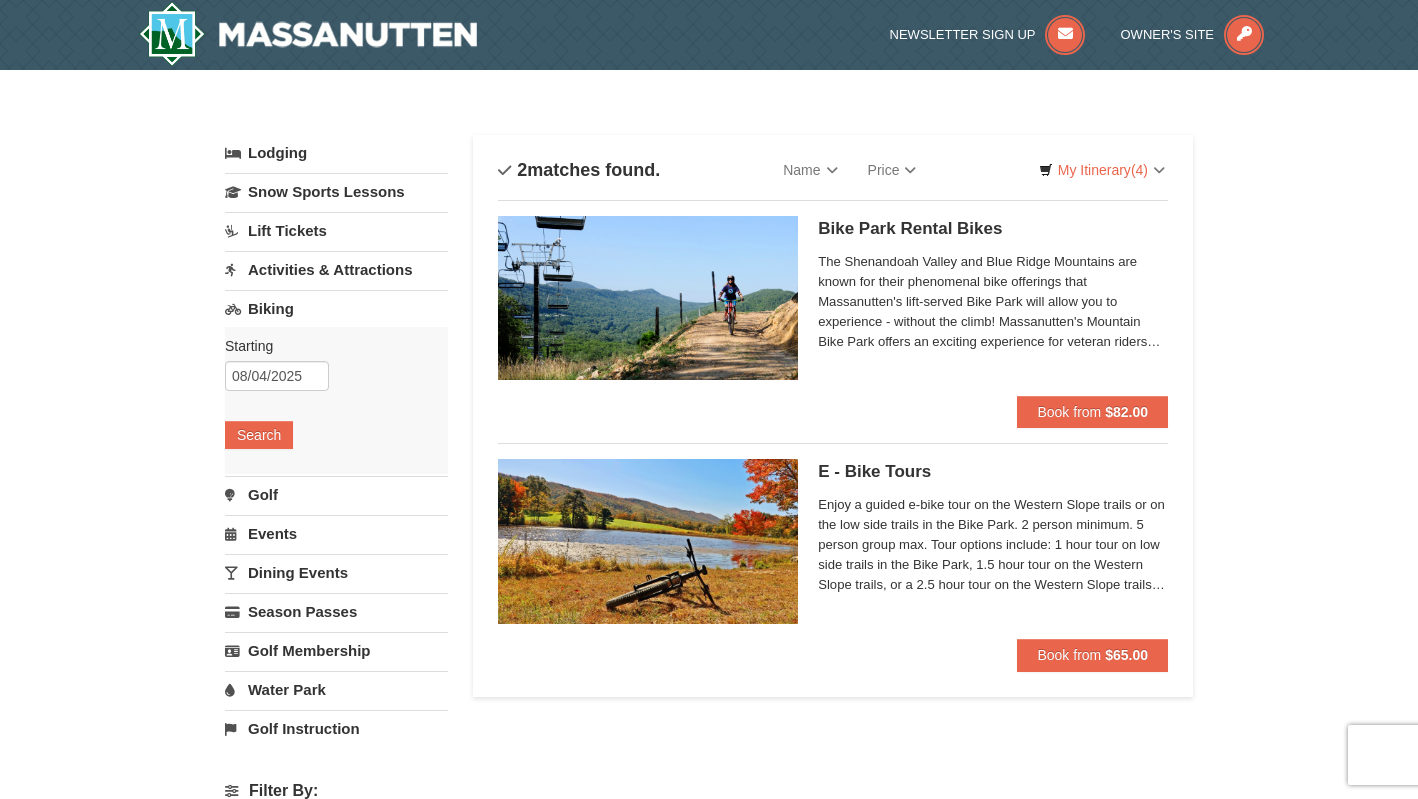 click on "Bike Park Rental Bikes  Massanutten Biking" at bounding box center (993, 229) 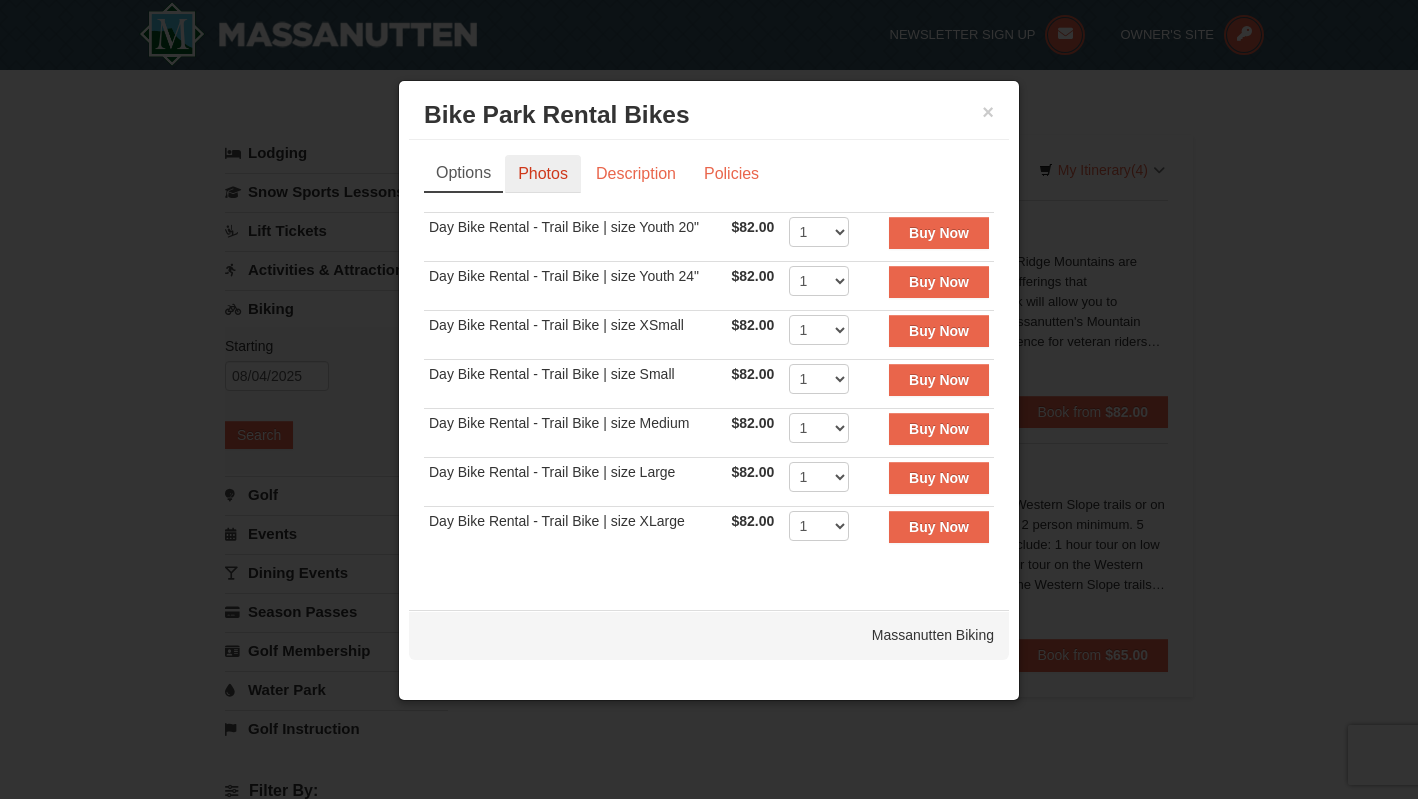 click on "Photos" at bounding box center [543, 174] 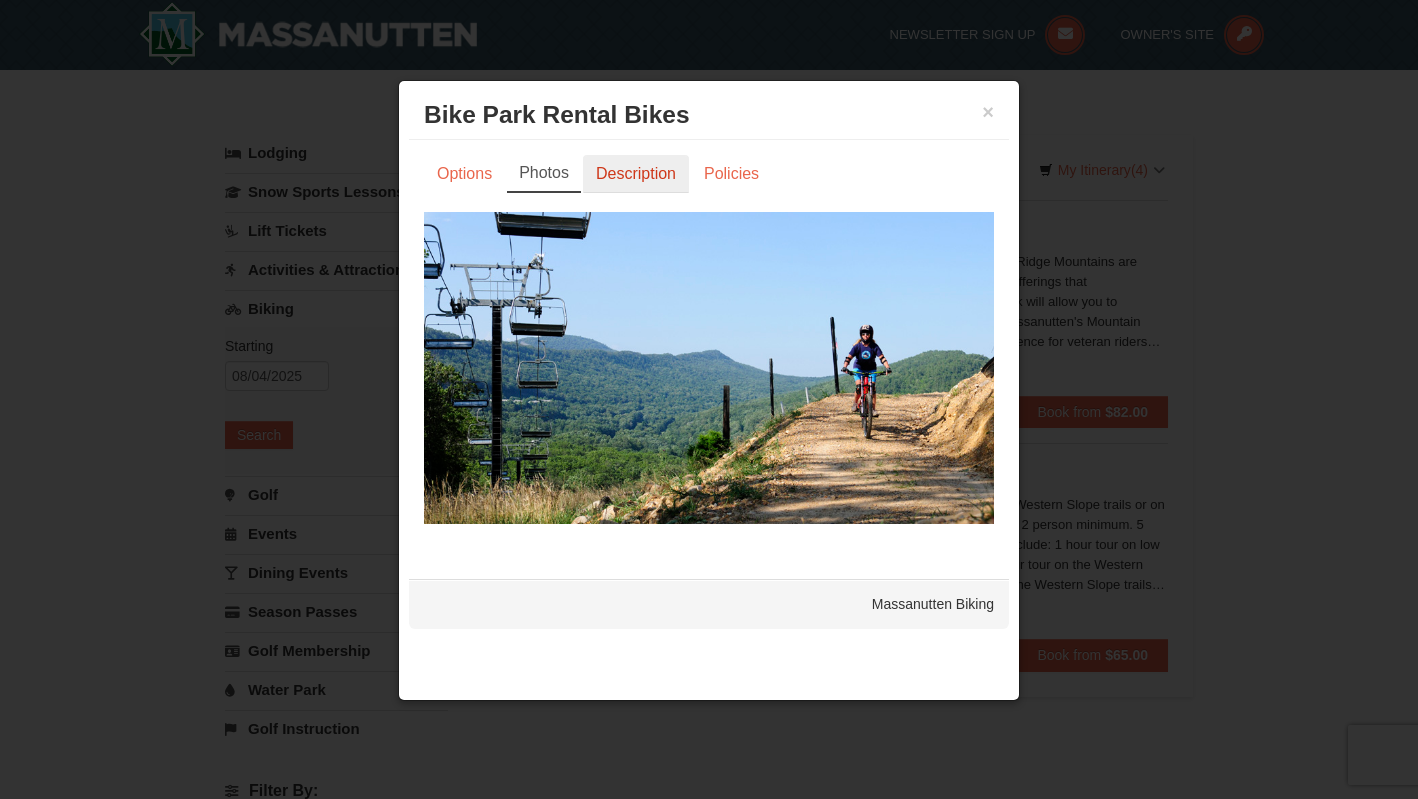 click on "Description" at bounding box center (636, 174) 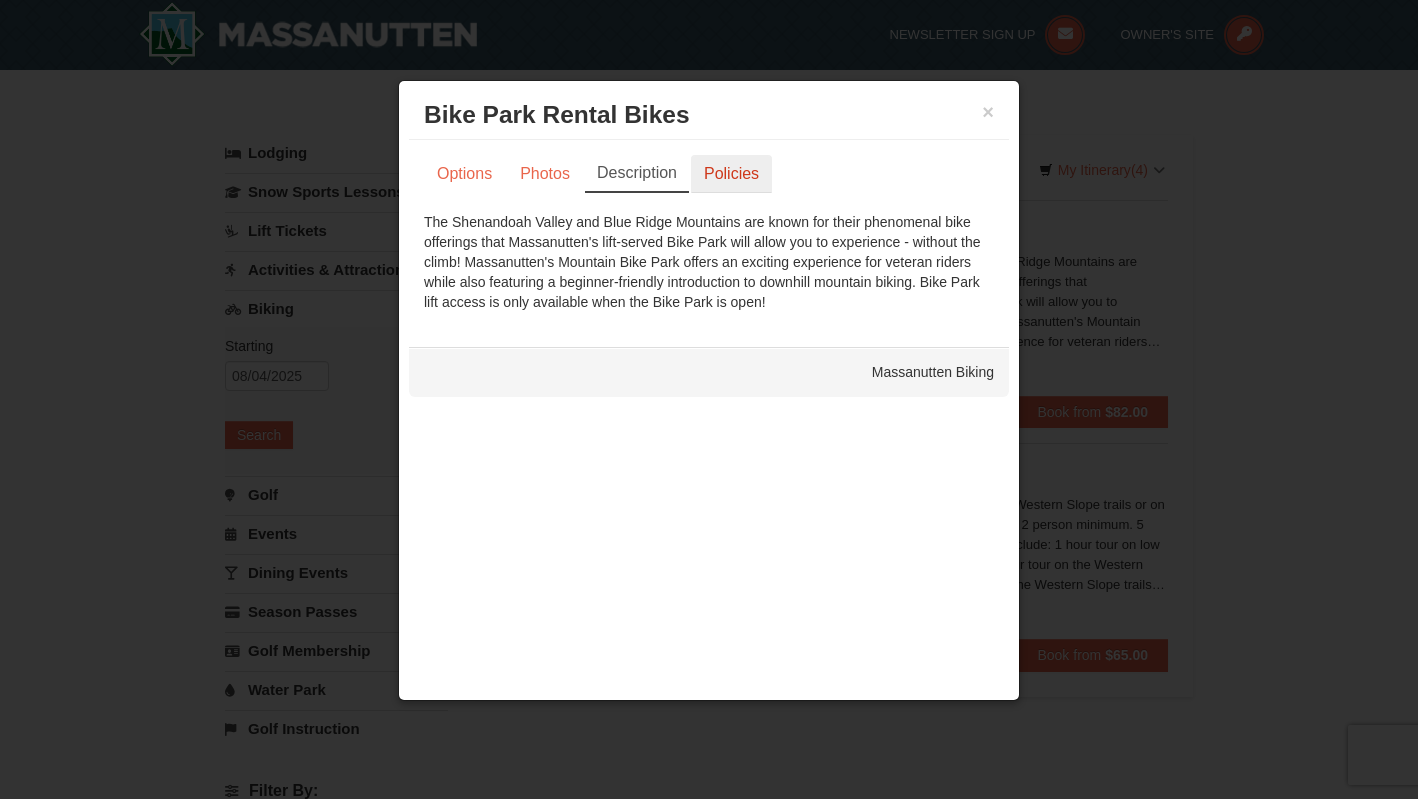 click on "Policies" at bounding box center [731, 174] 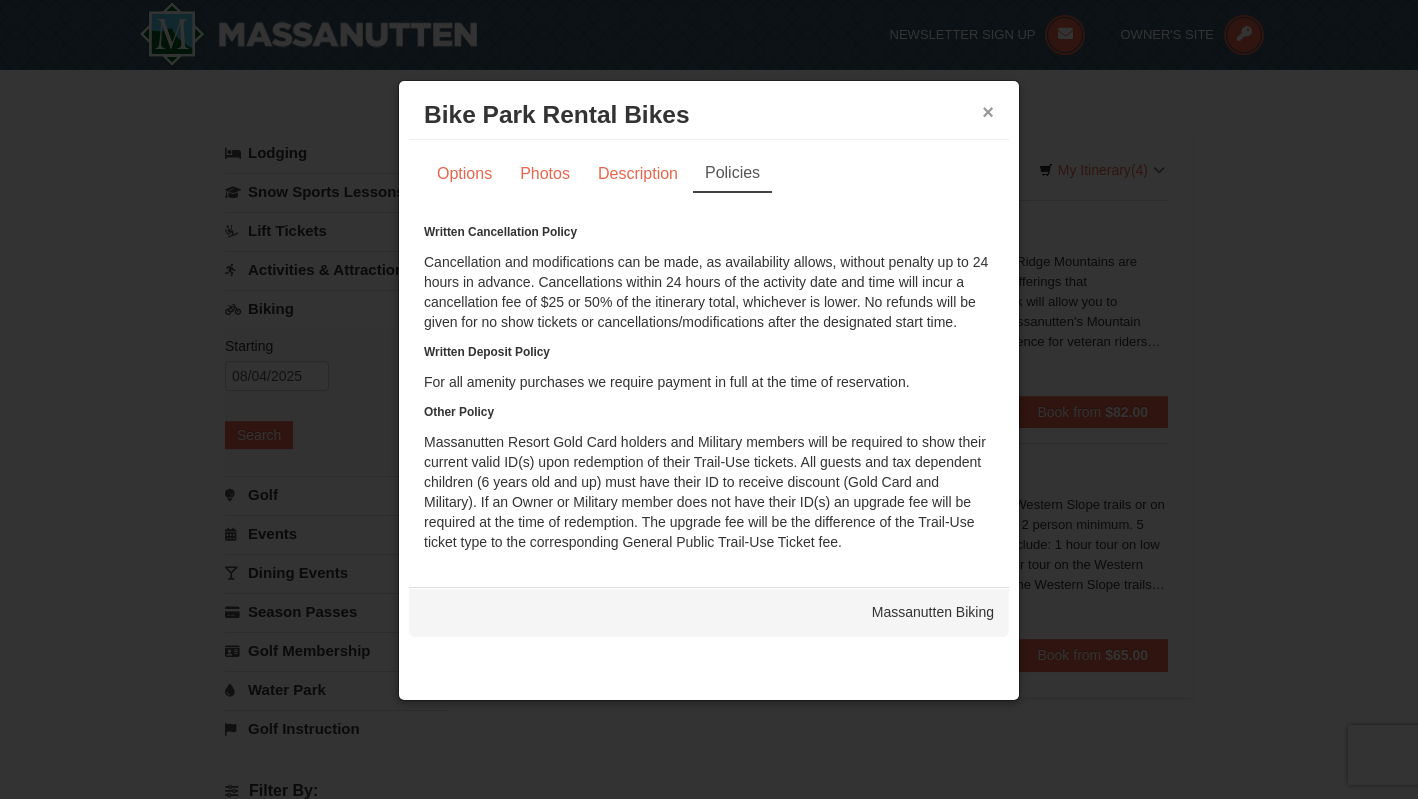 click on "×" at bounding box center (988, 112) 